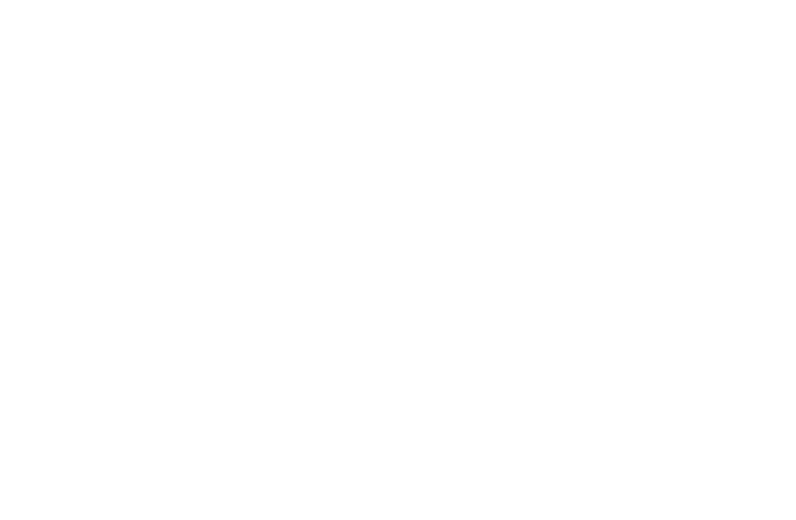 scroll, scrollTop: 0, scrollLeft: 0, axis: both 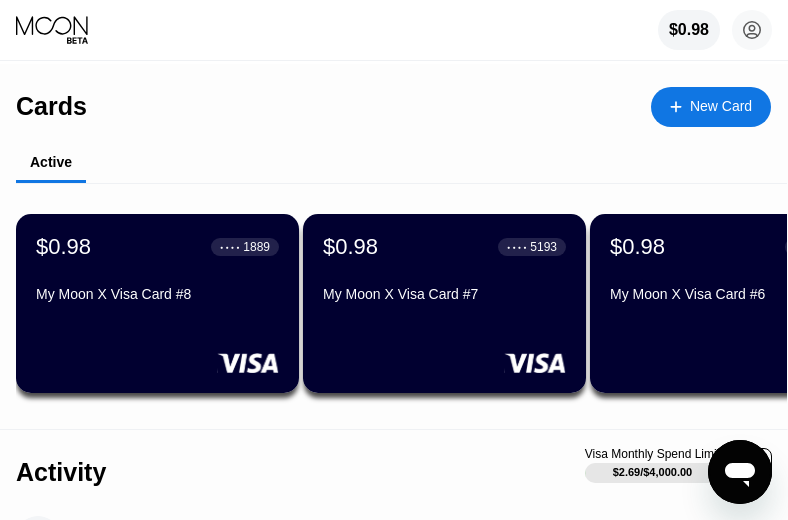 drag, startPoint x: 496, startPoint y: 64, endPoint x: 787, endPoint y: 130, distance: 298.3907 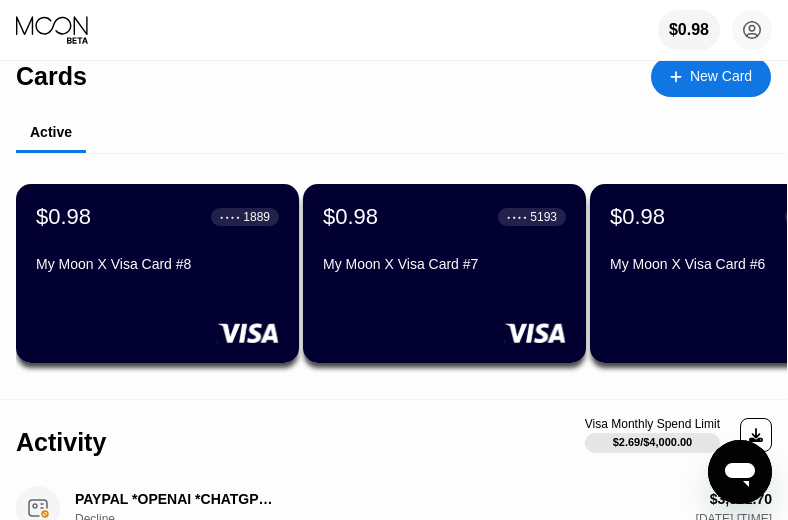 scroll, scrollTop: 0, scrollLeft: 0, axis: both 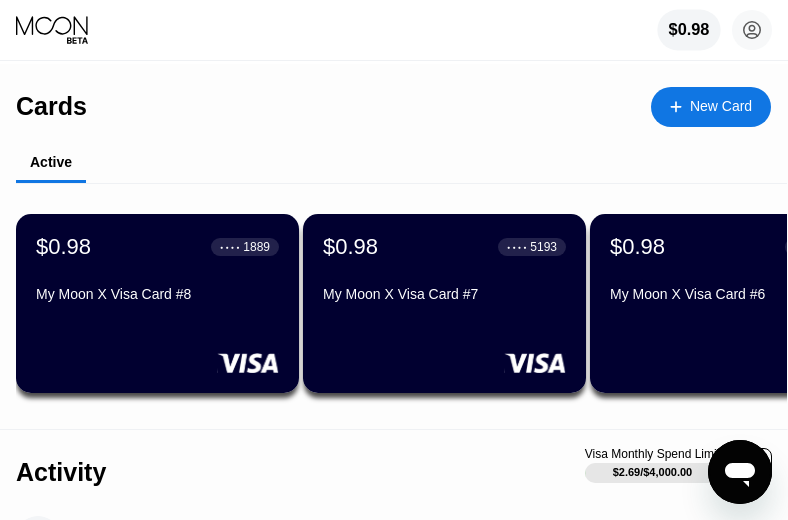 click on "$0.98" at bounding box center (688, 30) 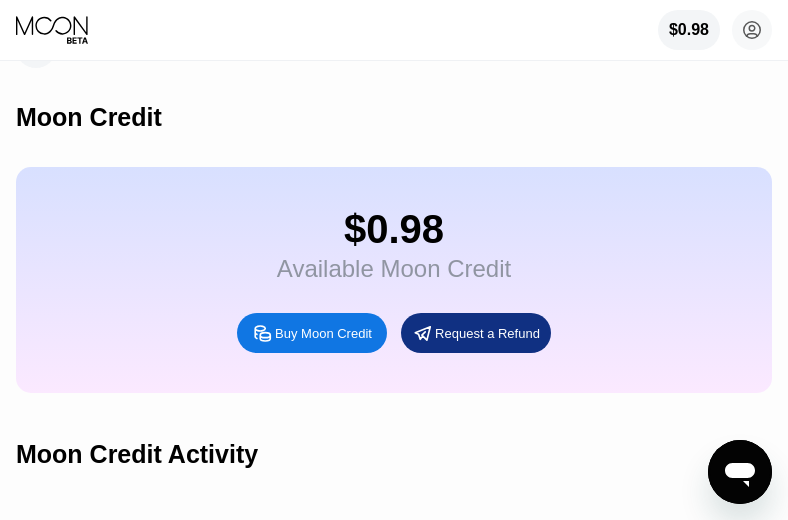 scroll, scrollTop: 0, scrollLeft: 0, axis: both 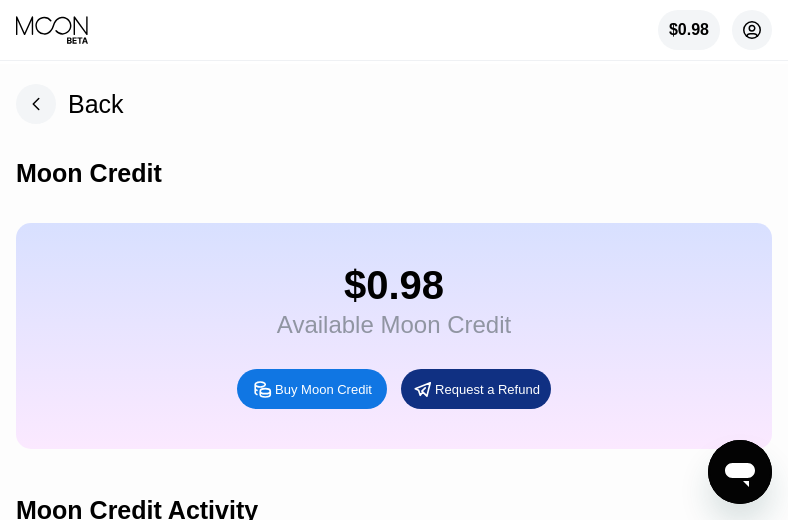 click 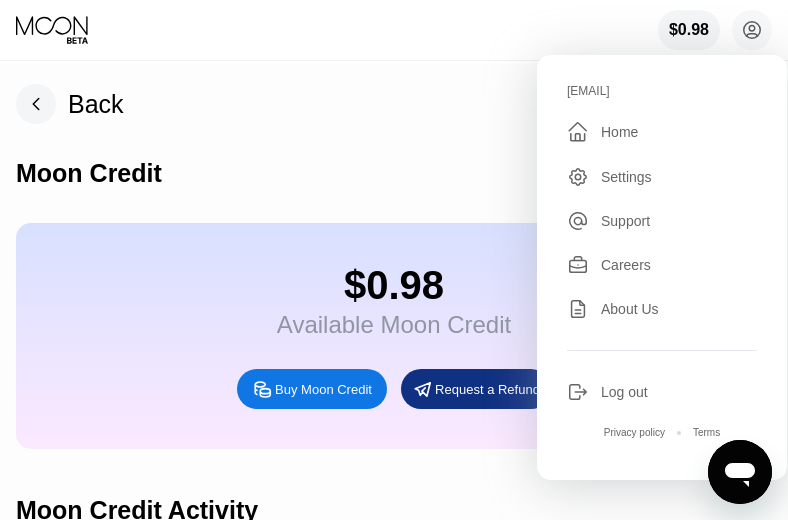click on "Settings" at bounding box center [626, 177] 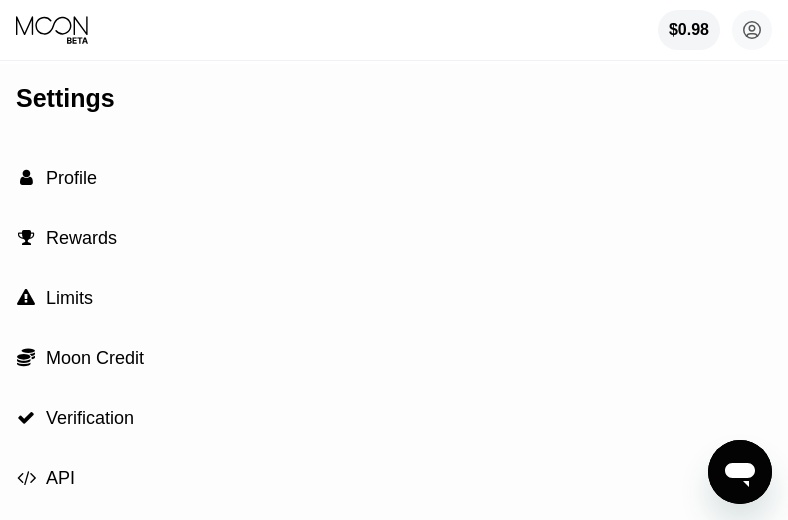 click on " Limits" at bounding box center [394, 298] 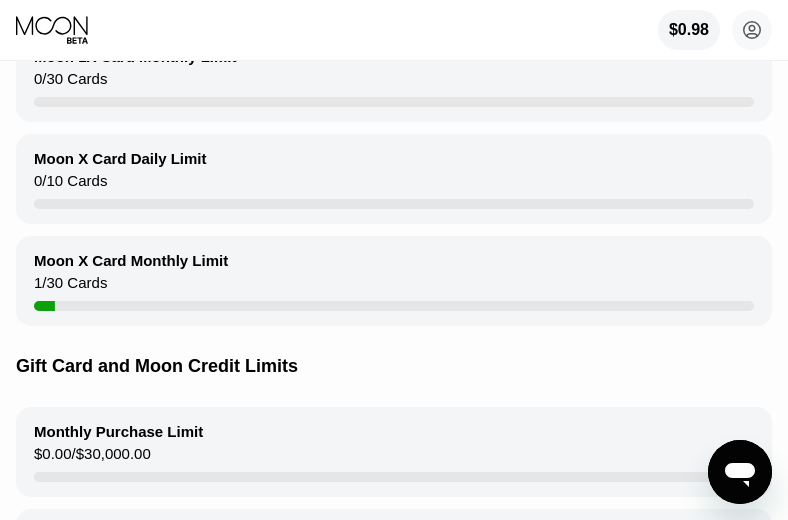scroll, scrollTop: 514, scrollLeft: 0, axis: vertical 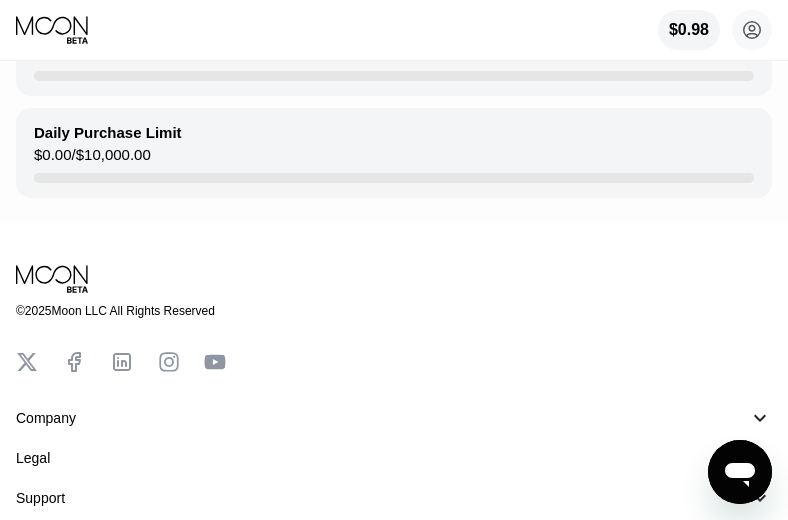 drag, startPoint x: 421, startPoint y: 337, endPoint x: 448, endPoint y: 97, distance: 241.51398 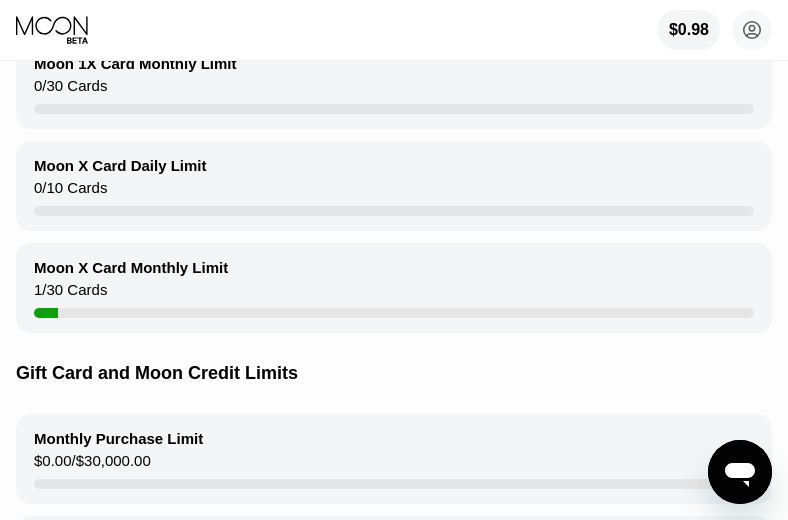 scroll, scrollTop: 150, scrollLeft: 0, axis: vertical 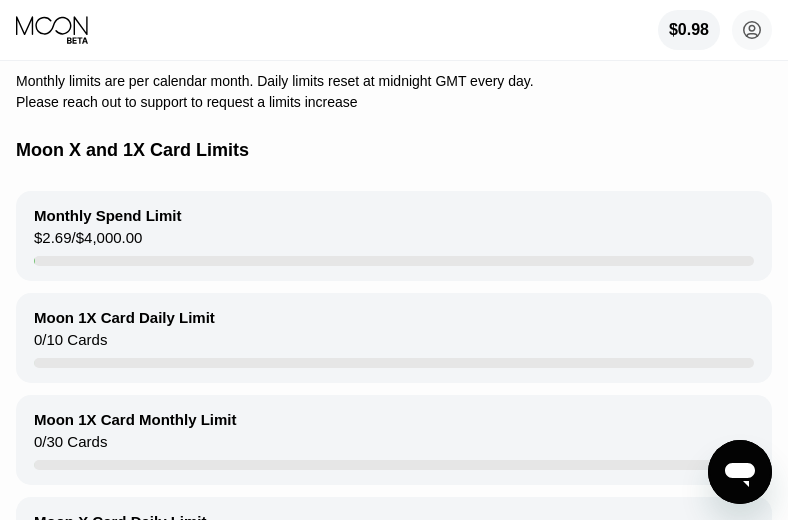 click 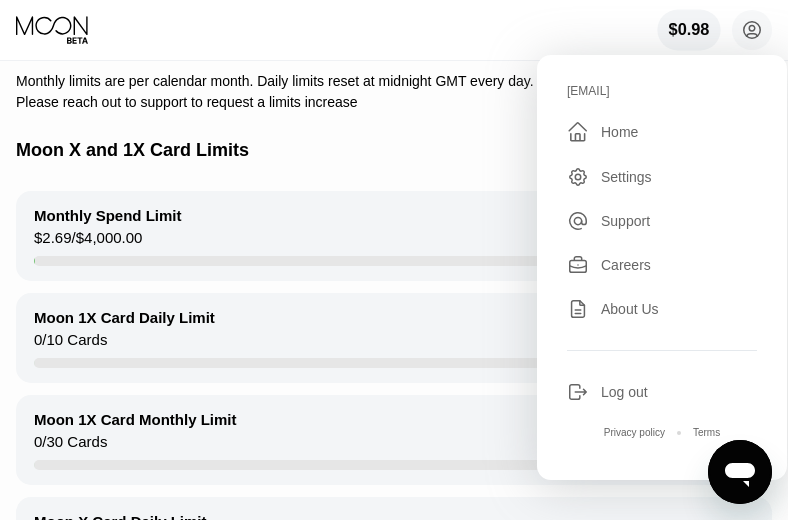 click on "$0.98" at bounding box center [688, 30] 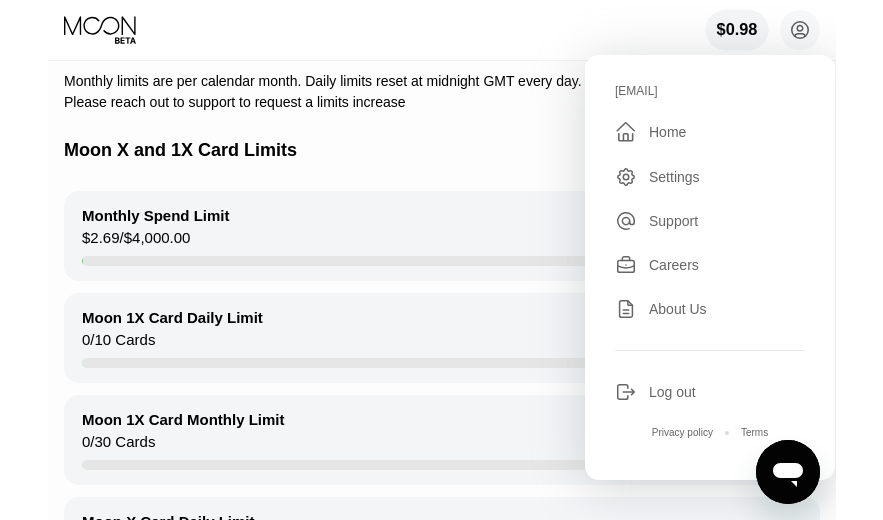 scroll, scrollTop: 0, scrollLeft: 0, axis: both 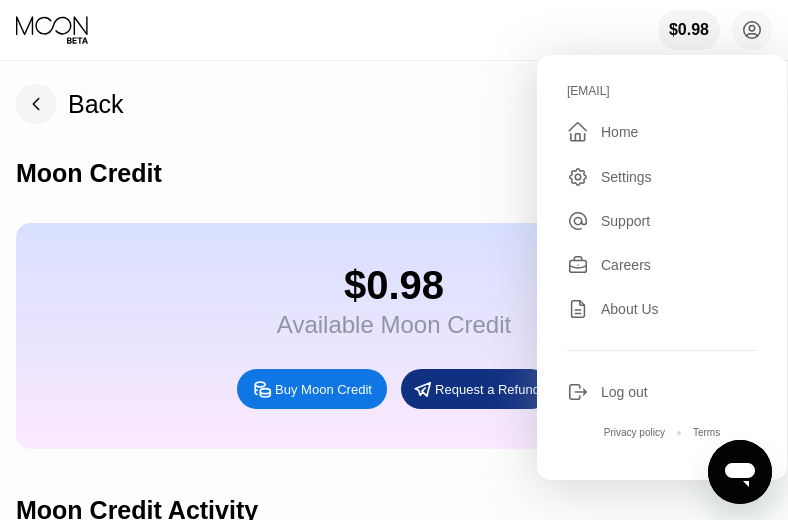 drag, startPoint x: 349, startPoint y: 134, endPoint x: 446, endPoint y: 94, distance: 104.92378 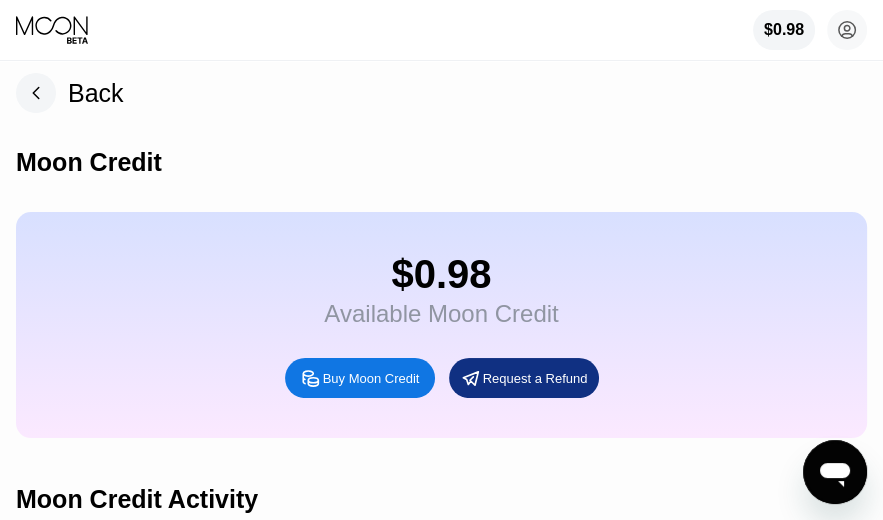 scroll, scrollTop: 0, scrollLeft: 0, axis: both 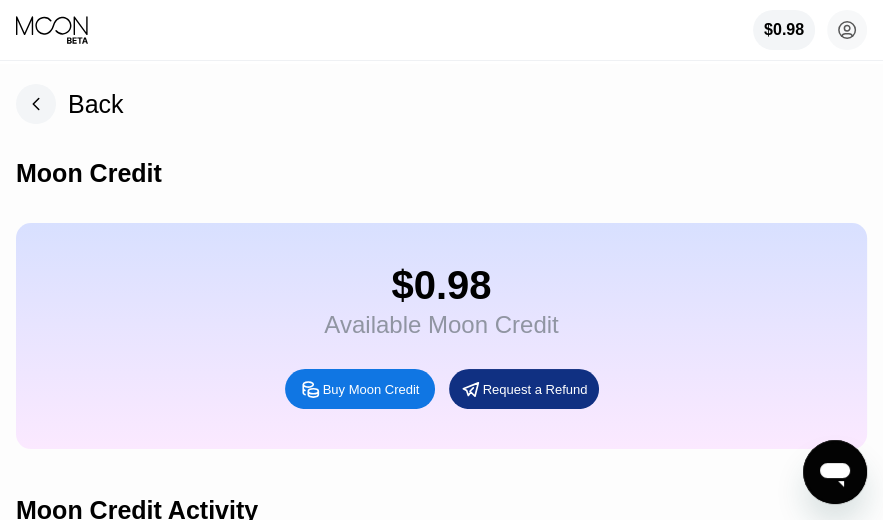 click 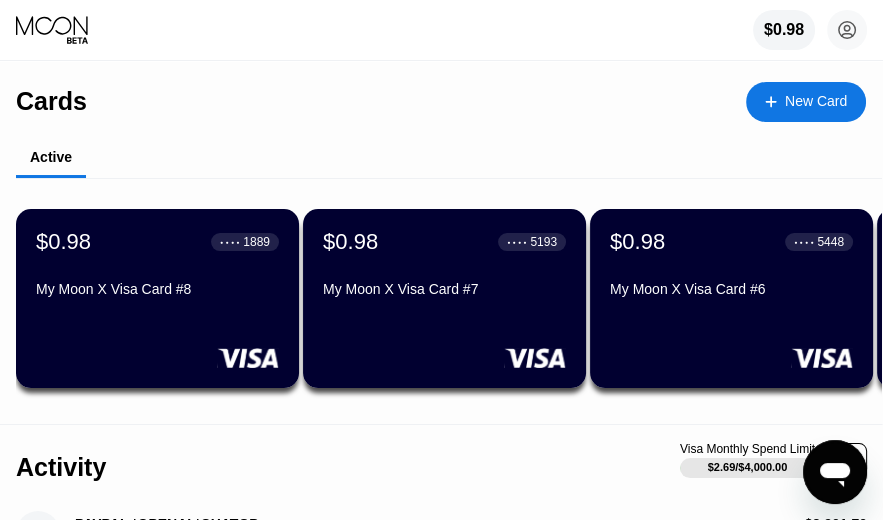 scroll, scrollTop: 0, scrollLeft: 0, axis: both 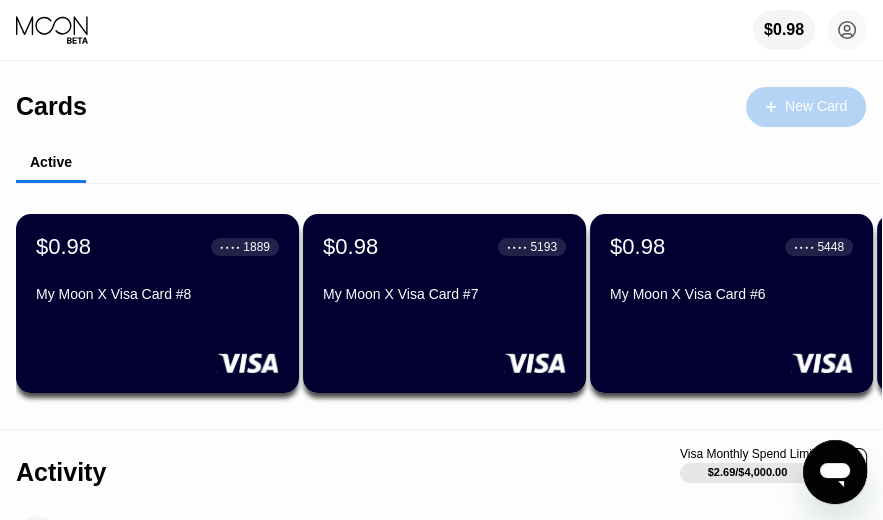 drag, startPoint x: 820, startPoint y: 103, endPoint x: 649, endPoint y: 6, distance: 196.59604 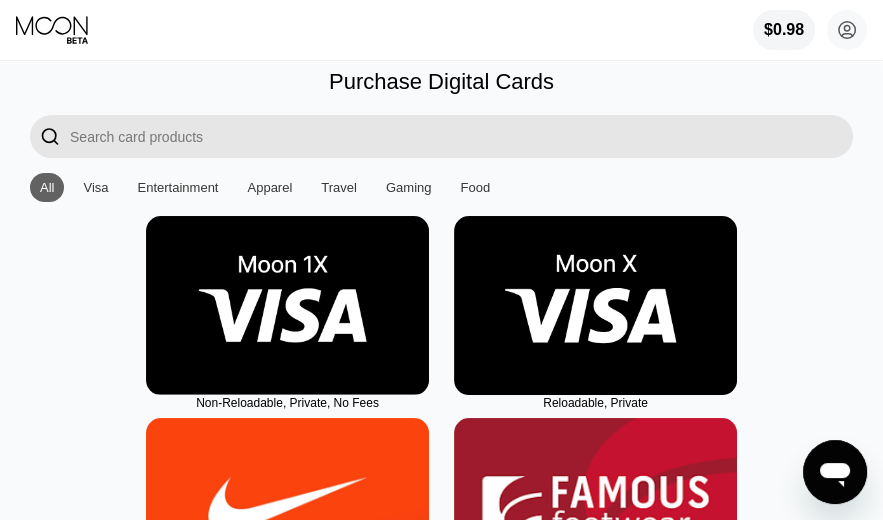 scroll, scrollTop: 0, scrollLeft: 0, axis: both 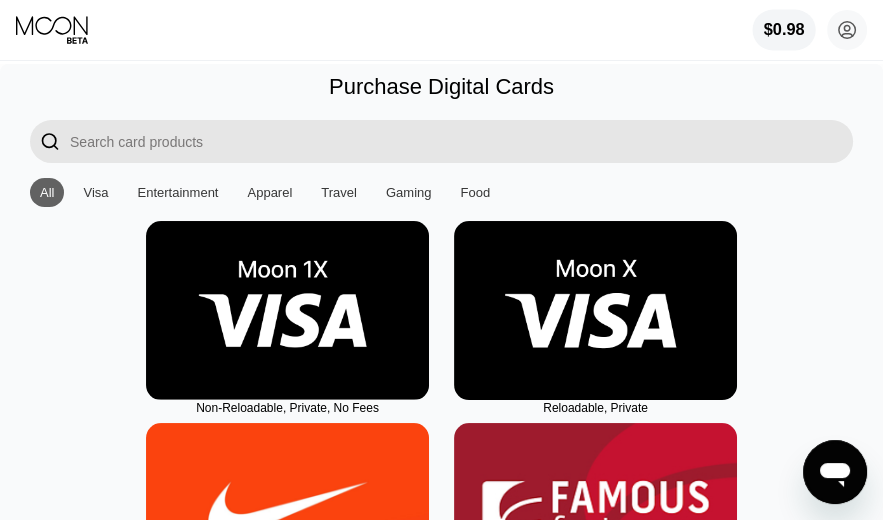 click on "$0.98" at bounding box center (784, 30) 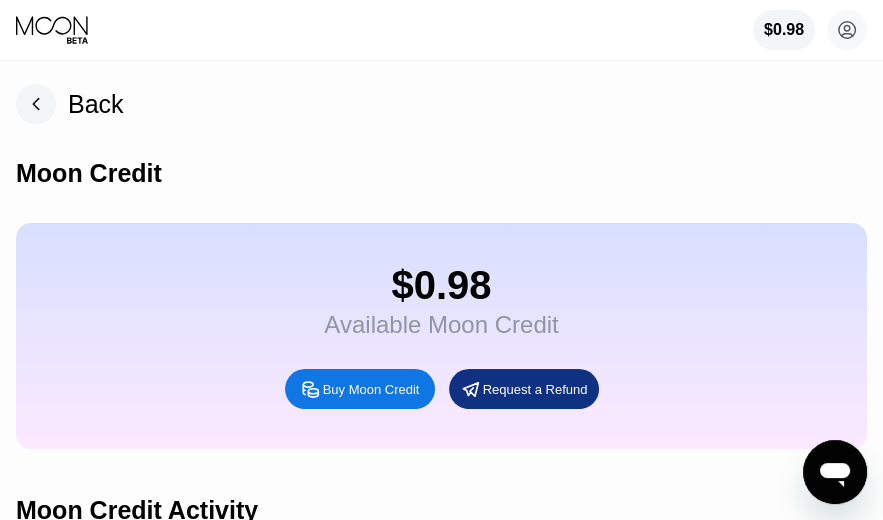 click on "Buy Moon Credit" at bounding box center (371, 389) 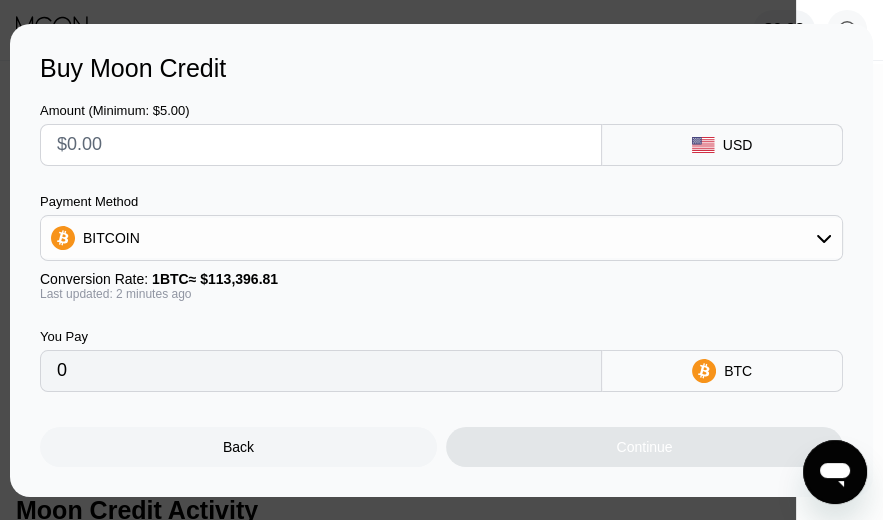click at bounding box center [321, 145] 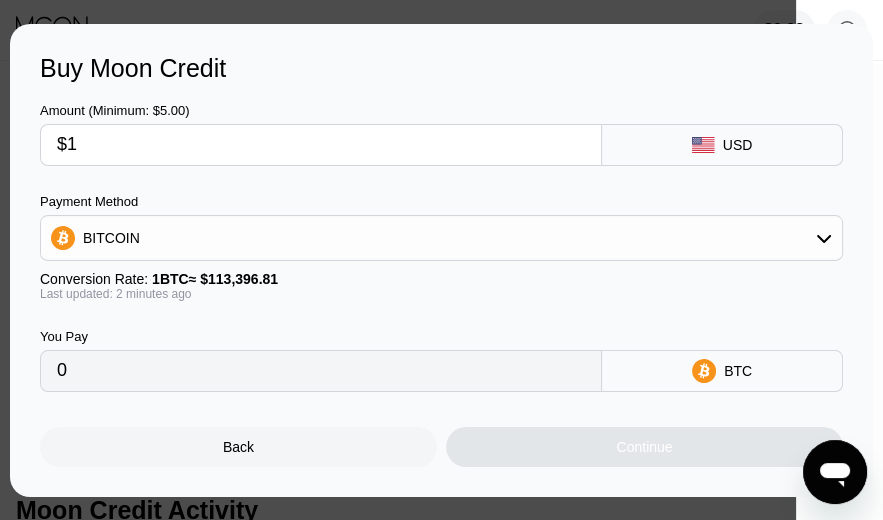 type on "$10" 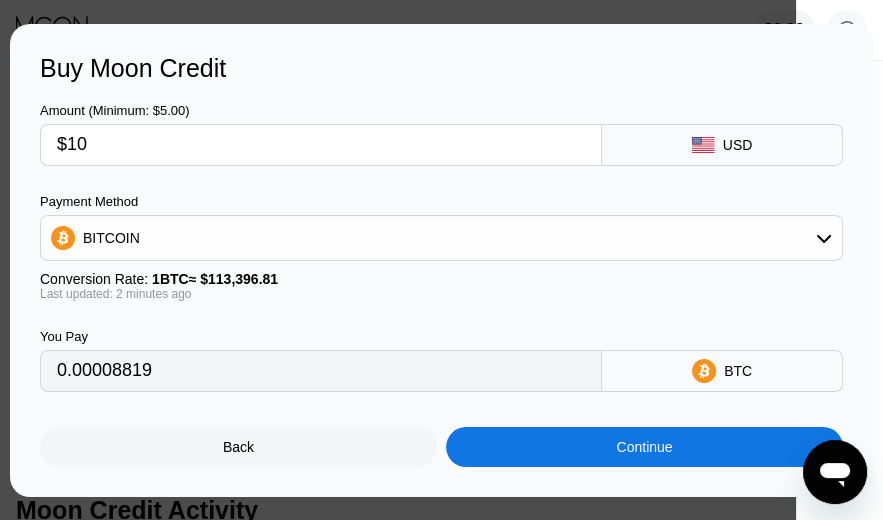 type on "0.00008819" 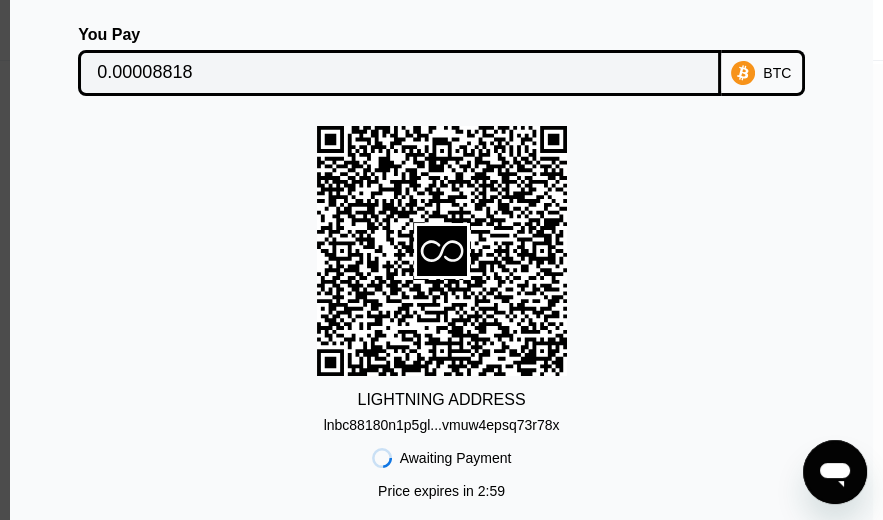 click on "Awaiting Payment Price expires in   2 : 59 Cancel Open in Wallet" at bounding box center [441, 501] 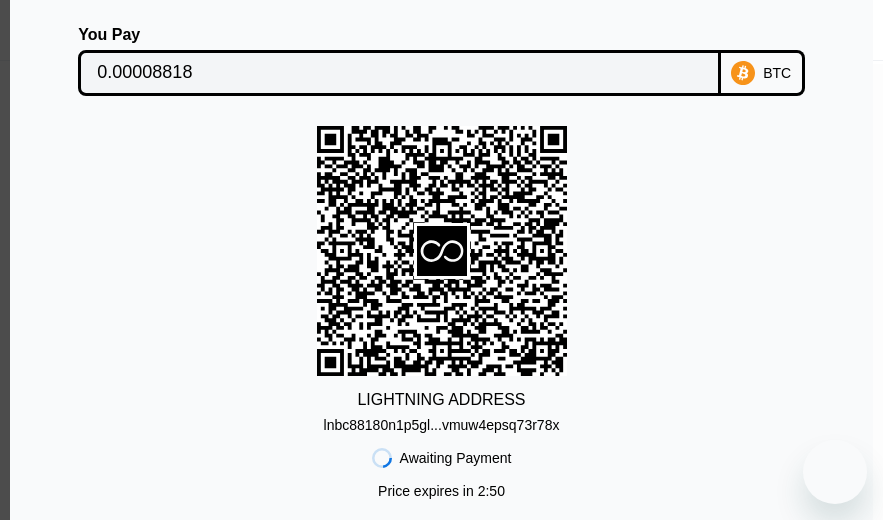 scroll, scrollTop: 0, scrollLeft: 0, axis: both 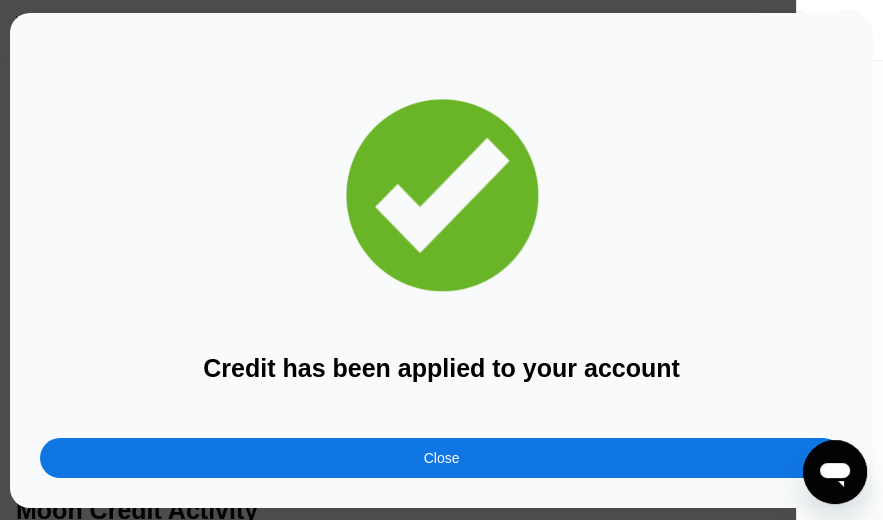 click on "Close" at bounding box center [441, 458] 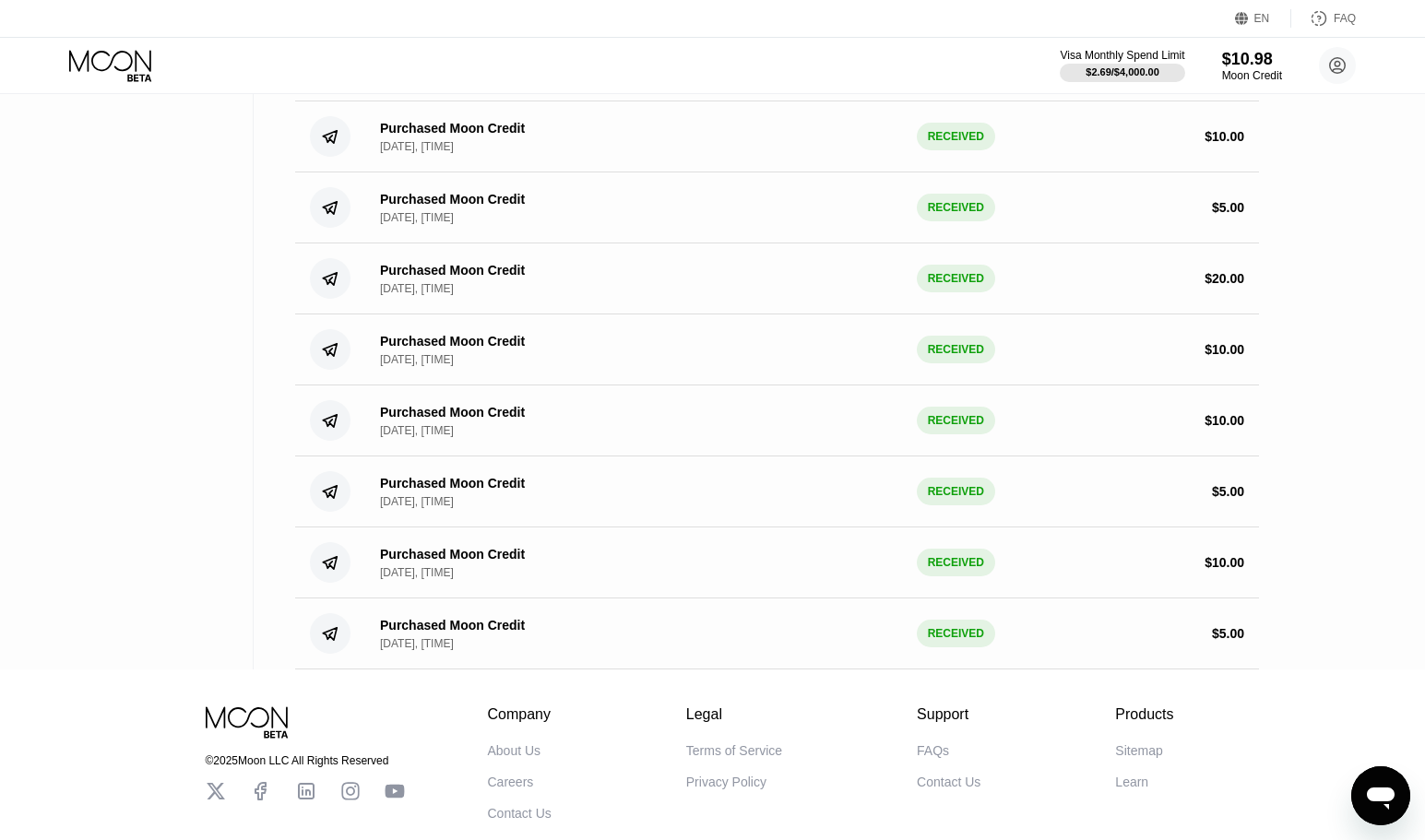 scroll, scrollTop: 0, scrollLeft: 0, axis: both 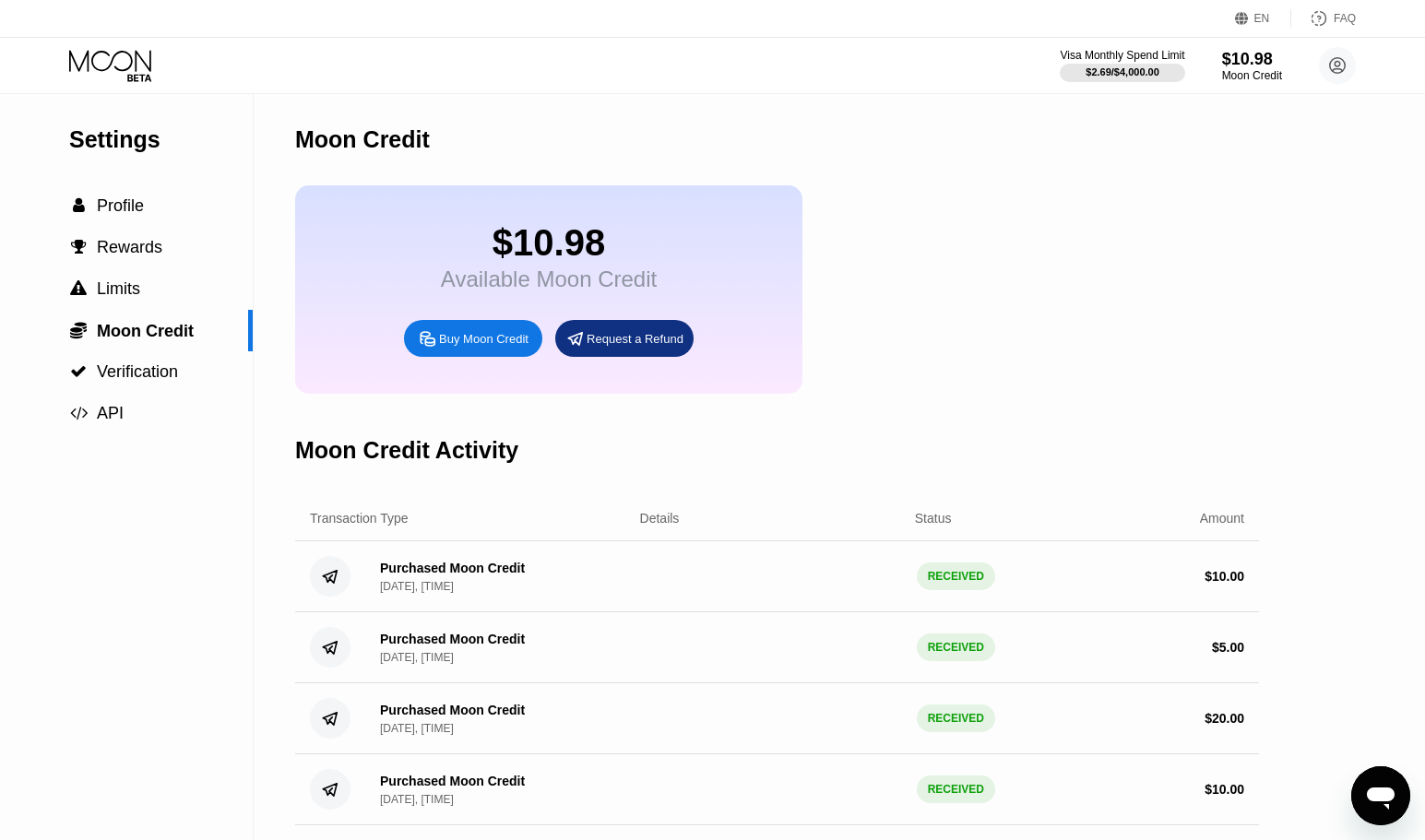 click 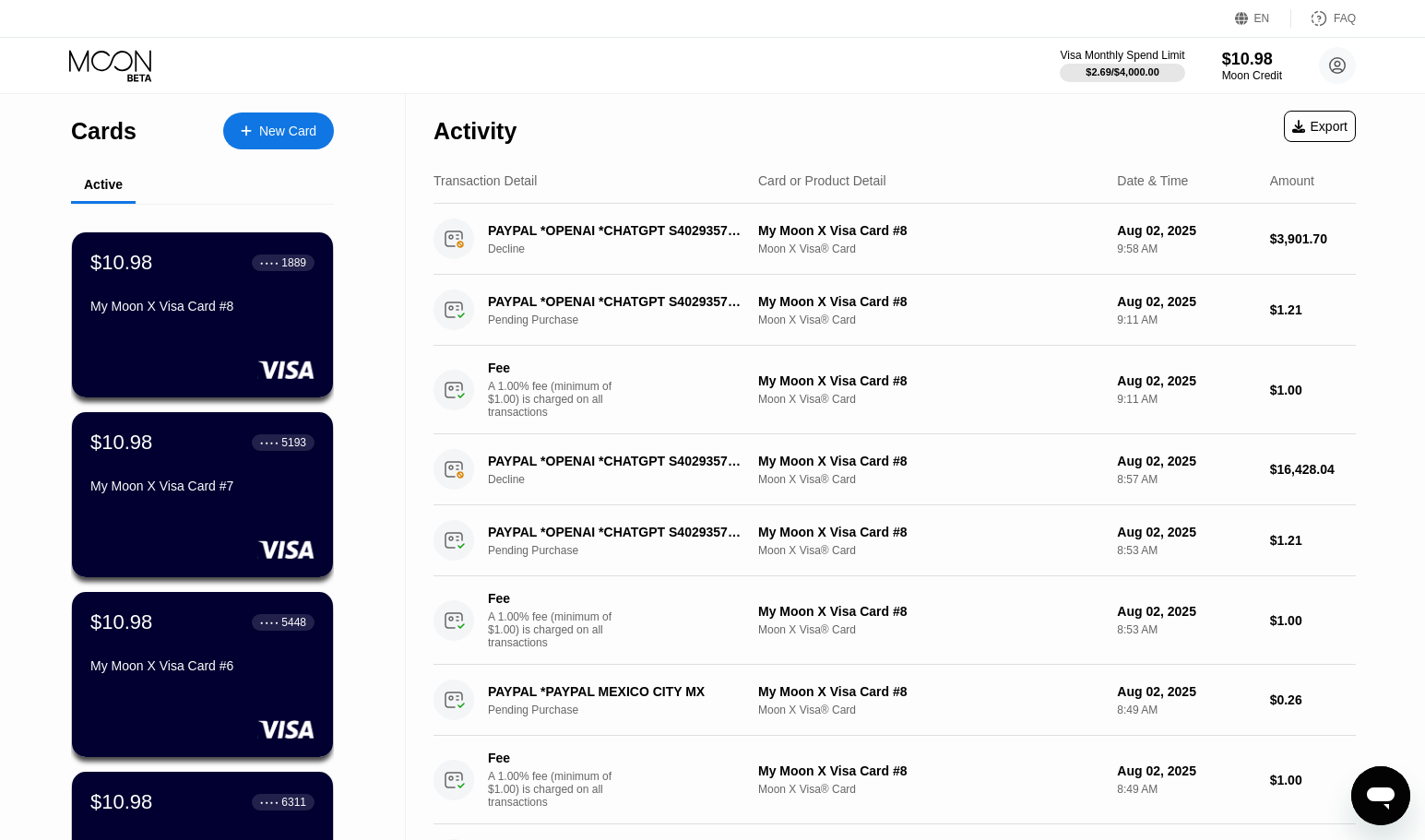 click on "New Card" at bounding box center (279, 131) 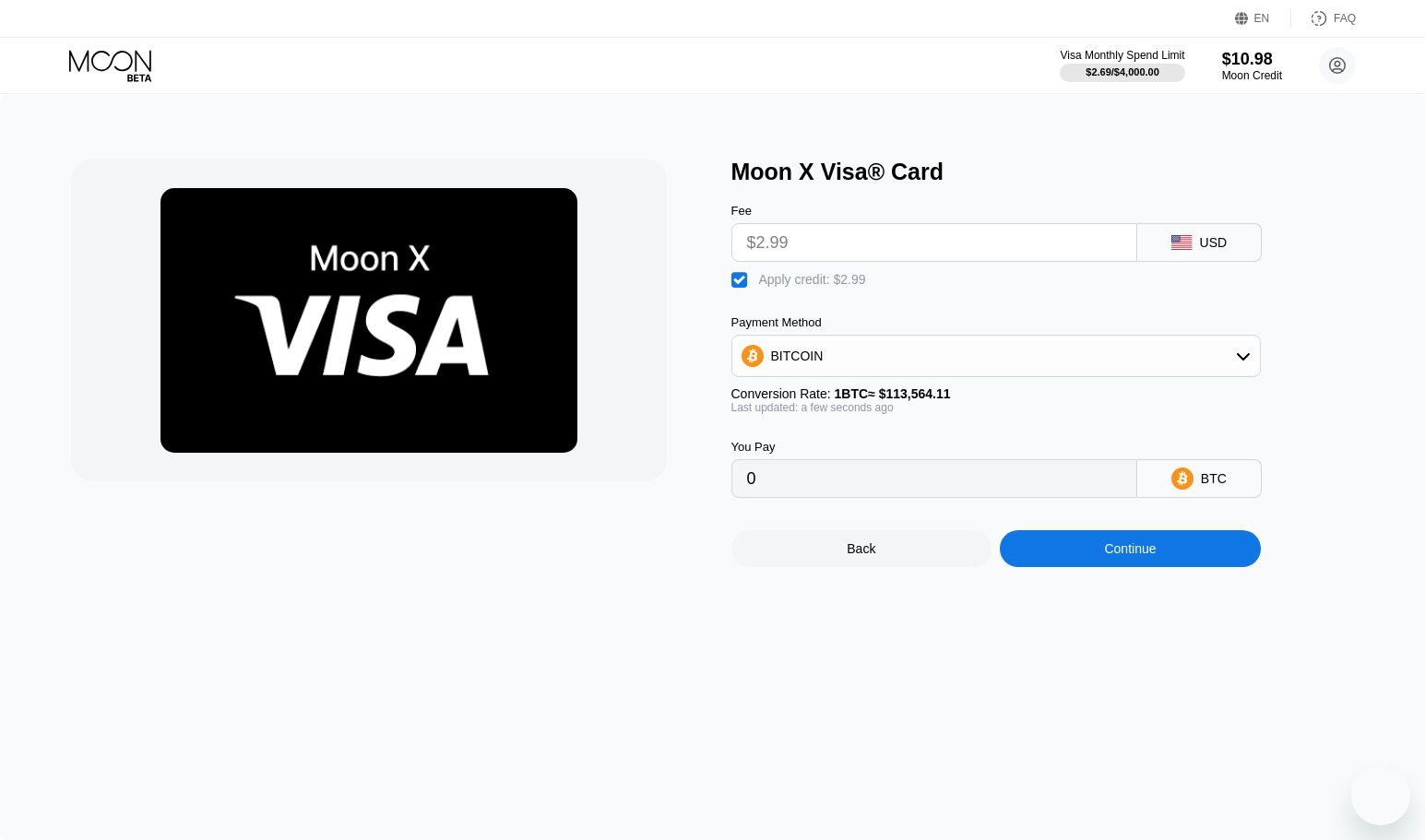 scroll, scrollTop: 0, scrollLeft: 0, axis: both 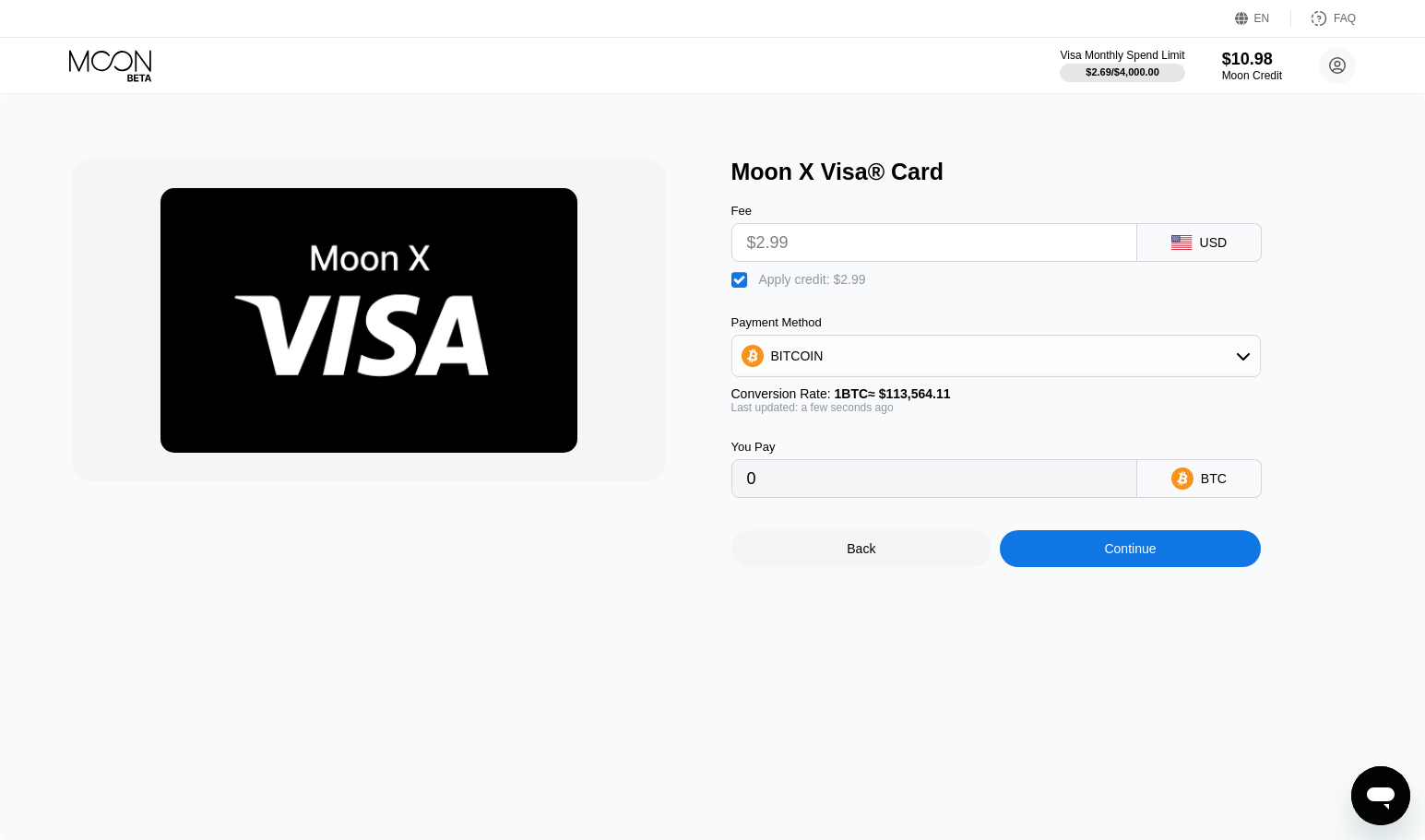 click on "Continue" at bounding box center (1130, 549) 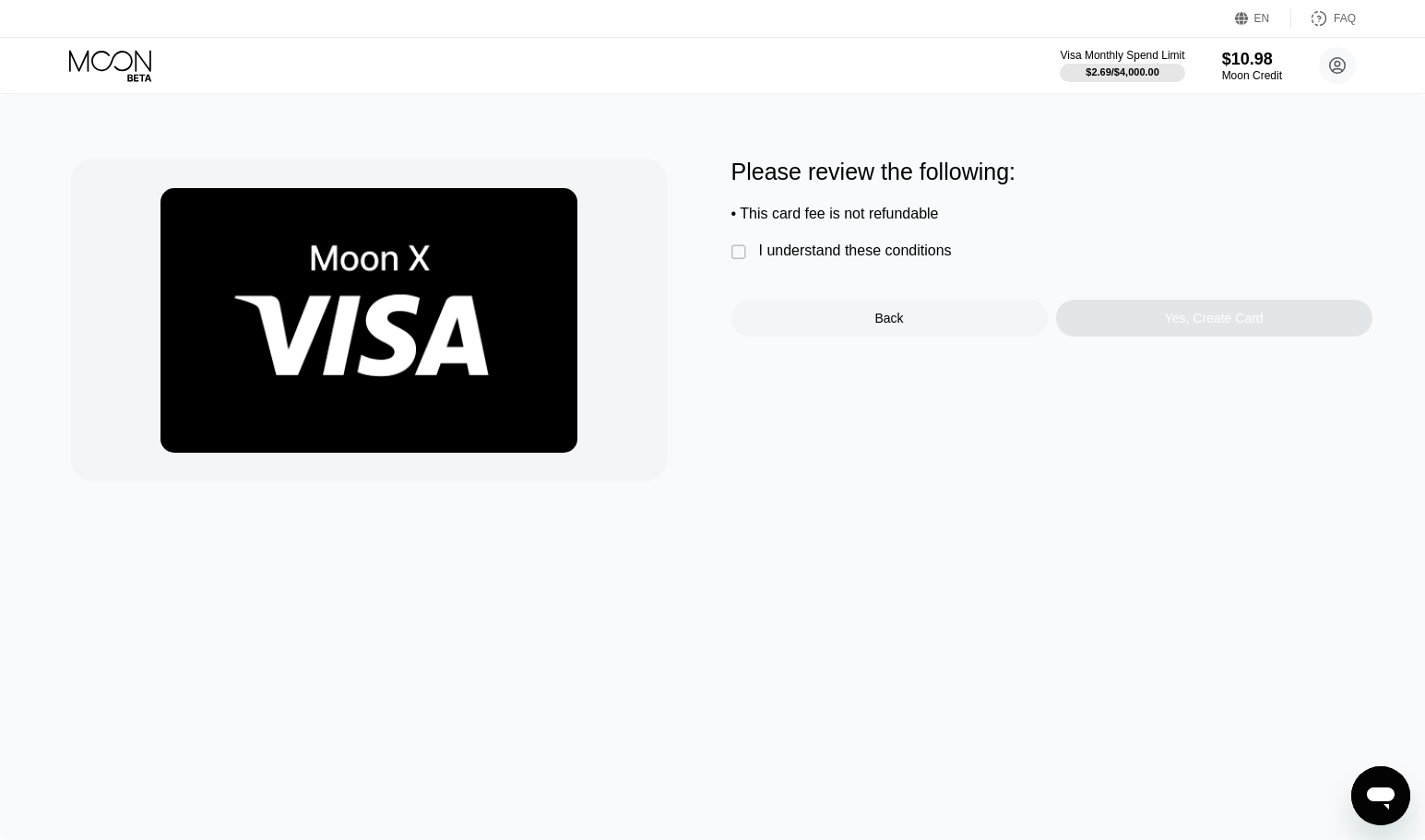 click on "I understand these conditions" at bounding box center (855, 251) 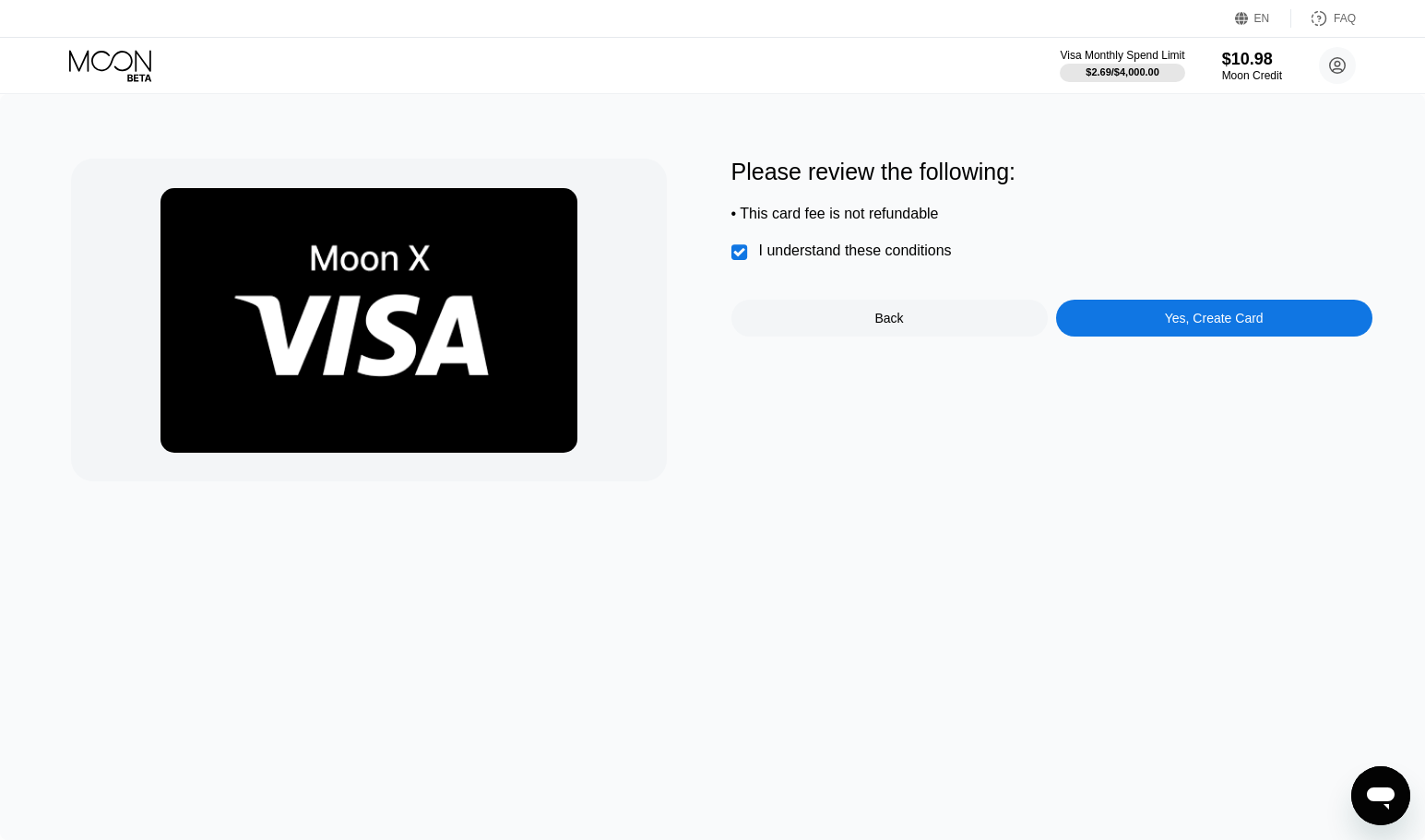 click on "Please review the following: • This card fee is not refundable  I understand these conditions Back Yes, Create Card" at bounding box center (1051, 247) 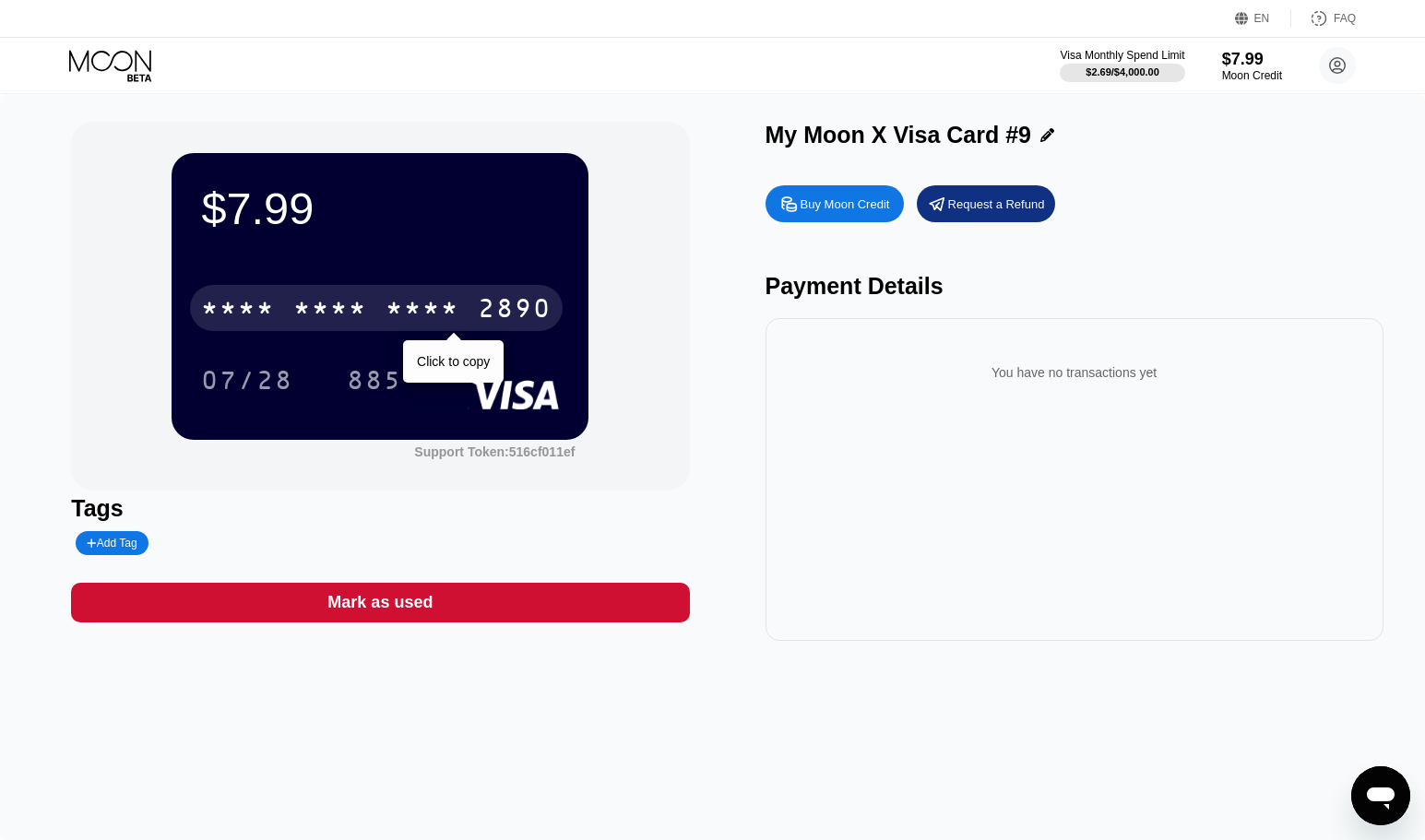 click on "2890" at bounding box center (515, 311) 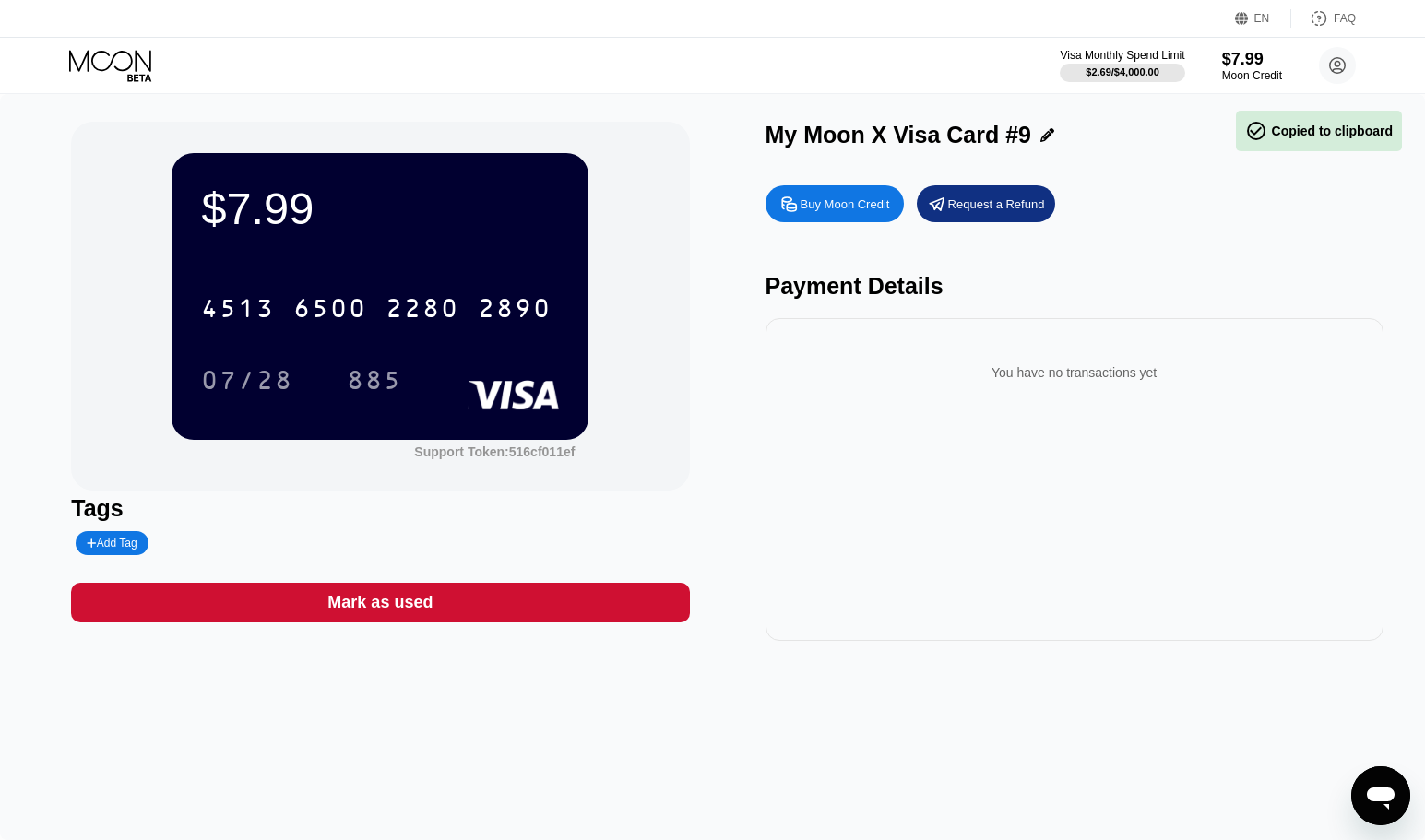 click on "4513 6500 2280 2890 07/28 885" at bounding box center (380, 325) 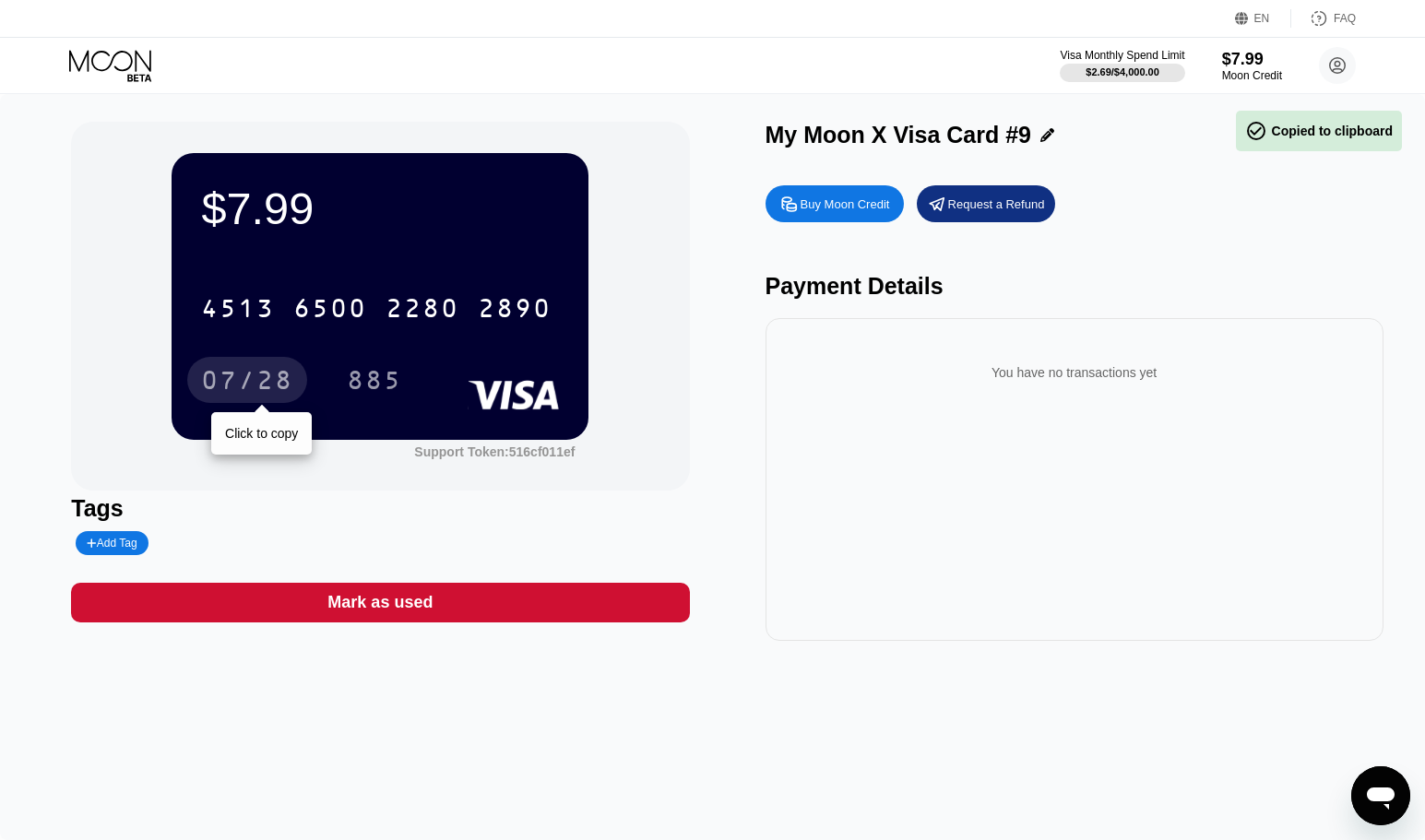 click on "07/28" at bounding box center (247, 383) 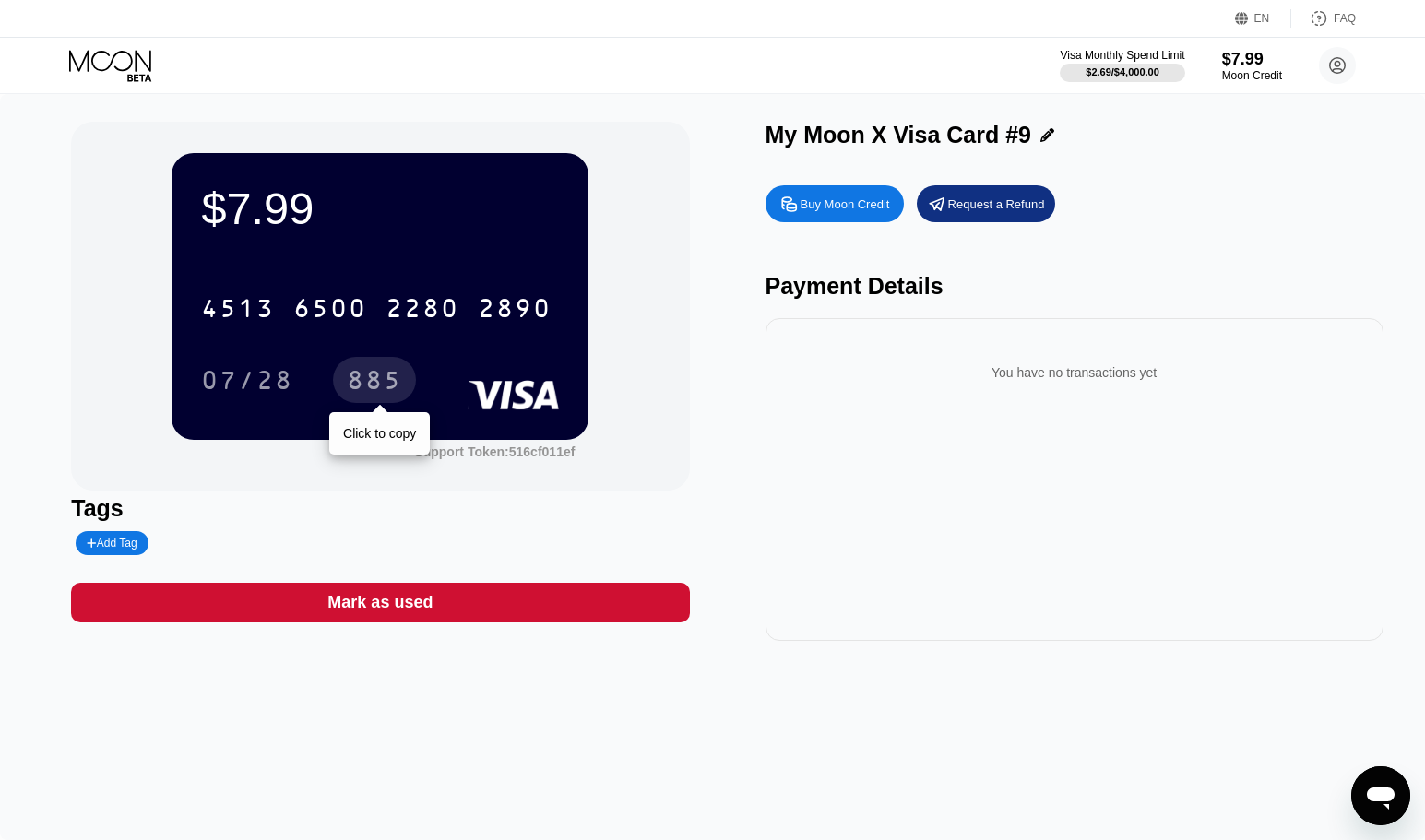 drag, startPoint x: 353, startPoint y: 393, endPoint x: 398, endPoint y: 387, distance: 45.398238 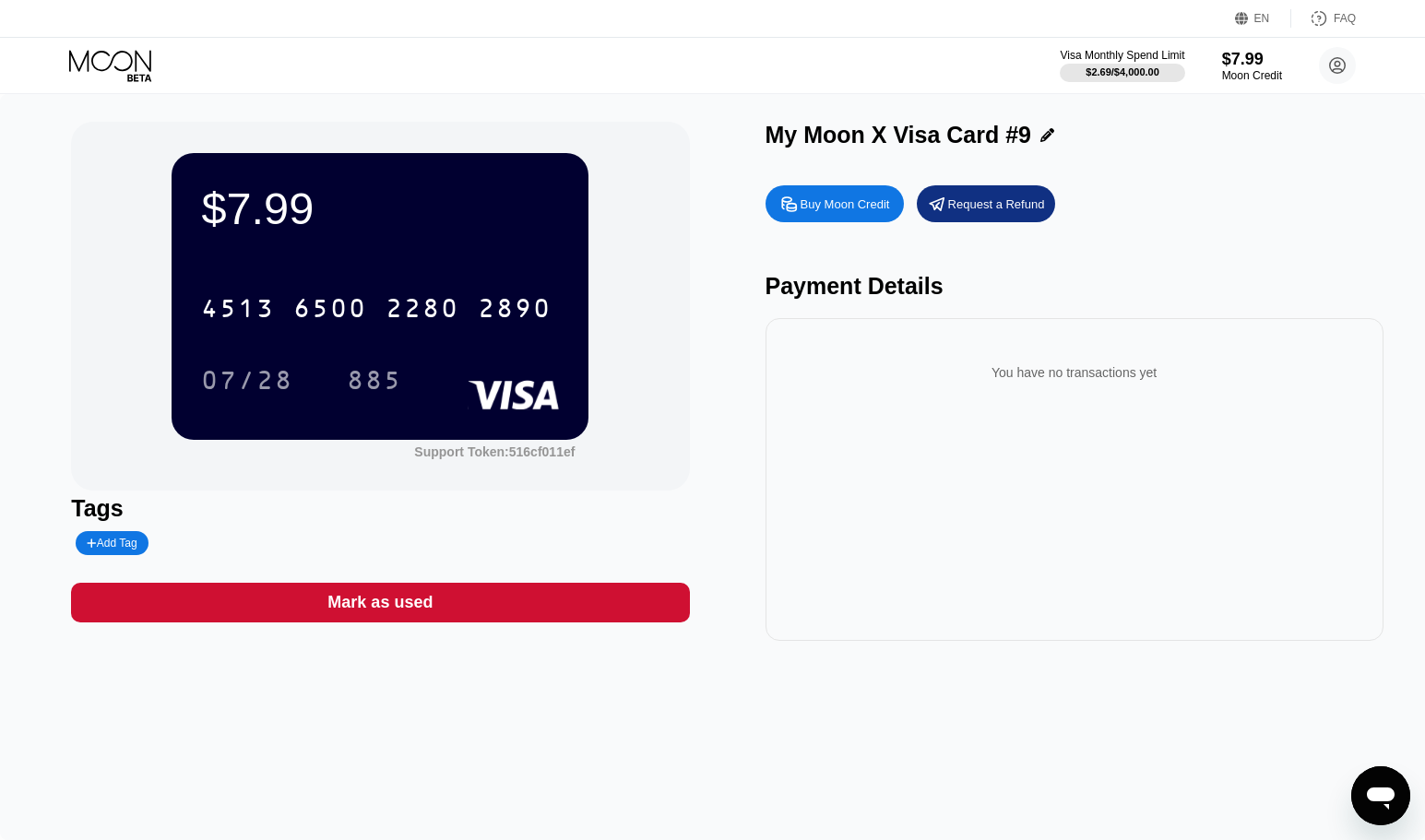 drag, startPoint x: 813, startPoint y: 418, endPoint x: 773, endPoint y: 124, distance: 296.70861 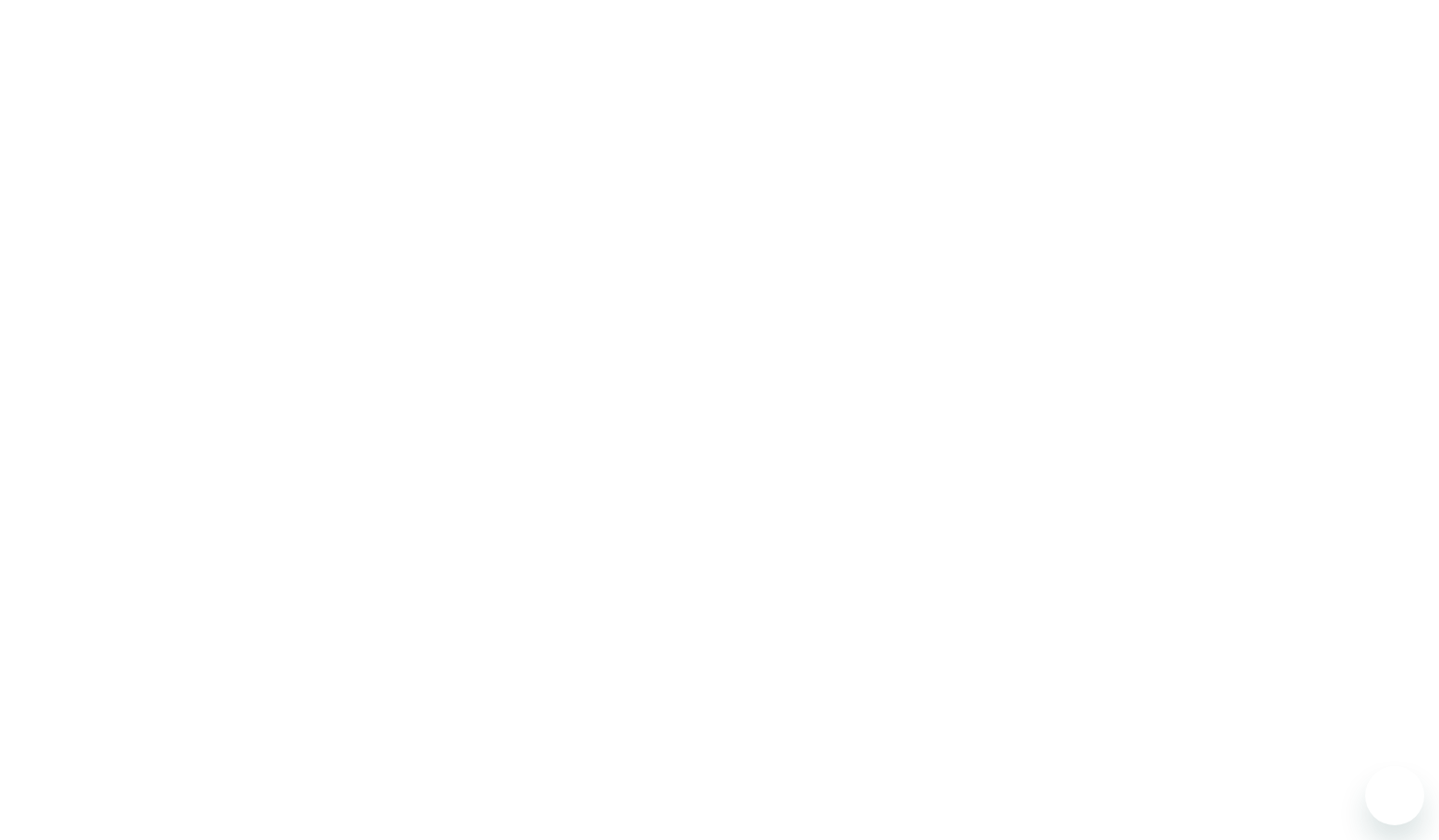 scroll, scrollTop: 0, scrollLeft: 0, axis: both 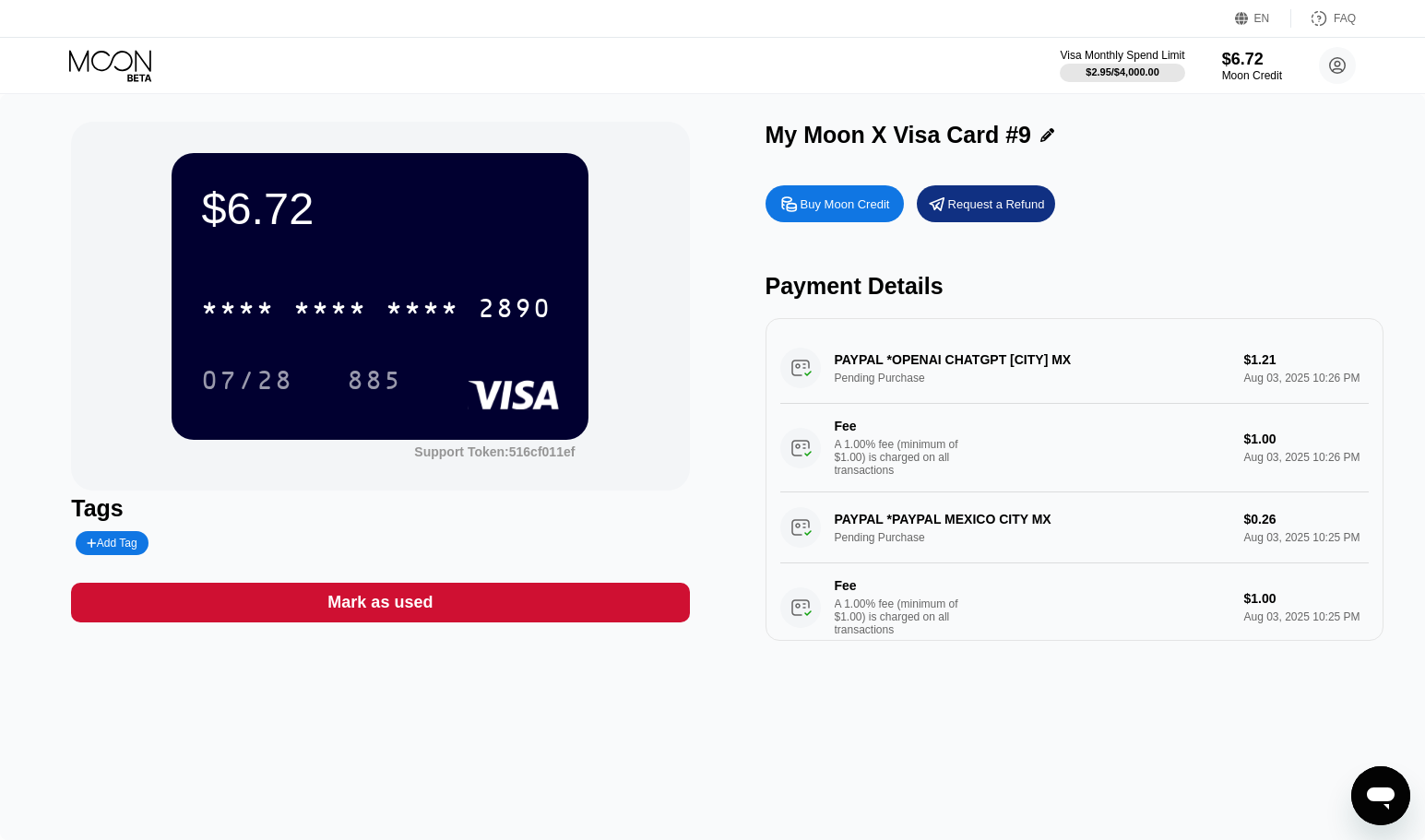 click on "PAYPAL *PAYPAL           [CITY]  MX Pending Purchase $0.26 Aug 03, 2025 10:25 PM Fee A 1.00% fee (minimum of $1.00) is charged on all transactions $1.00 Aug 03, 2025 10:25 PM" at bounding box center [1075, 572] 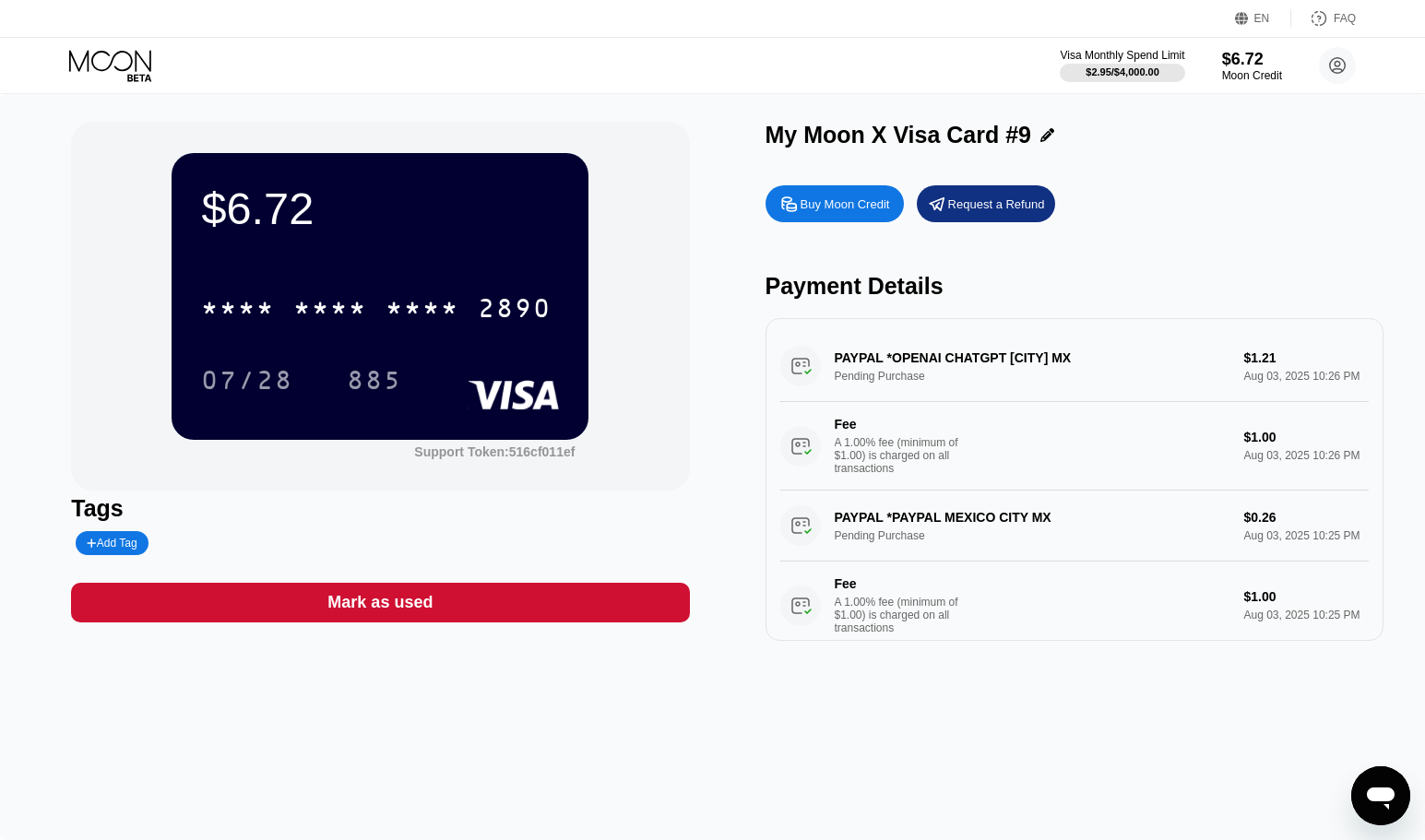 scroll, scrollTop: 0, scrollLeft: 0, axis: both 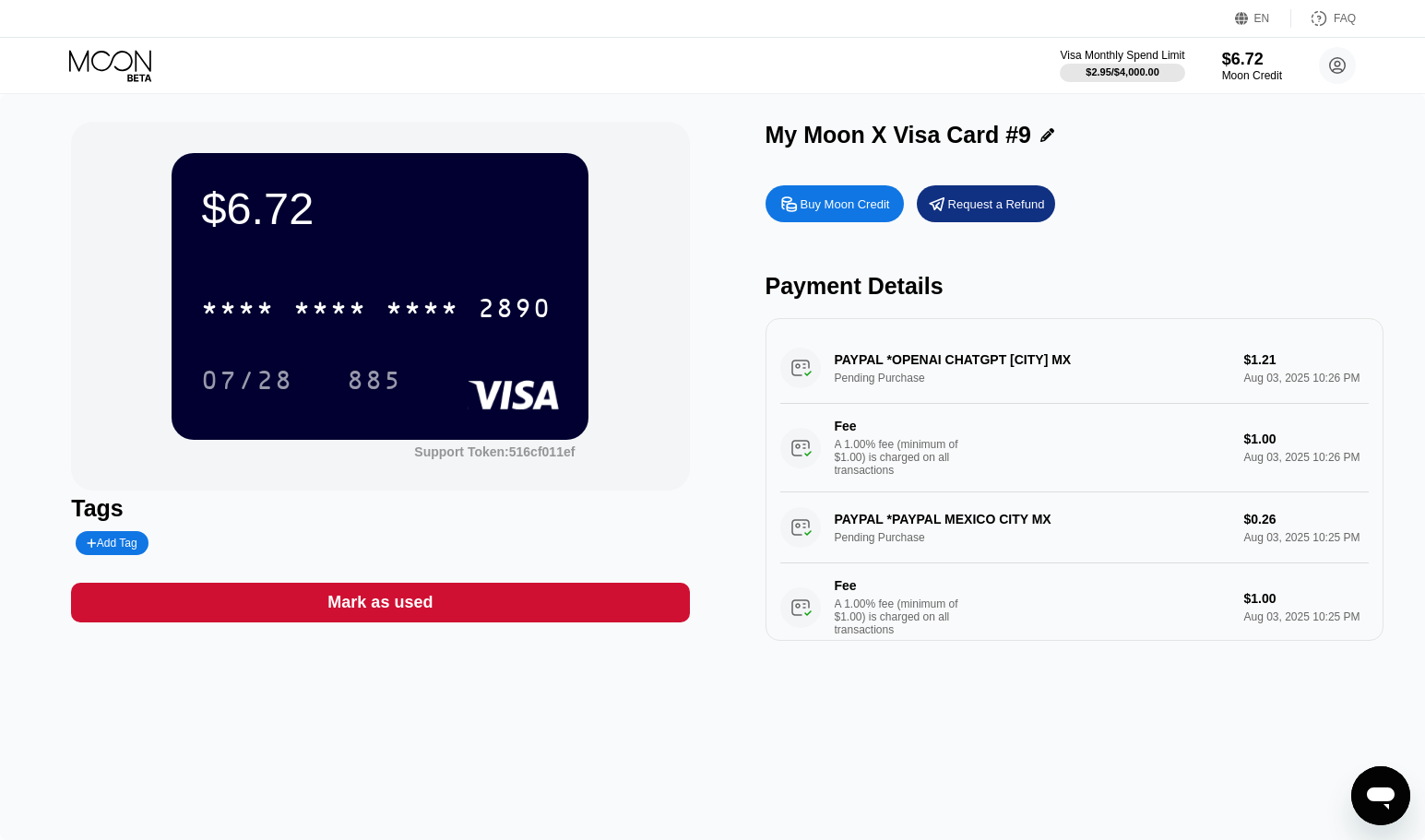 drag, startPoint x: 835, startPoint y: 731, endPoint x: 924, endPoint y: 715, distance: 90.42677 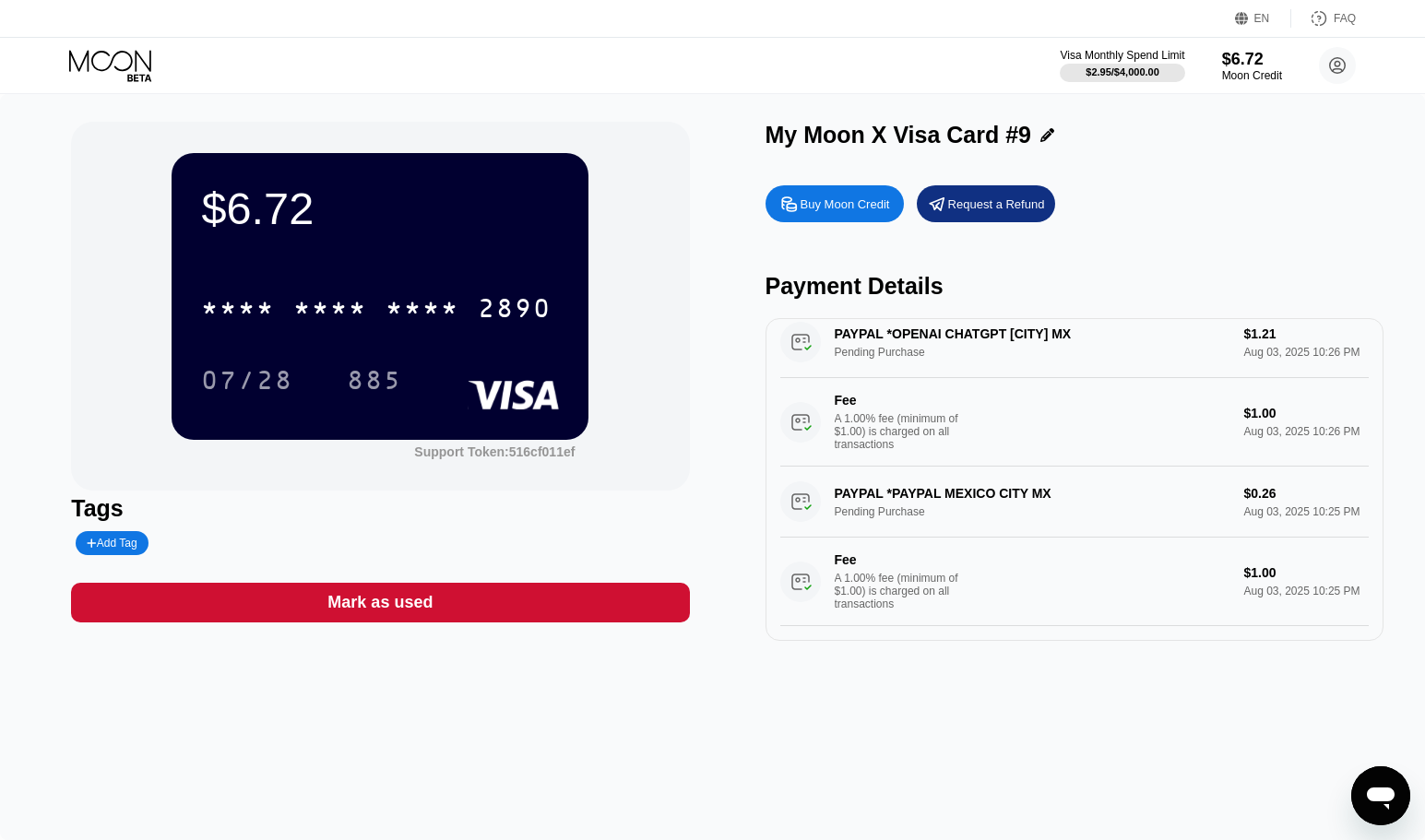 scroll, scrollTop: 0, scrollLeft: 0, axis: both 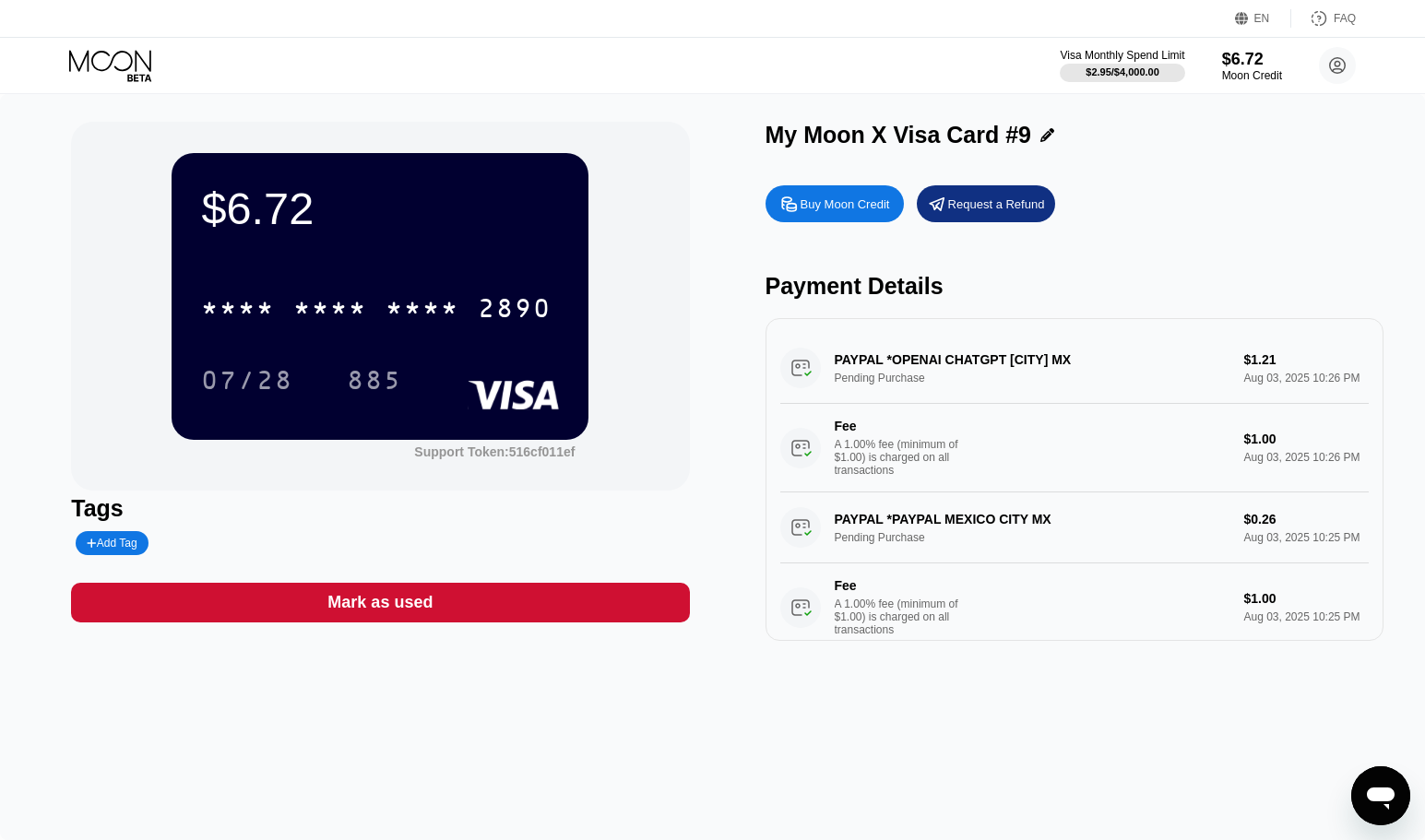 drag, startPoint x: 805, startPoint y: 735, endPoint x: 1005, endPoint y: 837, distance: 224.50835 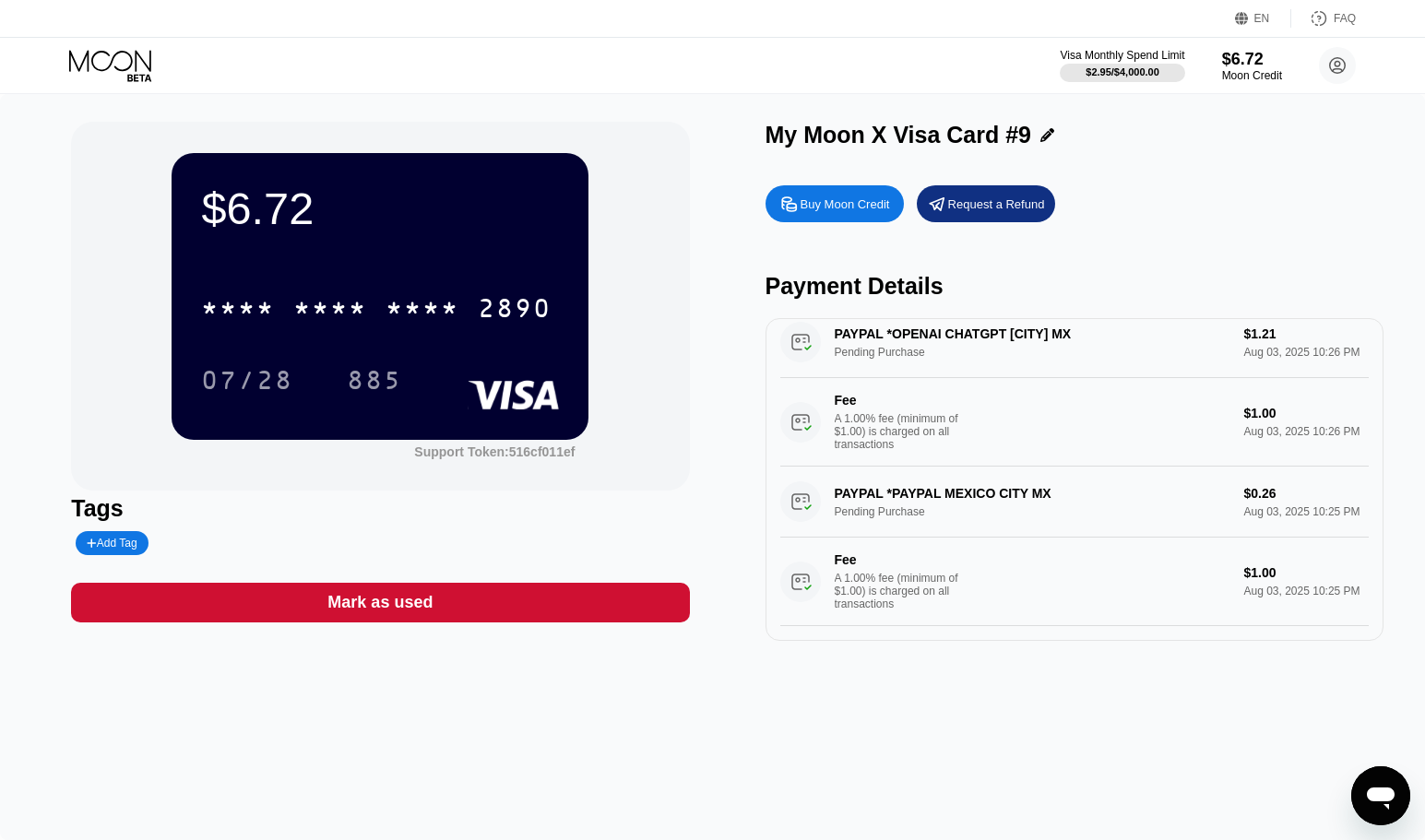 scroll, scrollTop: 56, scrollLeft: 0, axis: vertical 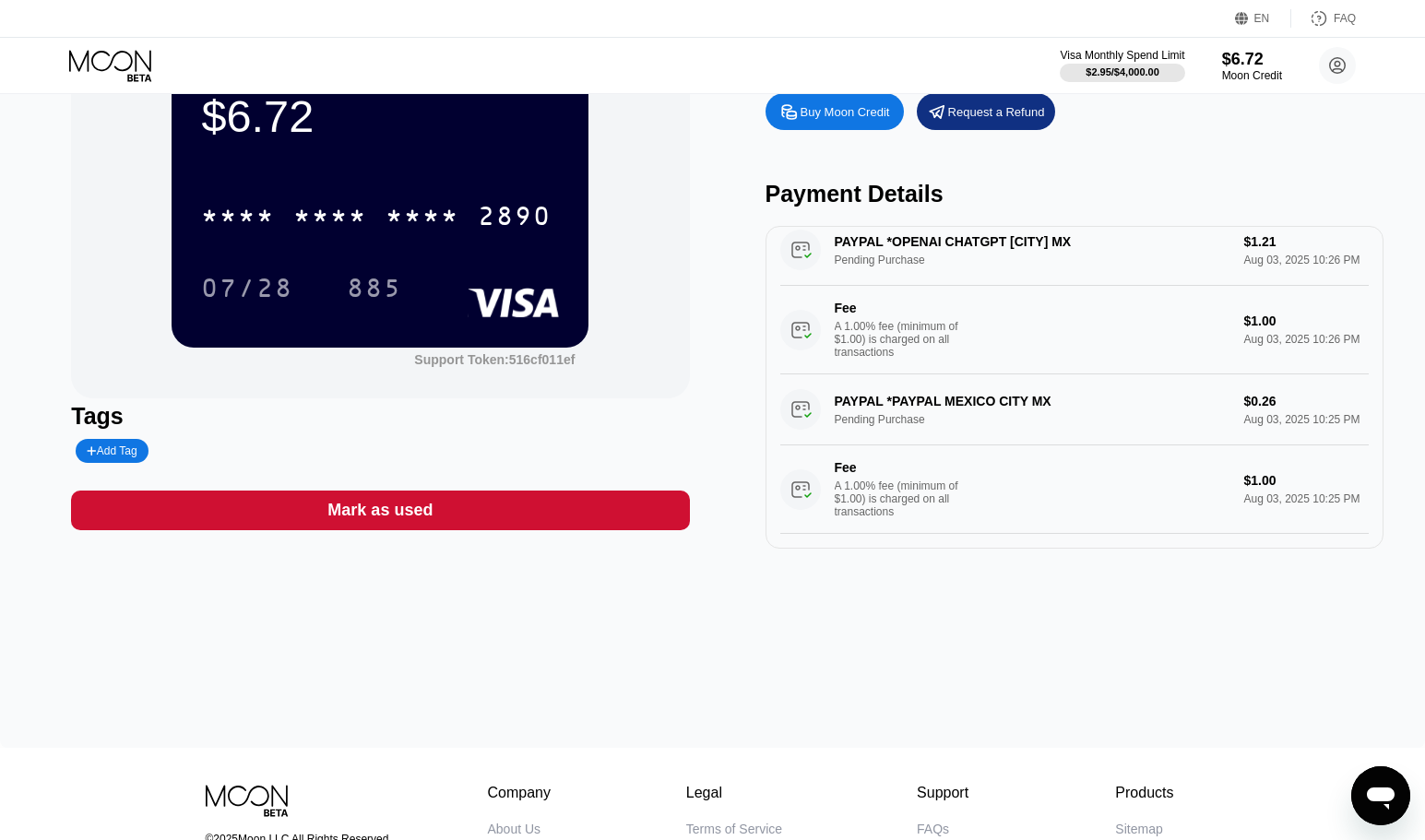 drag, startPoint x: 1265, startPoint y: 385, endPoint x: 1250, endPoint y: 387, distance: 15.132746 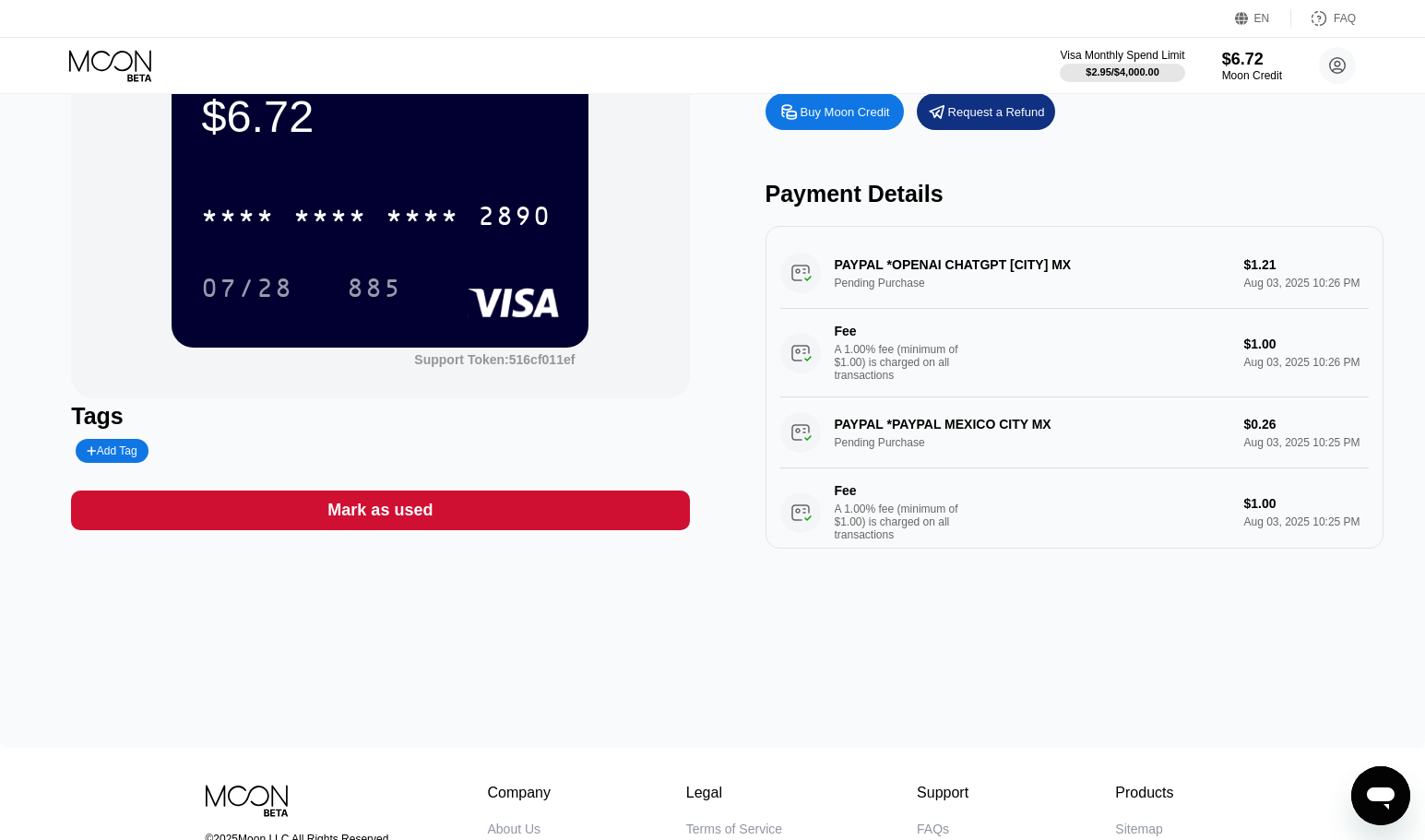 scroll, scrollTop: 0, scrollLeft: 0, axis: both 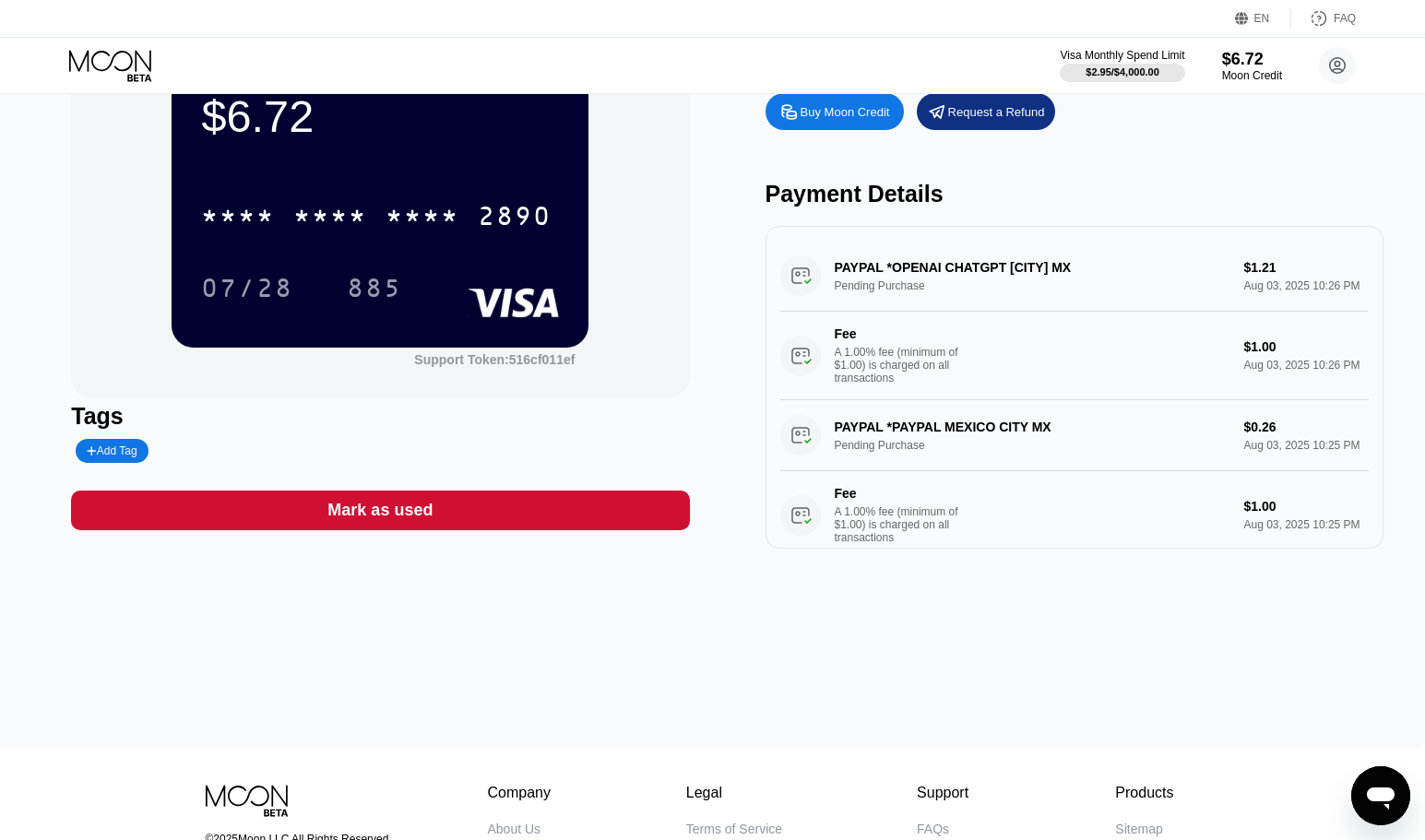 click on "PAYPAL *OPENAI CHATGPT   MEXICO CITY  MX Pending Purchase $1.21 Aug 03, 2025 10:26 PM Fee A 1.00% fee (minimum of $1.00) is charged on all transactions $1.00 Aug 03, 2025 10:26 PM" at bounding box center [1075, 320] 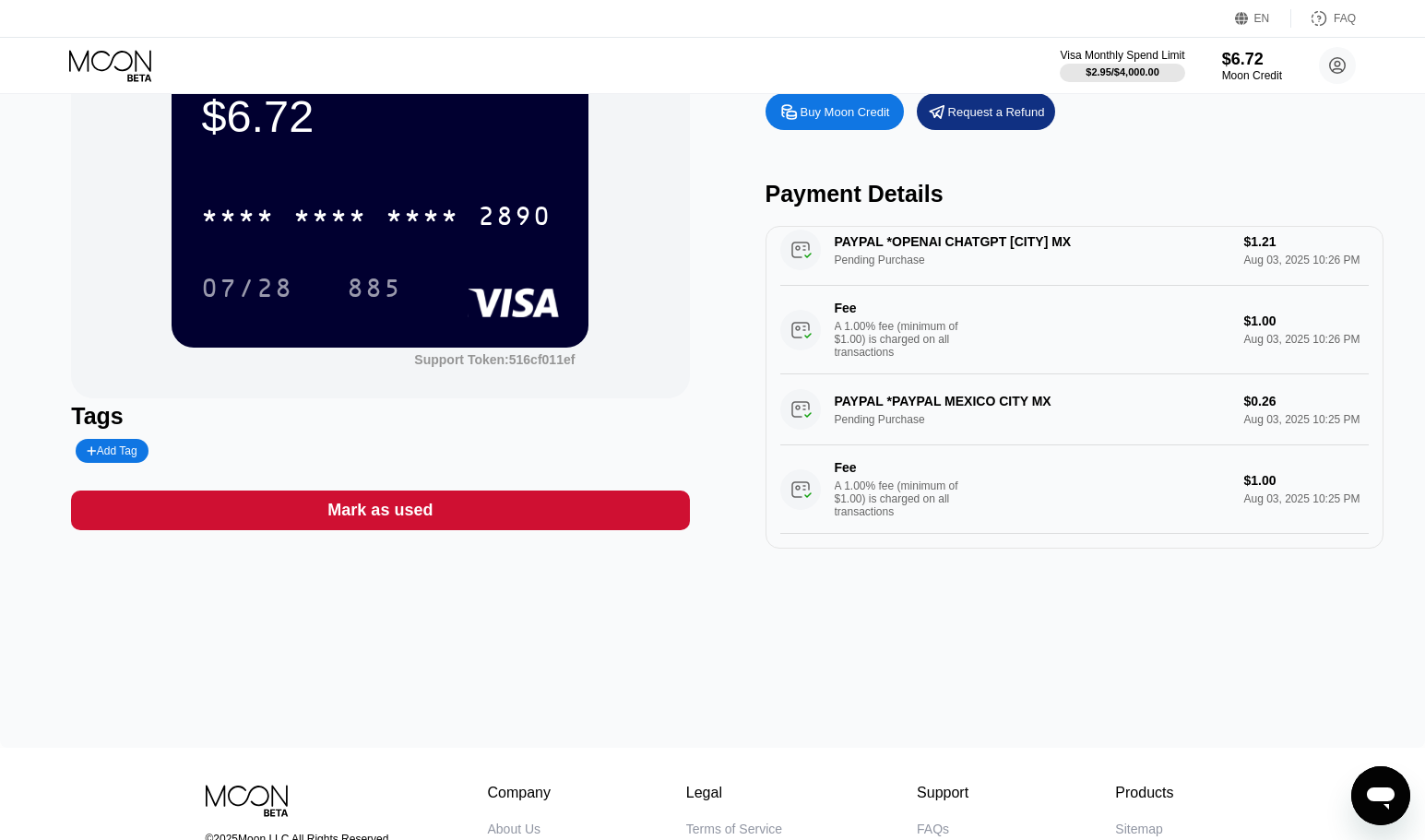 scroll, scrollTop: 56, scrollLeft: 0, axis: vertical 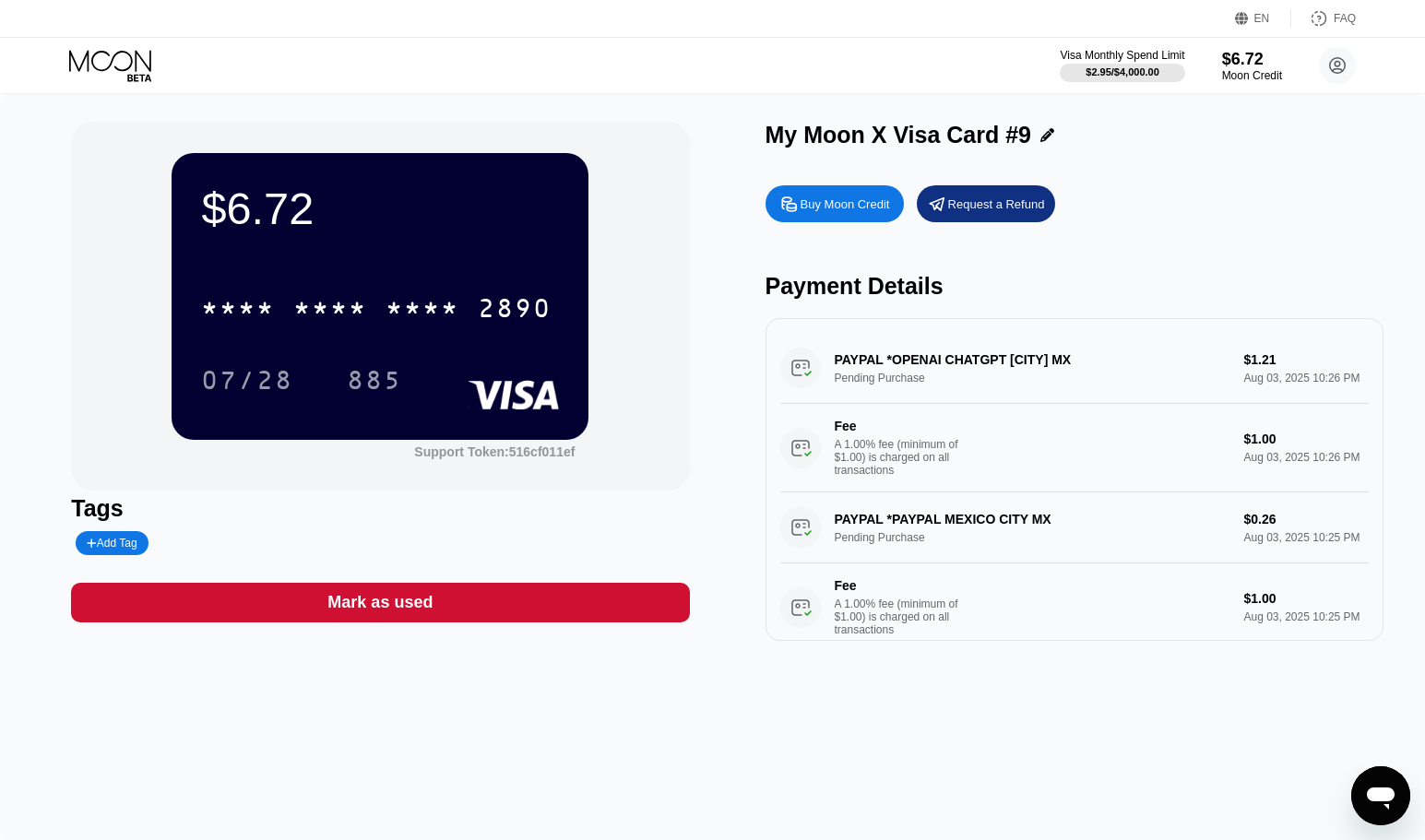 click 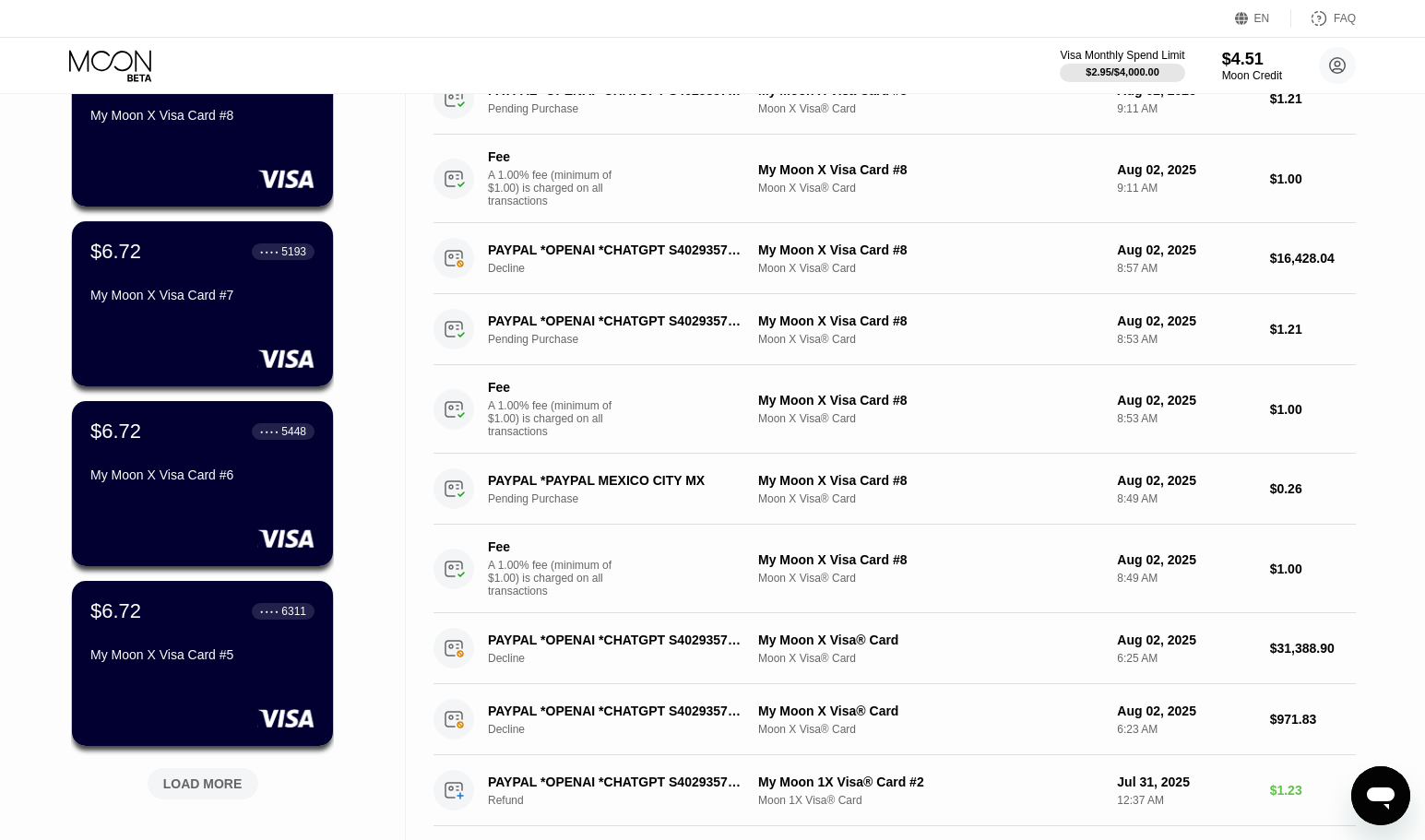 scroll, scrollTop: 0, scrollLeft: 0, axis: both 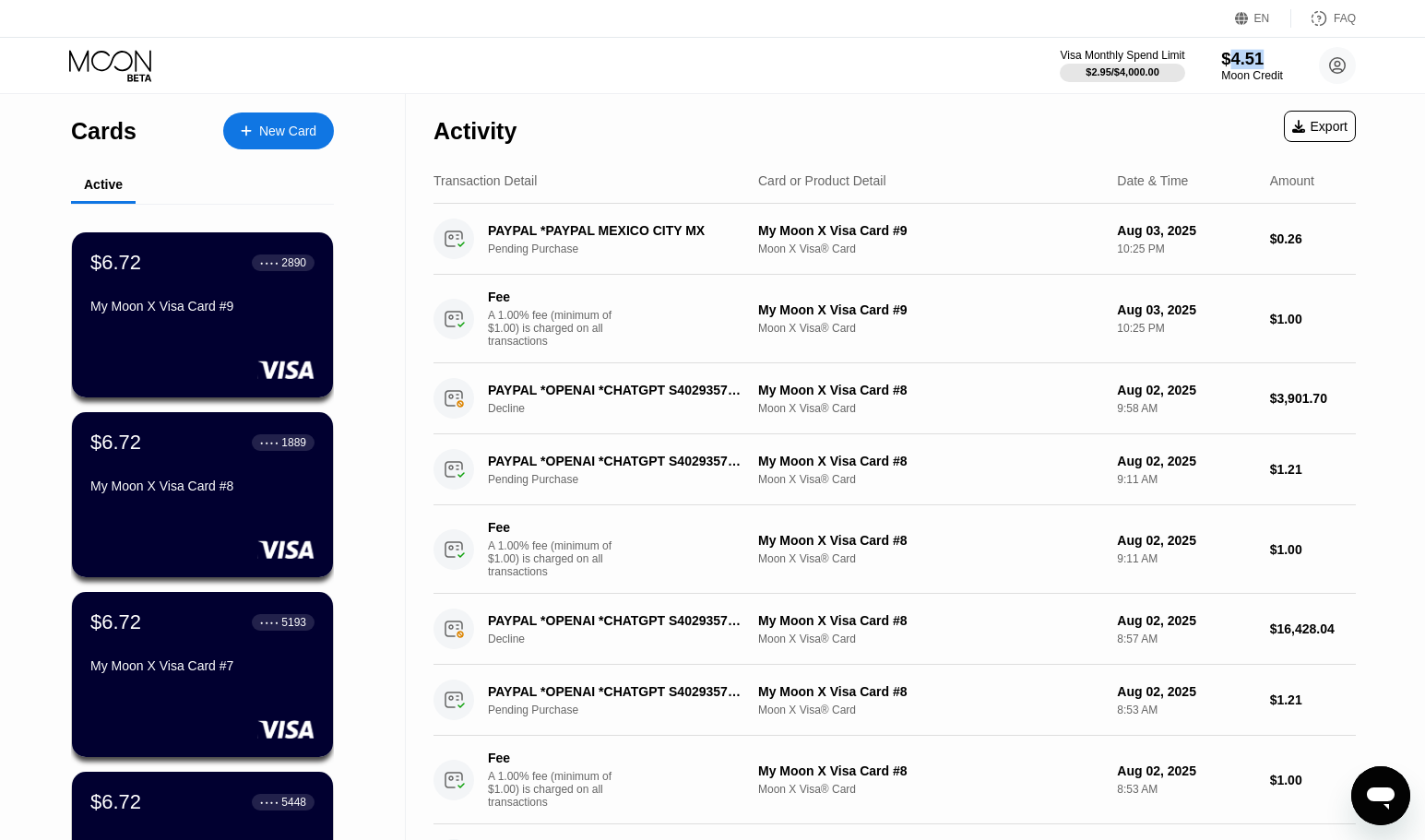 drag, startPoint x: 1239, startPoint y: 57, endPoint x: 1258, endPoint y: 58, distance: 19.026298 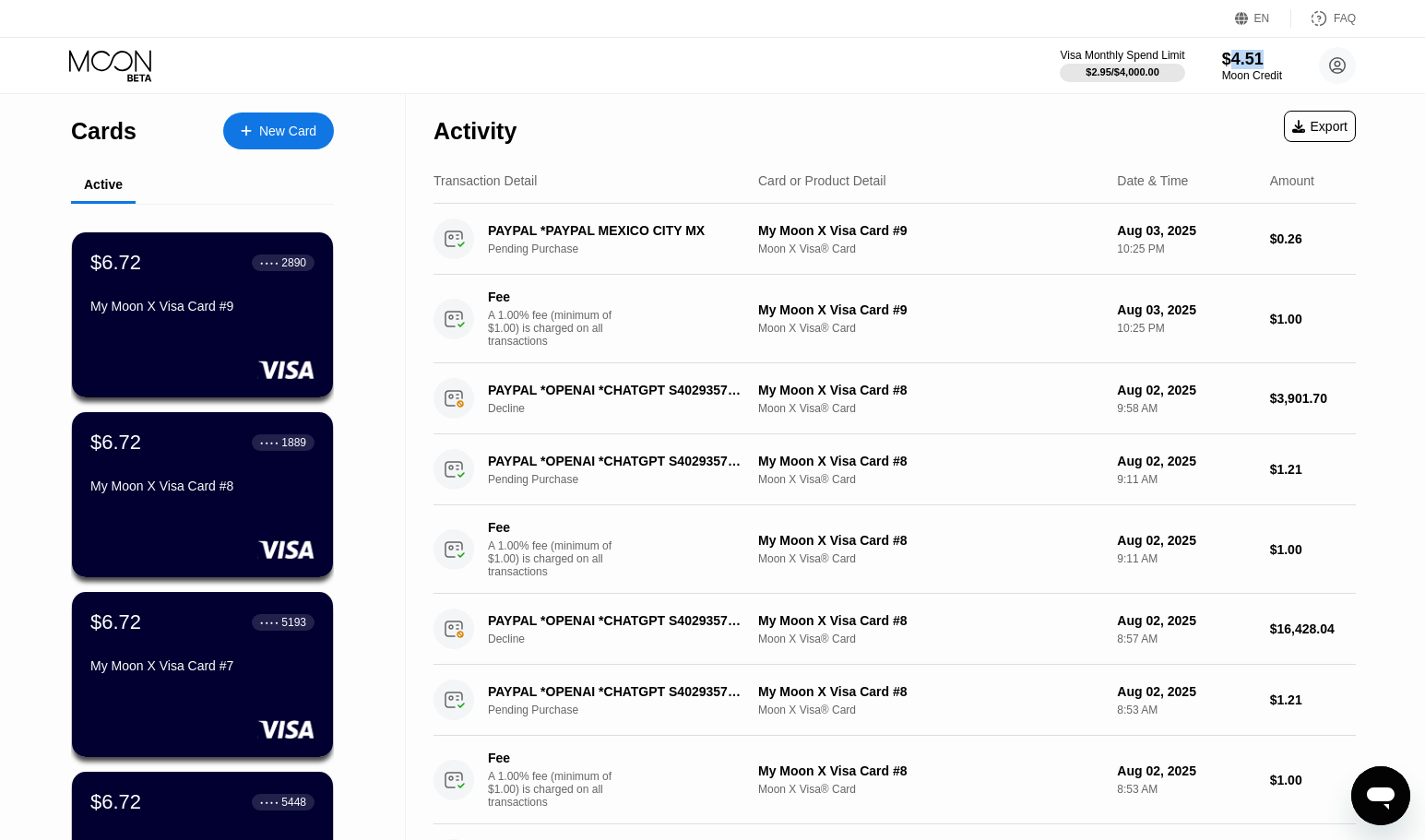 click on "Activity Export" at bounding box center [895, 126] 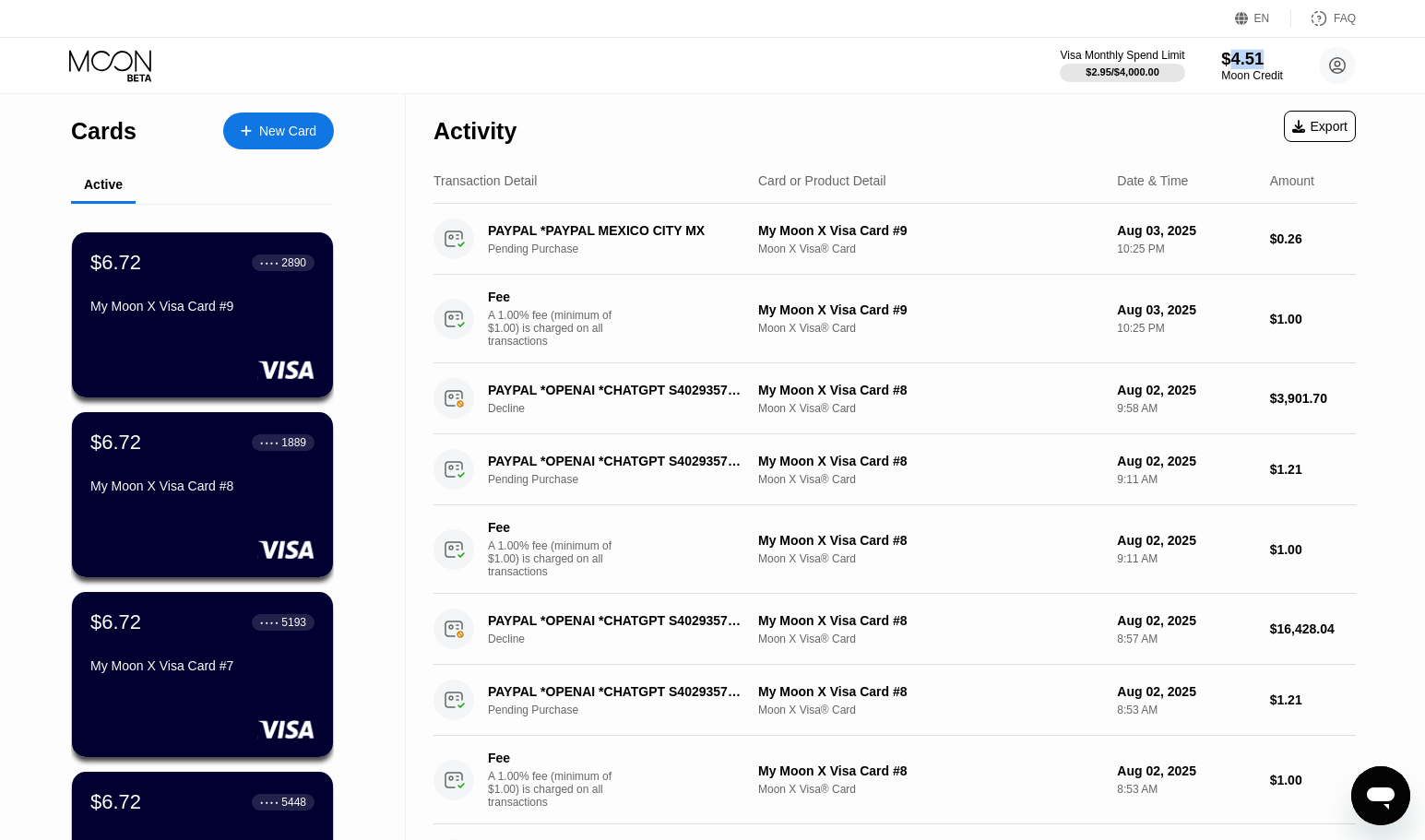 click on "$4.51" at bounding box center (1252, 58) 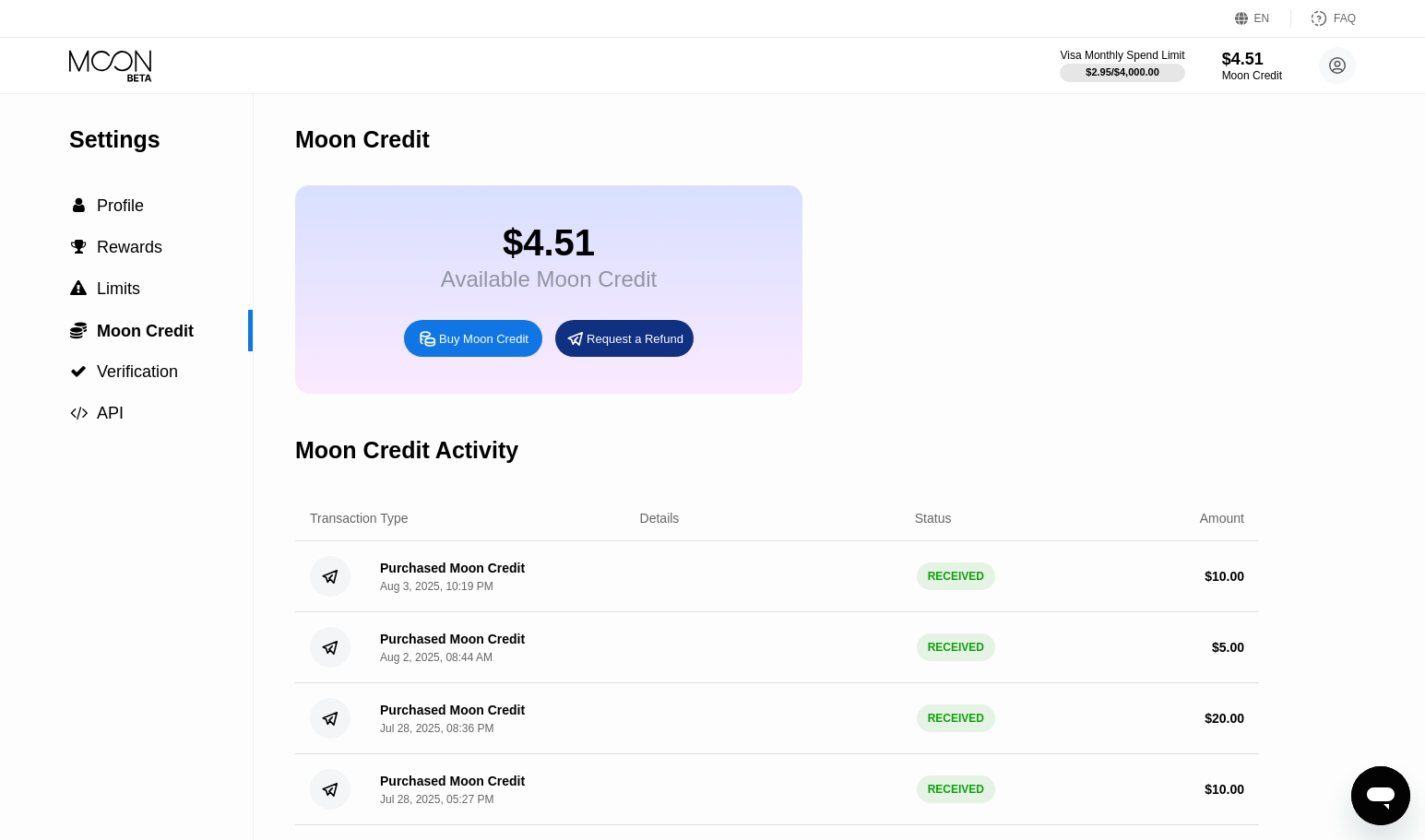 click 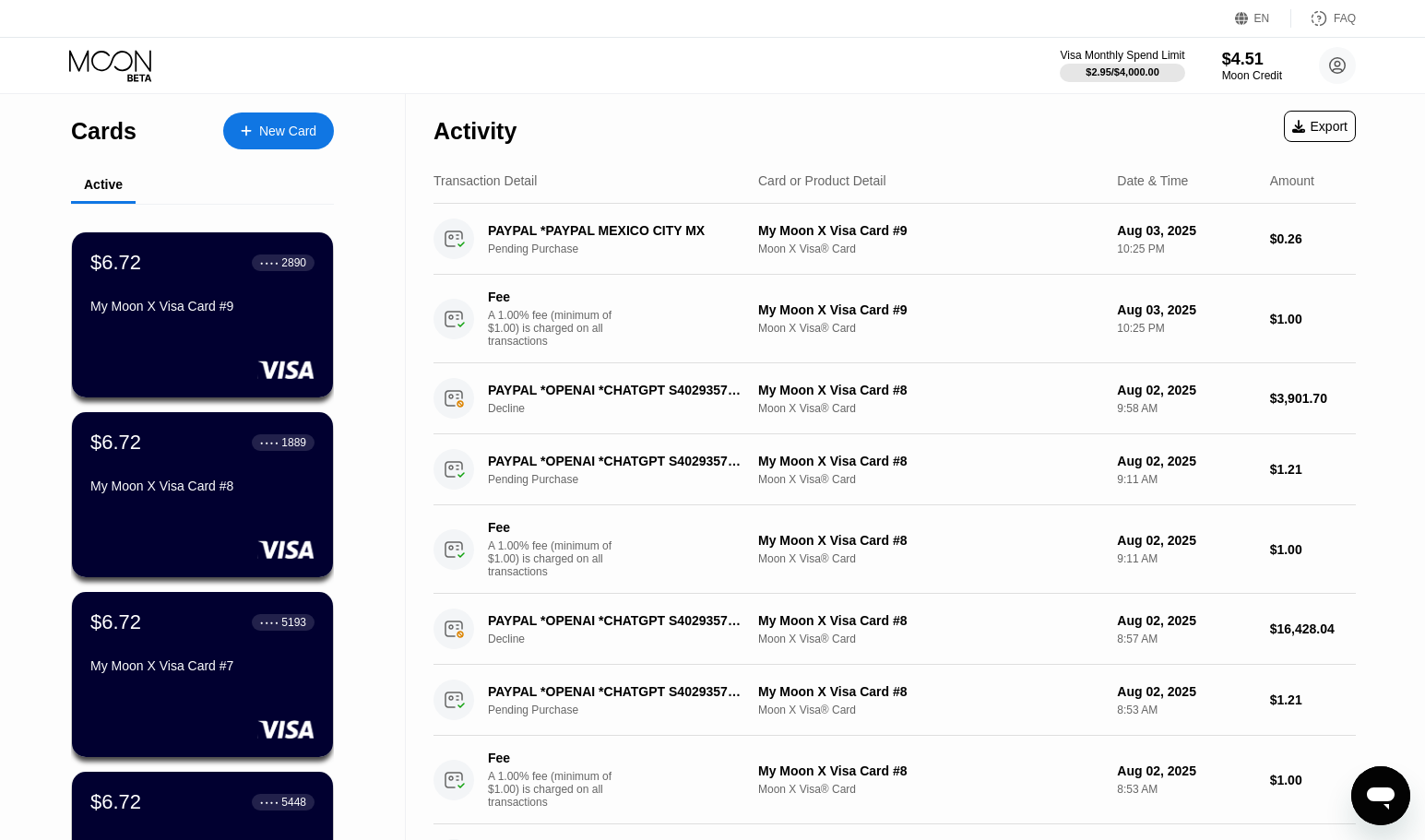 click on "Moon X Visa® Card" at bounding box center (930, 328) 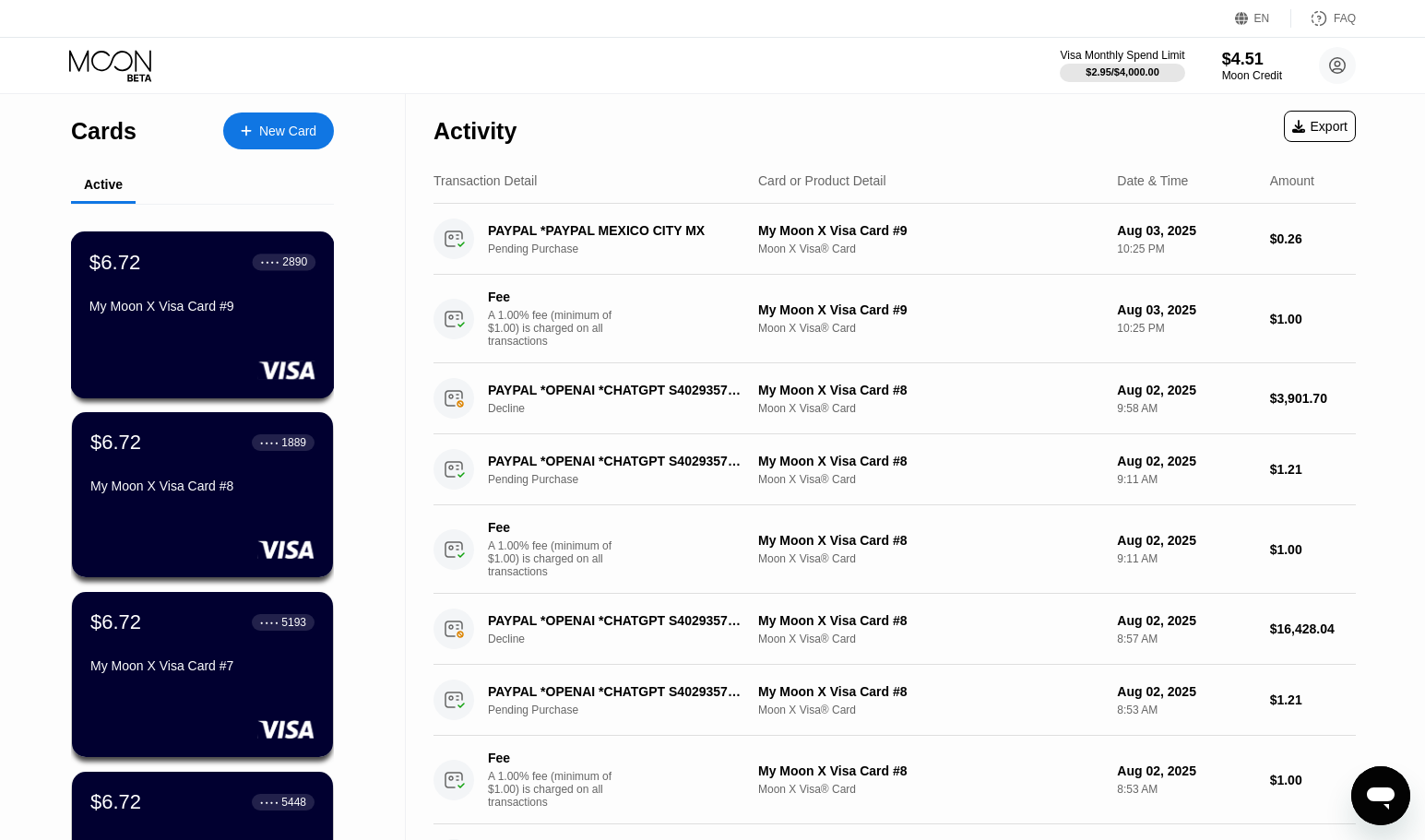 click on "$6.72 ● ● ● ● 2890 My Moon X Visa Card #9" at bounding box center (203, 314) 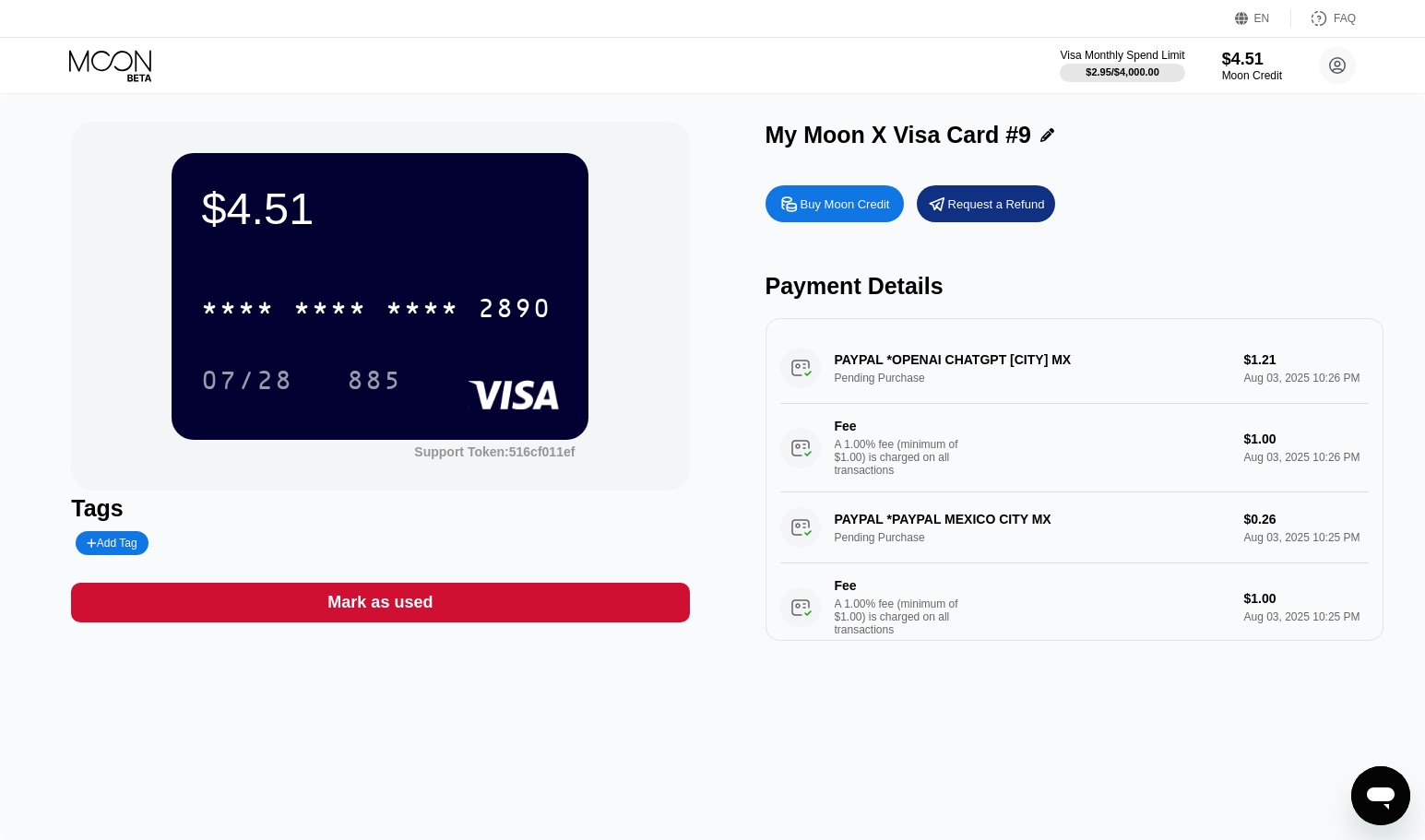click 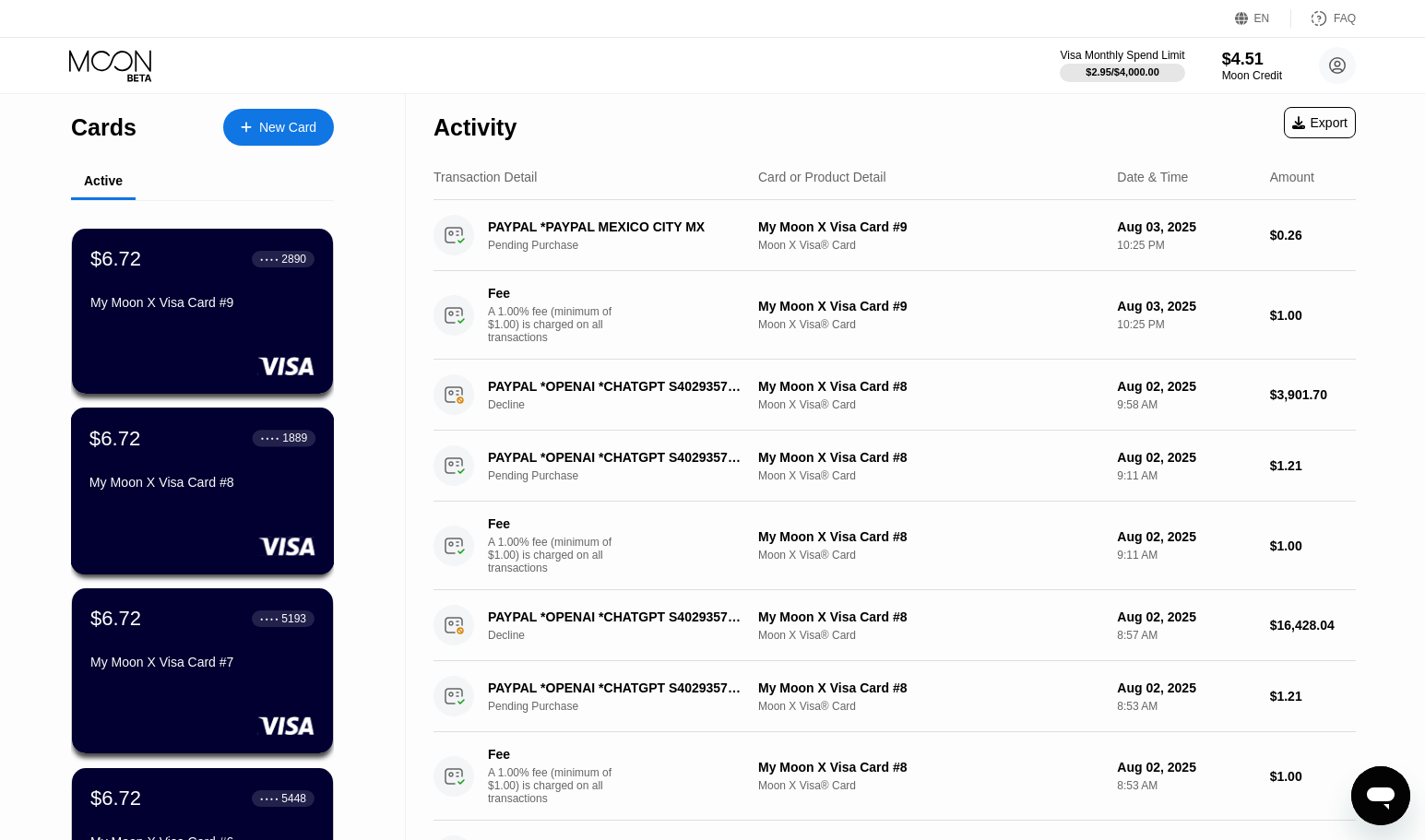scroll, scrollTop: 0, scrollLeft: 0, axis: both 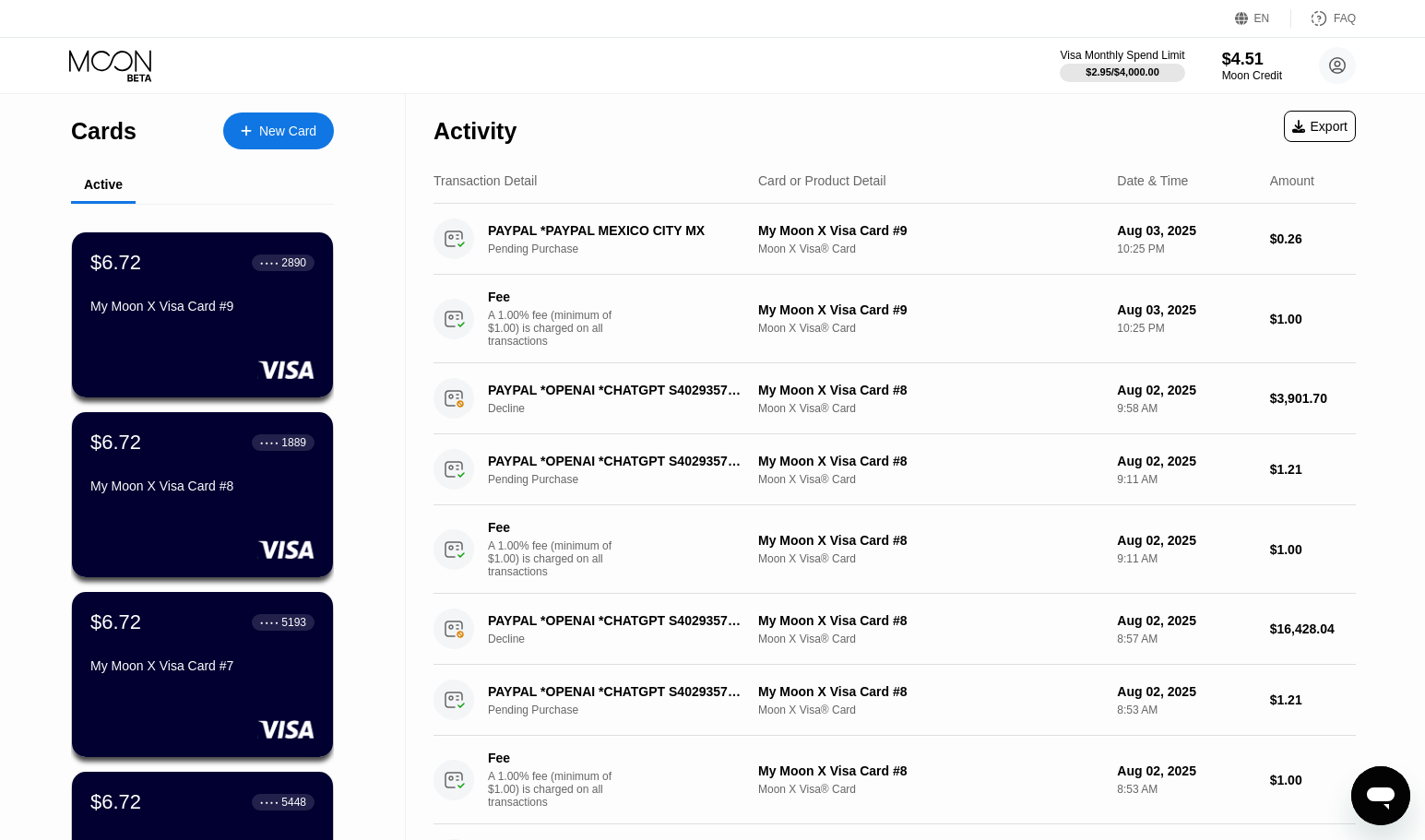 click on "New Card" at bounding box center (279, 131) 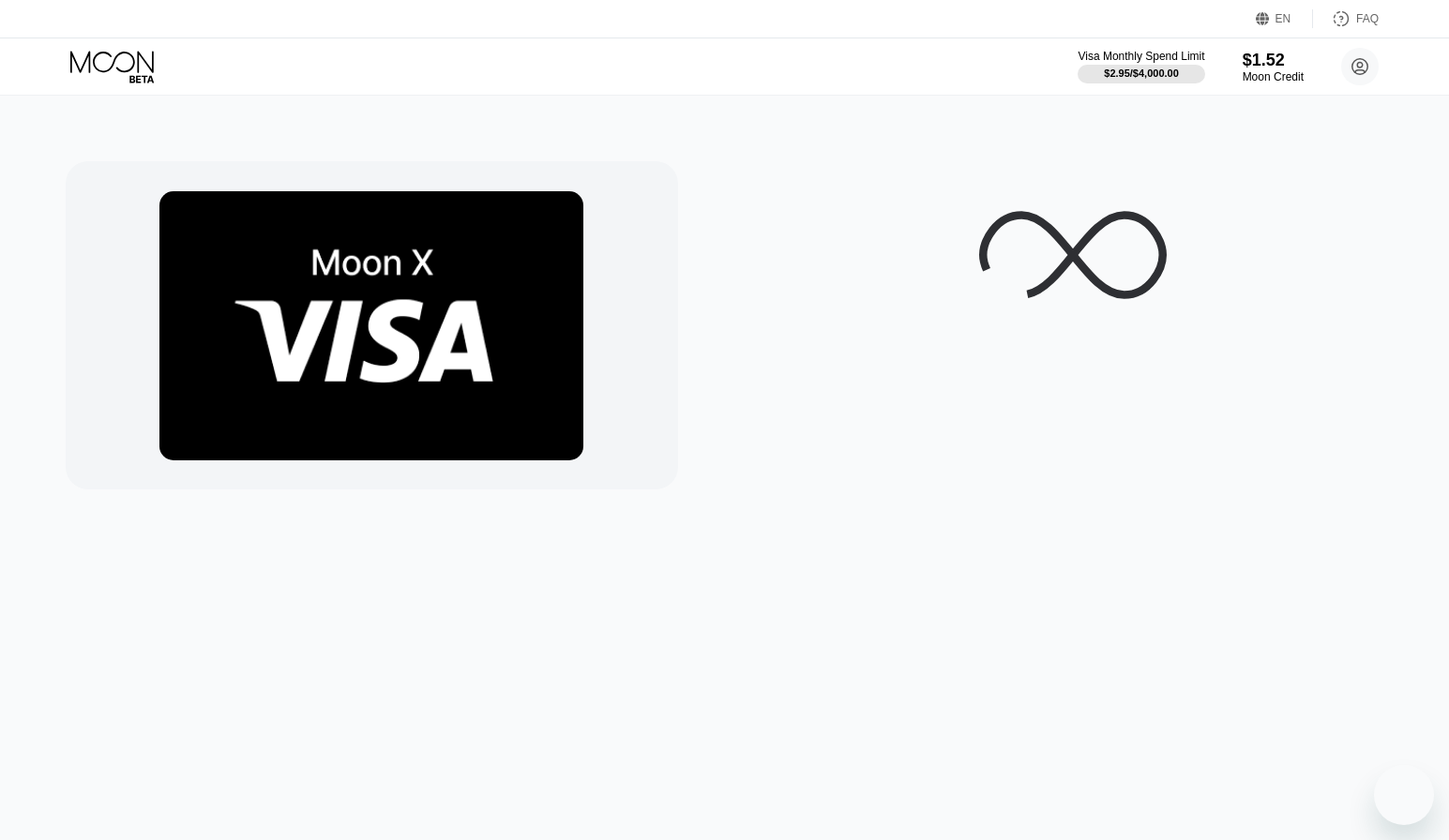 scroll, scrollTop: 0, scrollLeft: 0, axis: both 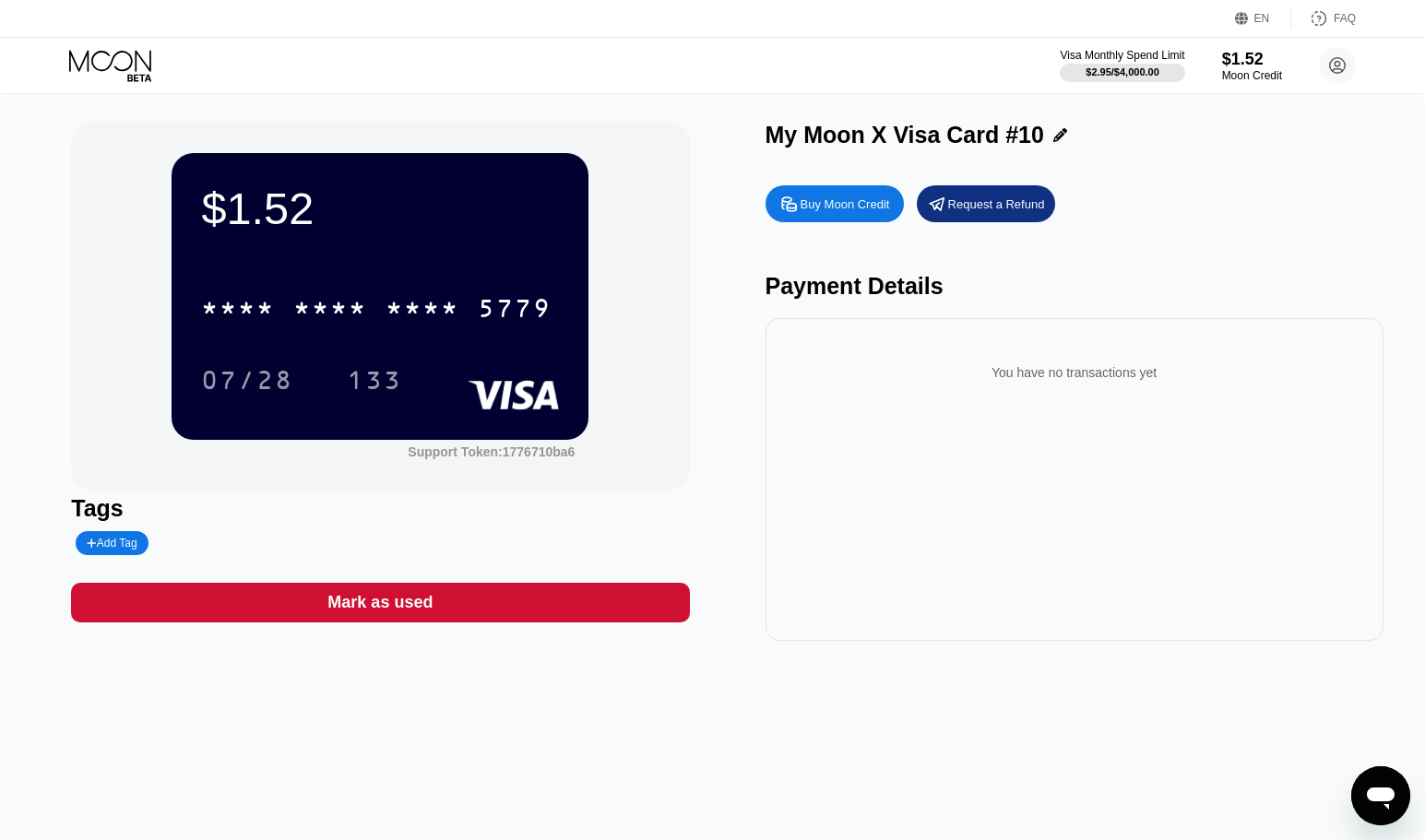 click on "Visa Monthly Spend Limit $2.95 / $4,000.00 $1.52 Moon Credit [EMAIL]  Home Settings Support Careers About Us Log out Privacy policy Terms" at bounding box center (712, 65) 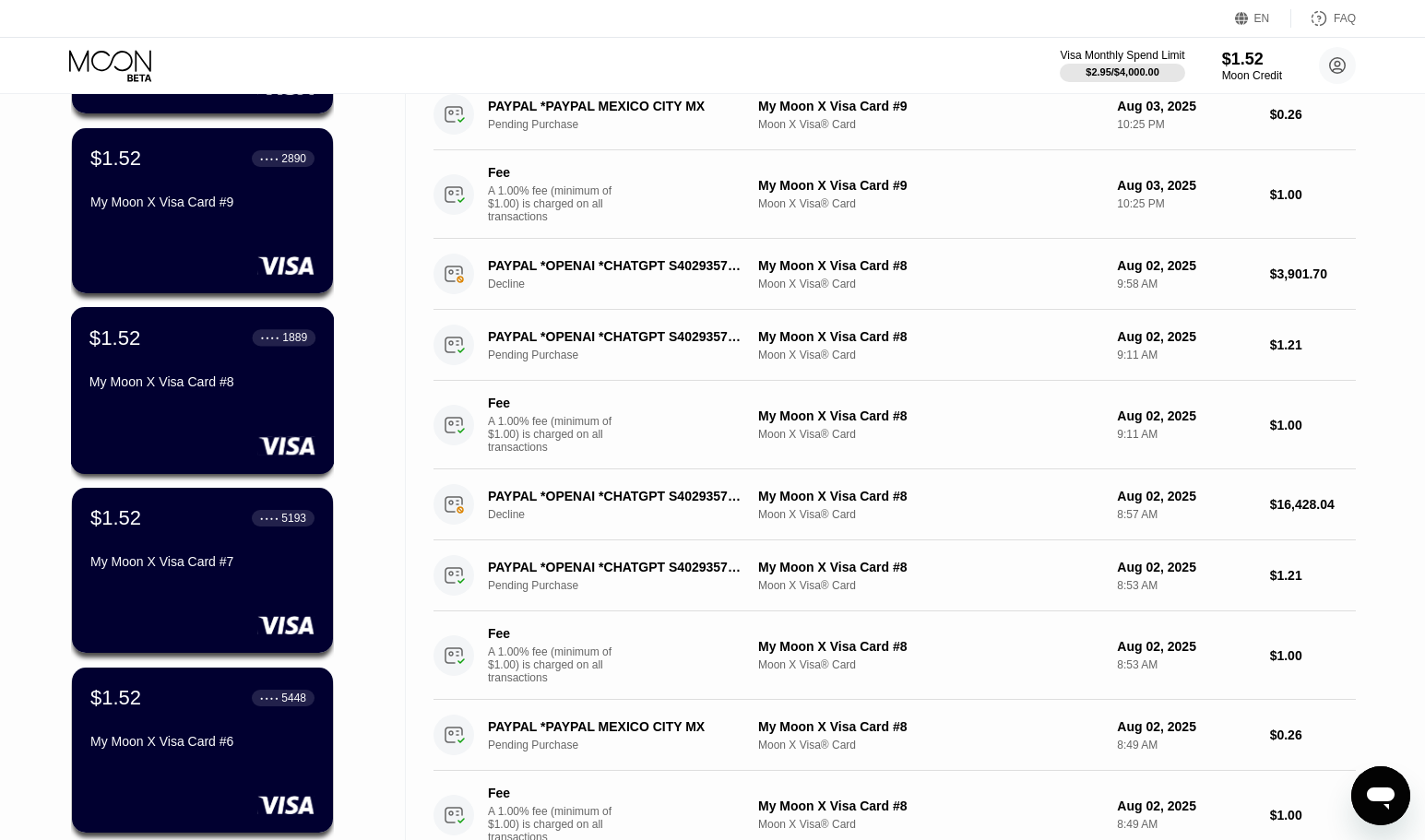 scroll, scrollTop: 0, scrollLeft: 0, axis: both 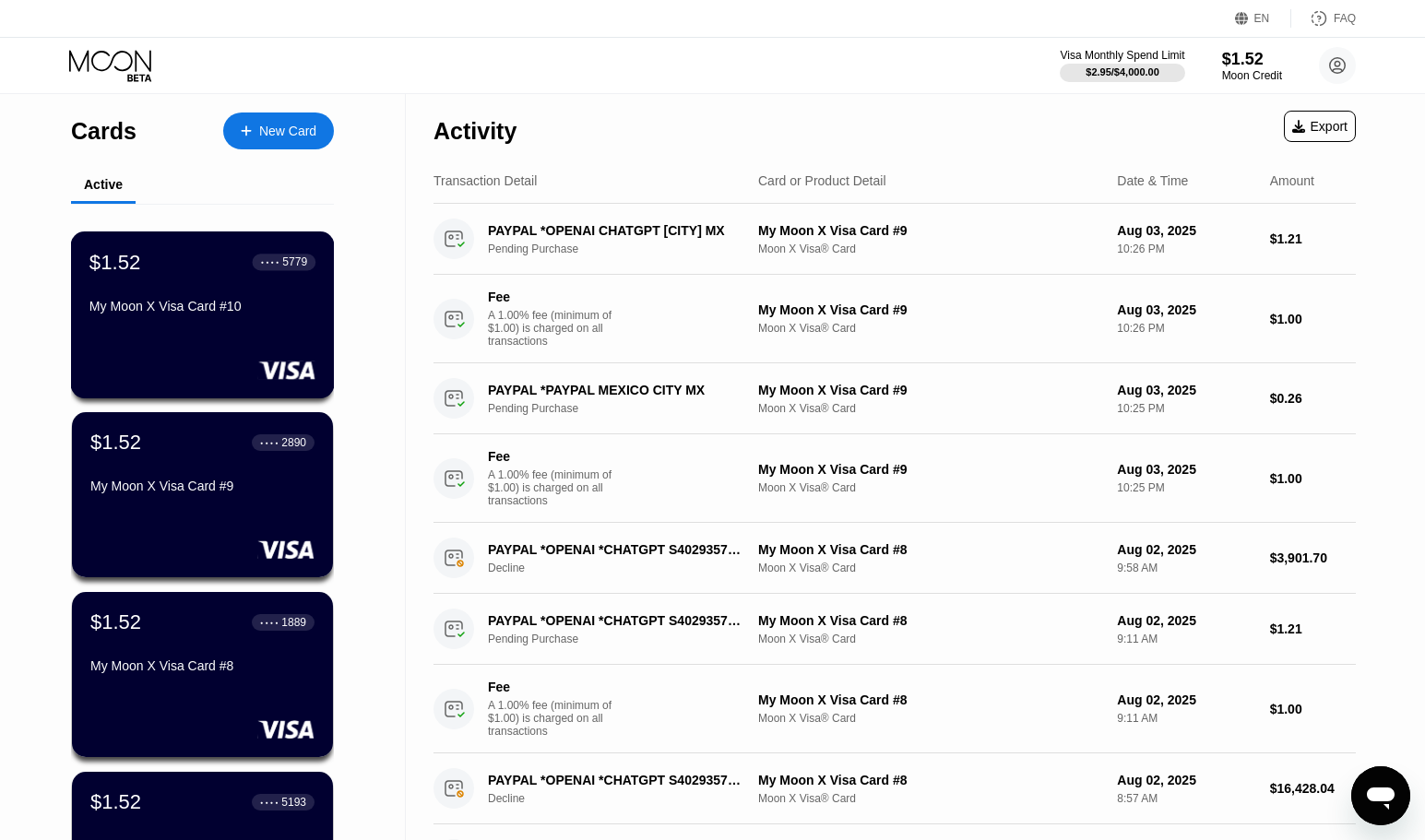 click on "$1.52 ● ● ● ● [CARD_LAST_4]" at bounding box center [202, 262] 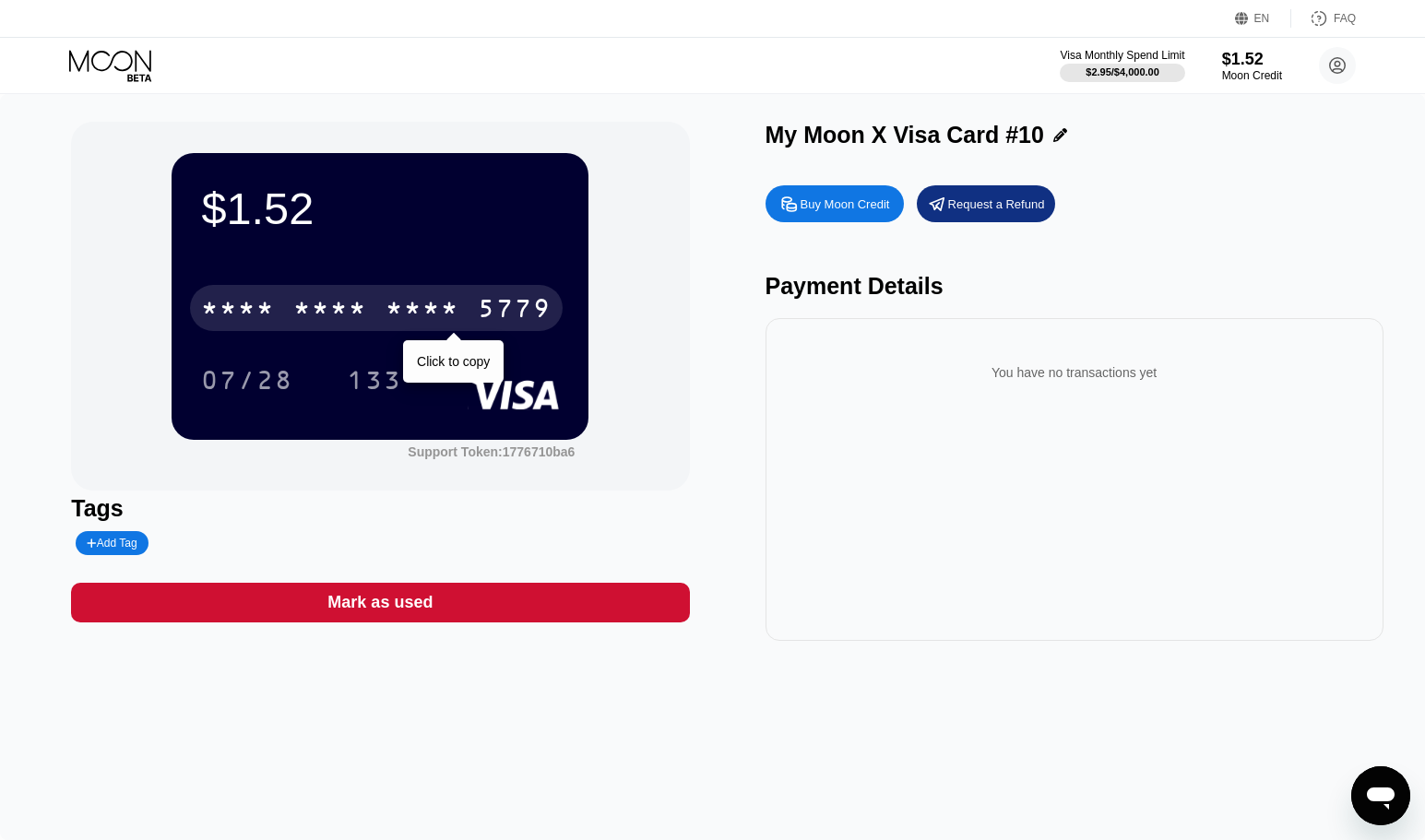 click on "* * * *" at bounding box center [422, 311] 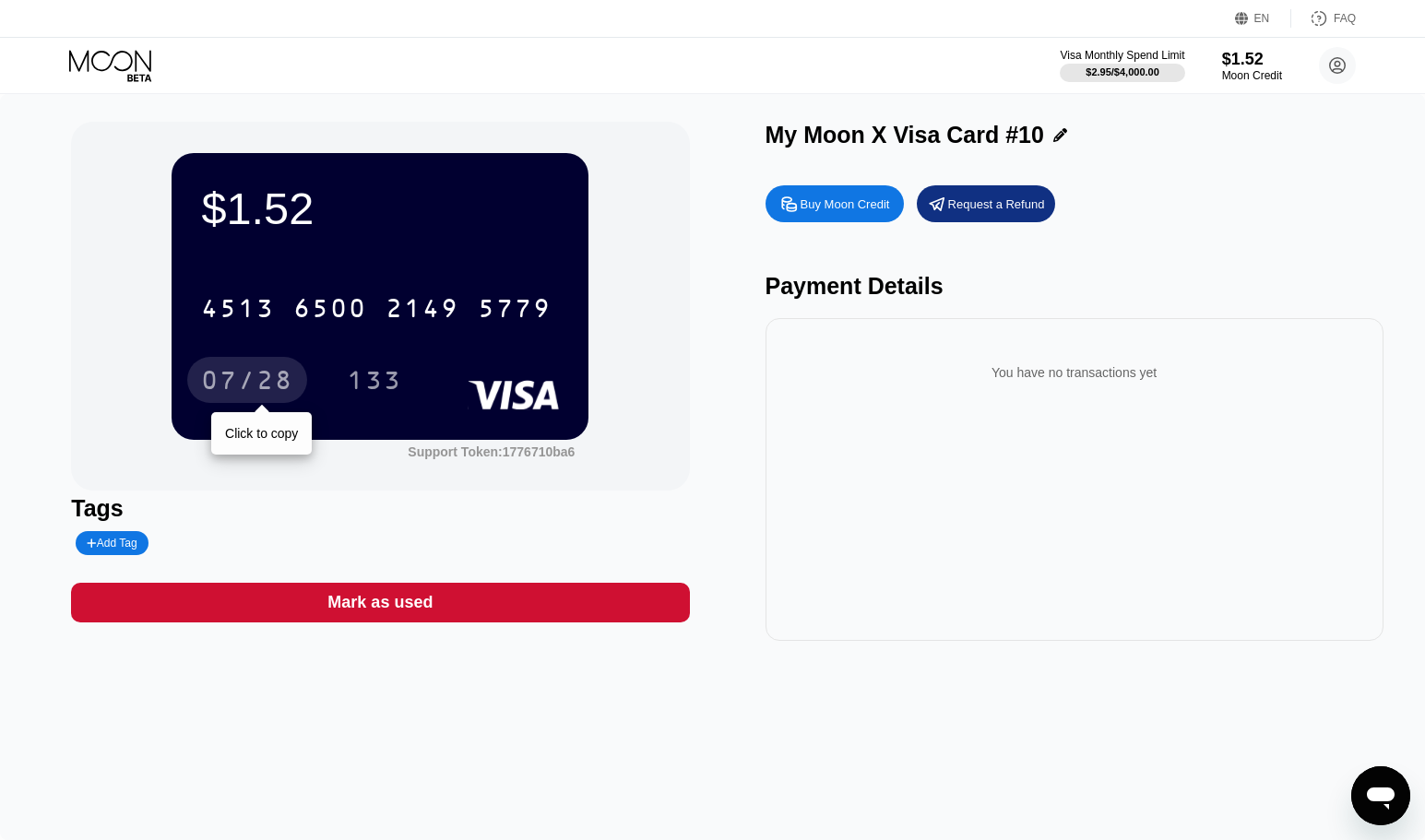 drag, startPoint x: 250, startPoint y: 382, endPoint x: 278, endPoint y: 373, distance: 29.410882 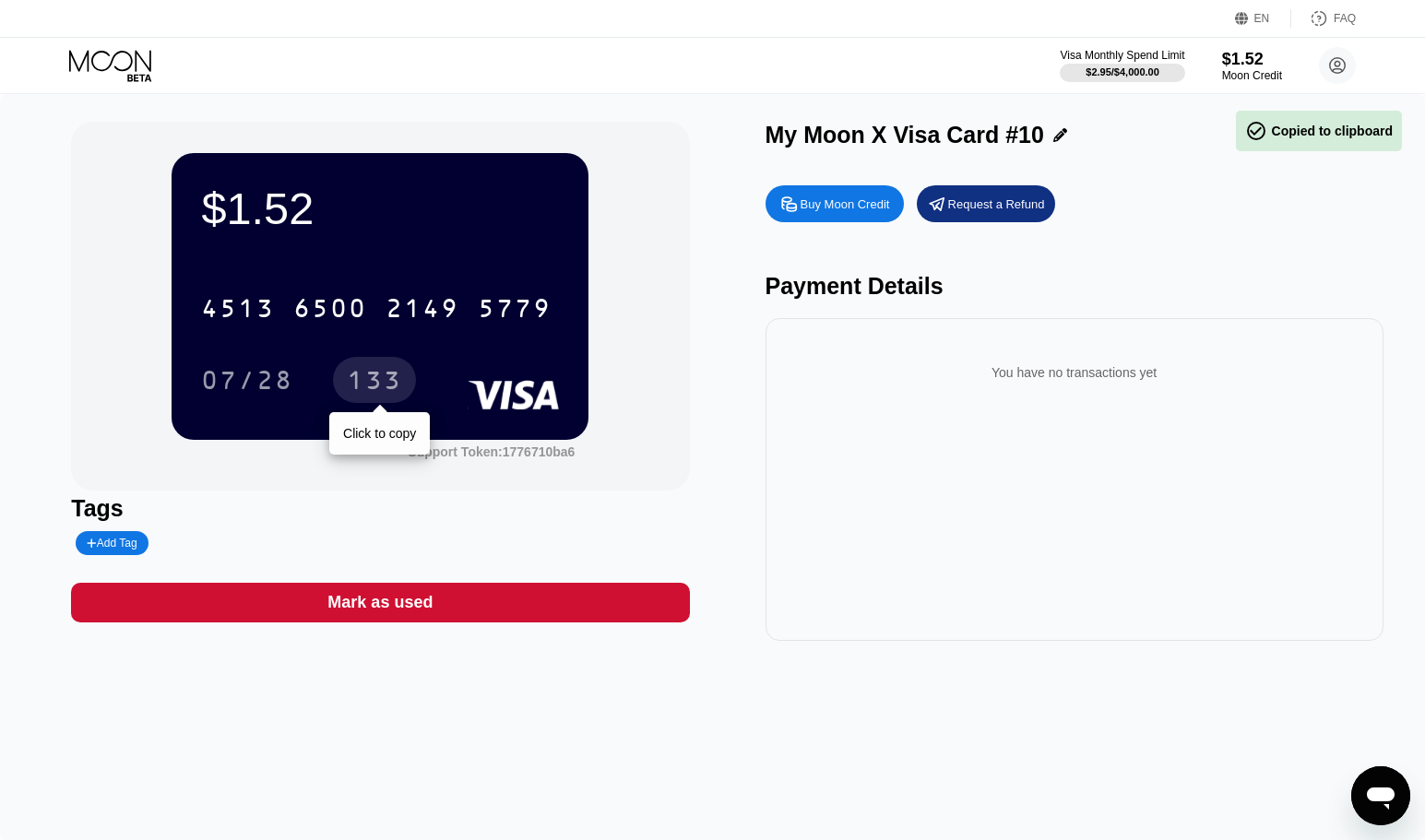 click on "133" at bounding box center [374, 383] 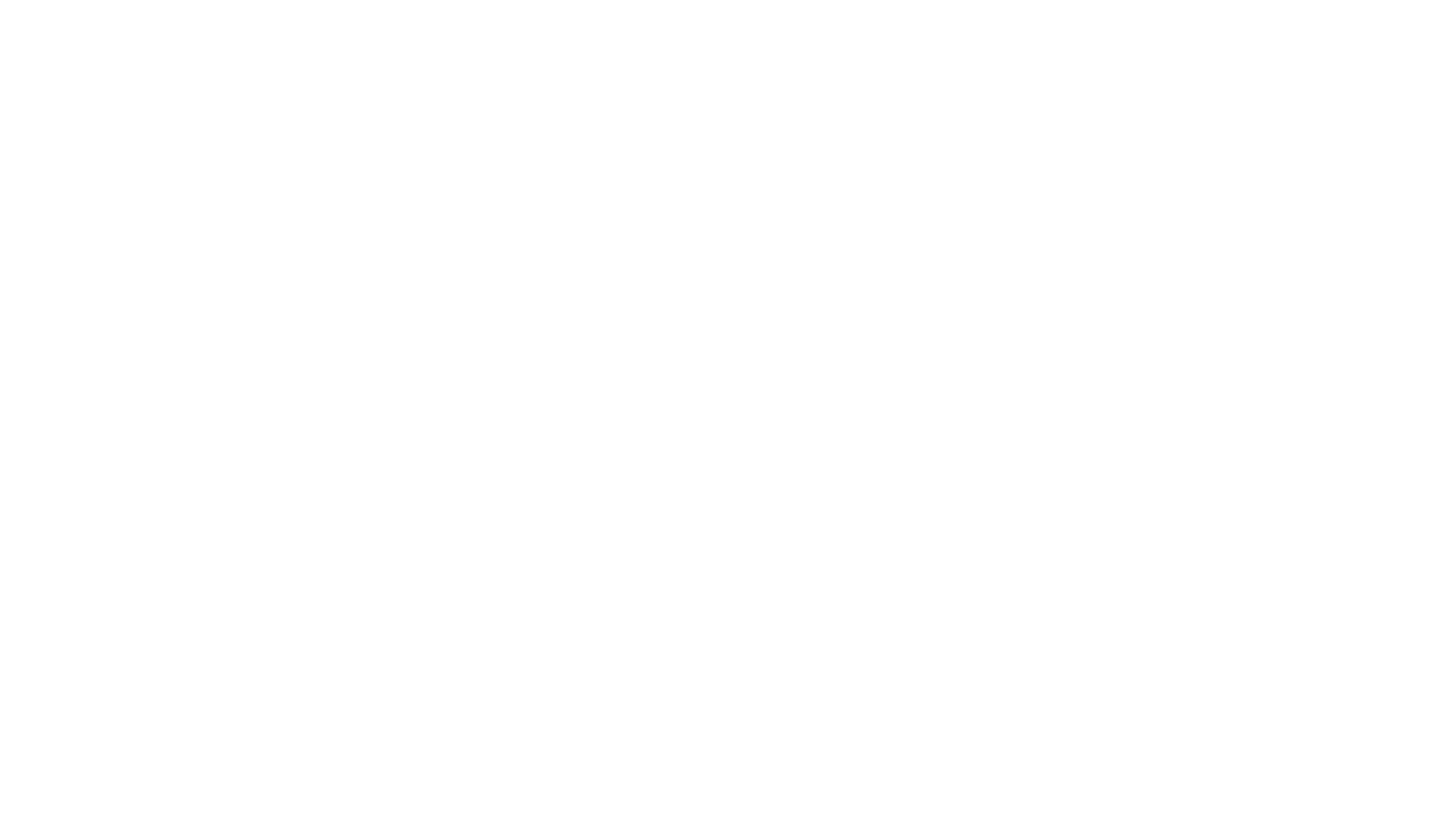 scroll, scrollTop: 0, scrollLeft: 0, axis: both 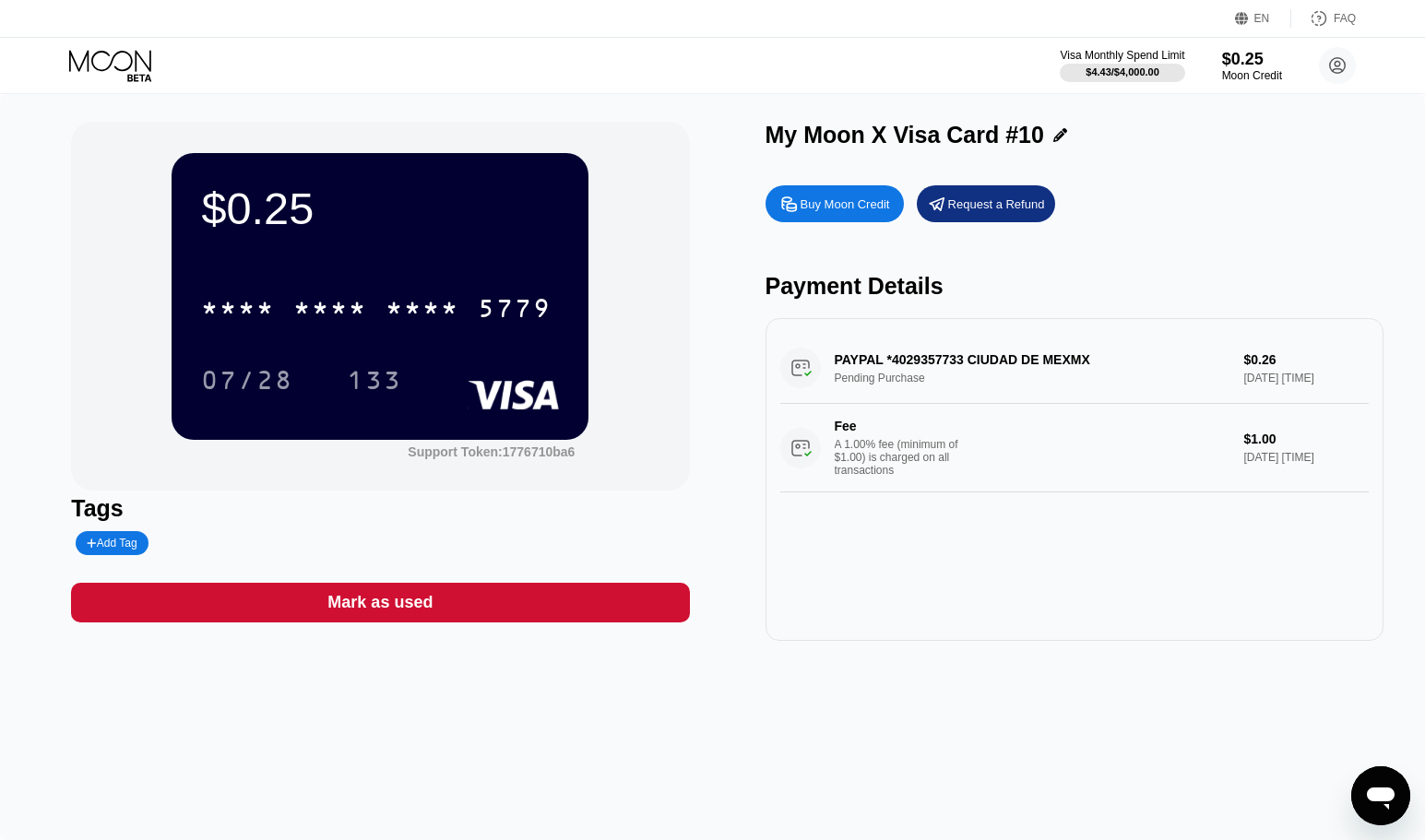 drag, startPoint x: 827, startPoint y: 368, endPoint x: 1057, endPoint y: 365, distance: 230.01956 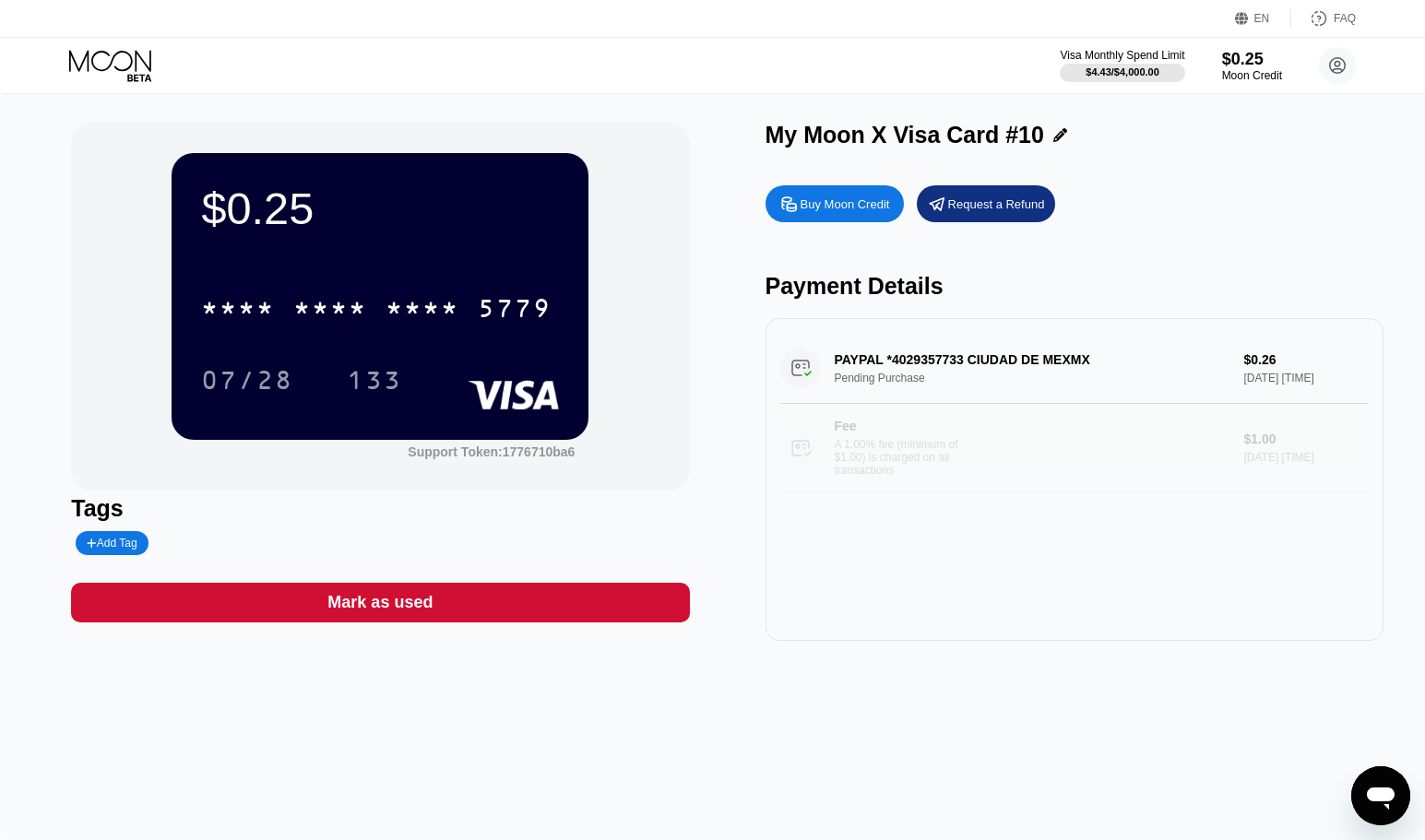 drag, startPoint x: 1241, startPoint y: 449, endPoint x: 1260, endPoint y: 449, distance: 19 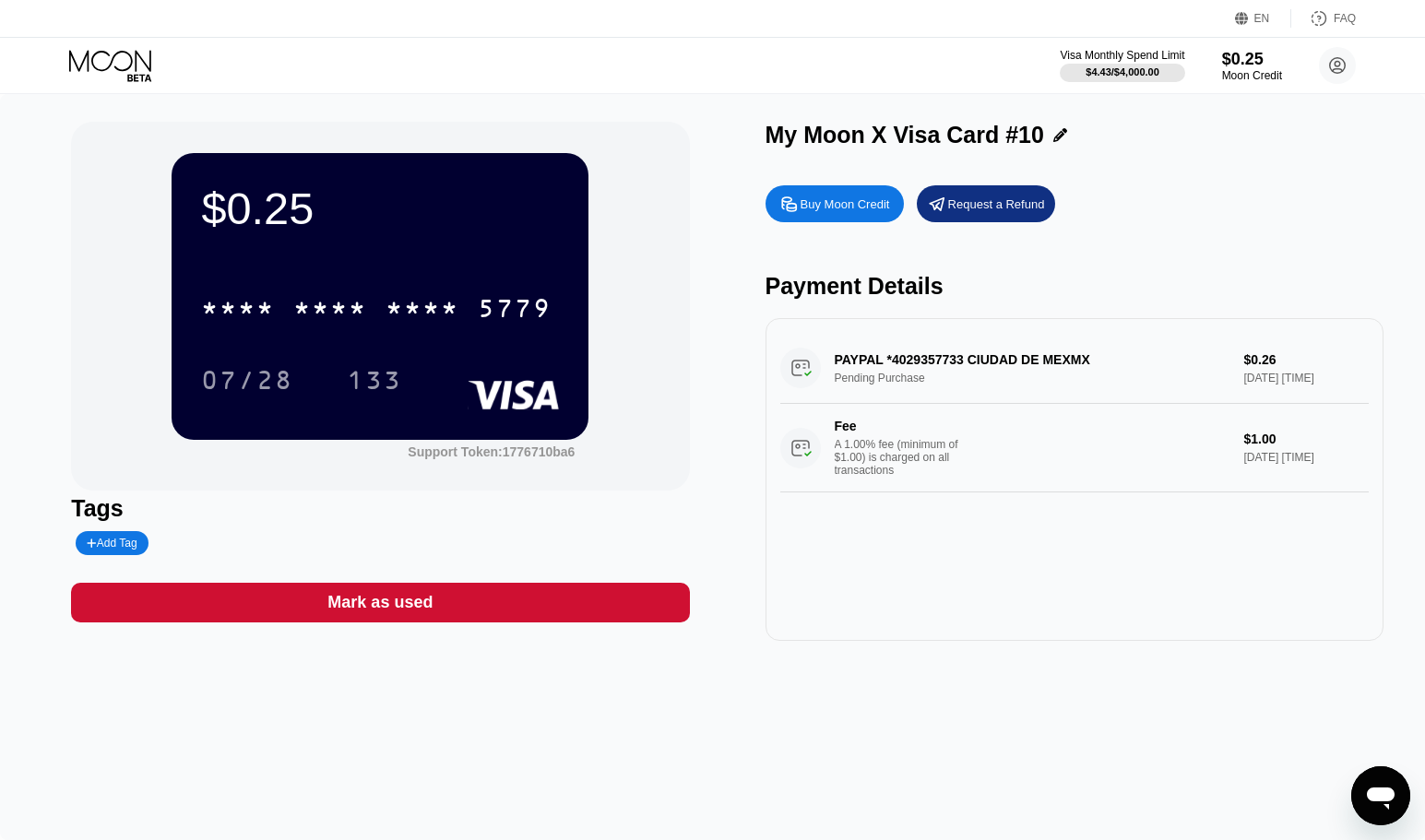 click on "A 1.00% fee (minimum of $1.00) is charged on all transactions" at bounding box center (904, 457) 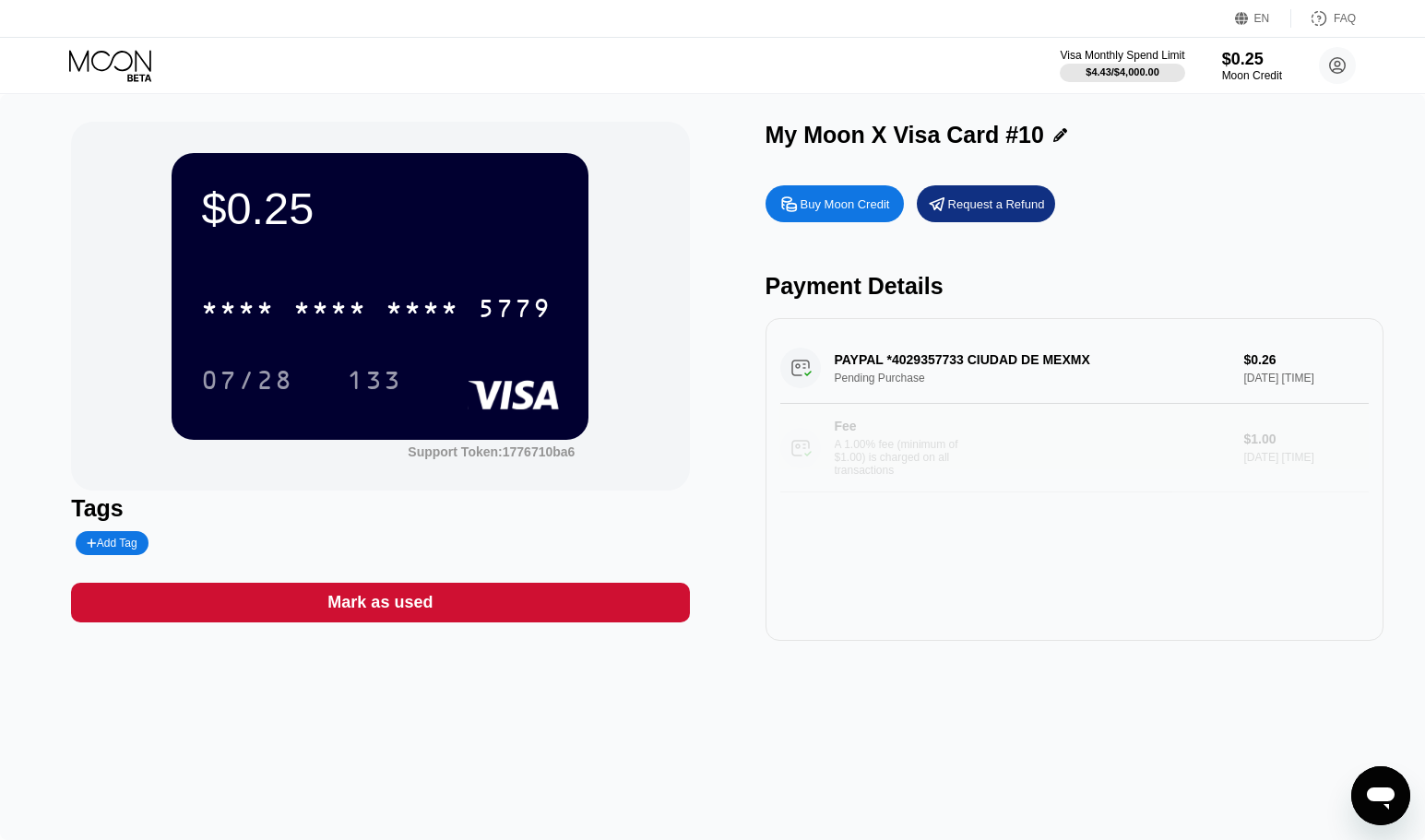 click on "A 1.00% fee (minimum of $1.00) is charged on all transactions" at bounding box center [904, 457] 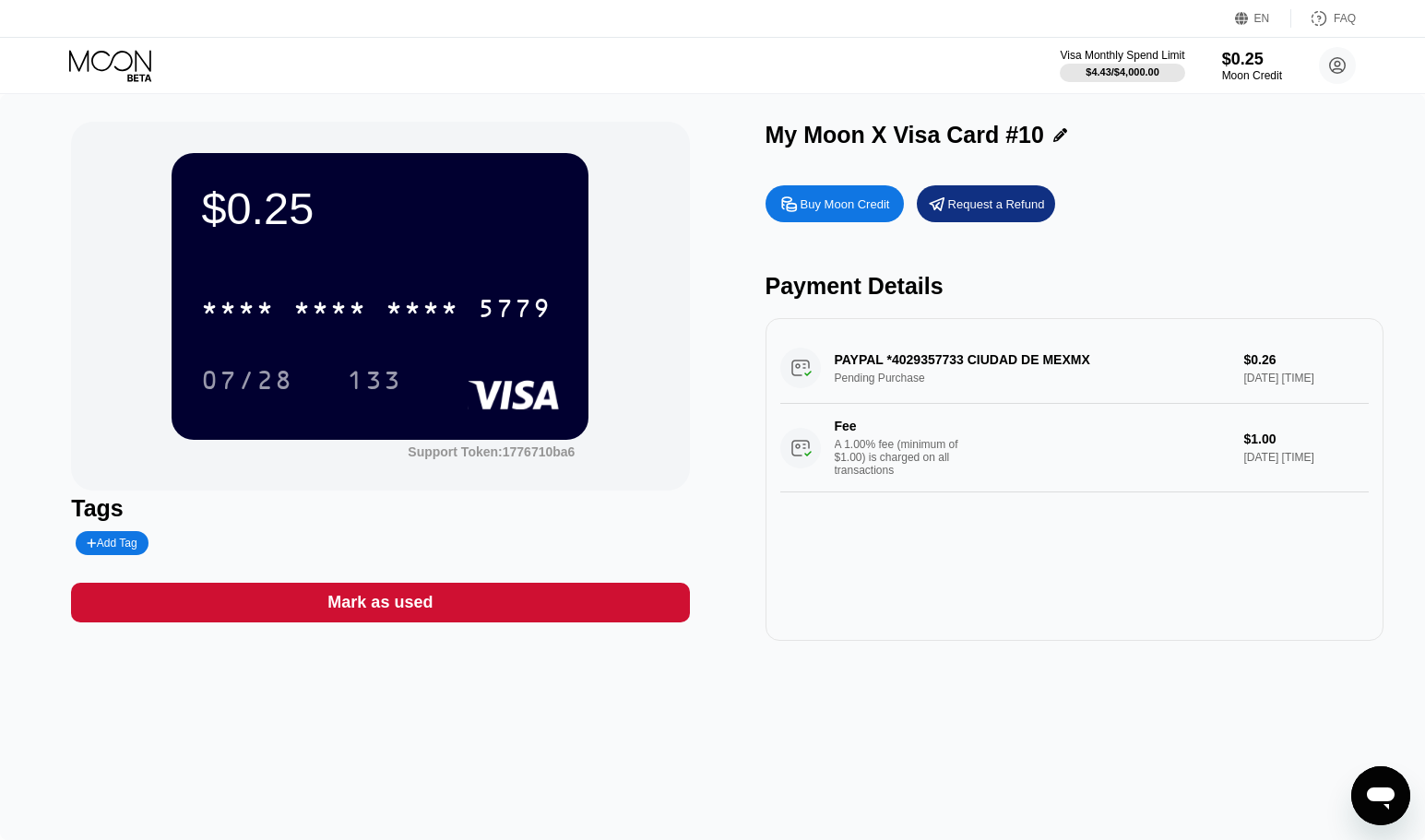 click on "Fee A 1.00% fee (minimum of $1.00) is charged on all transactions" at bounding box center (1004, 447) 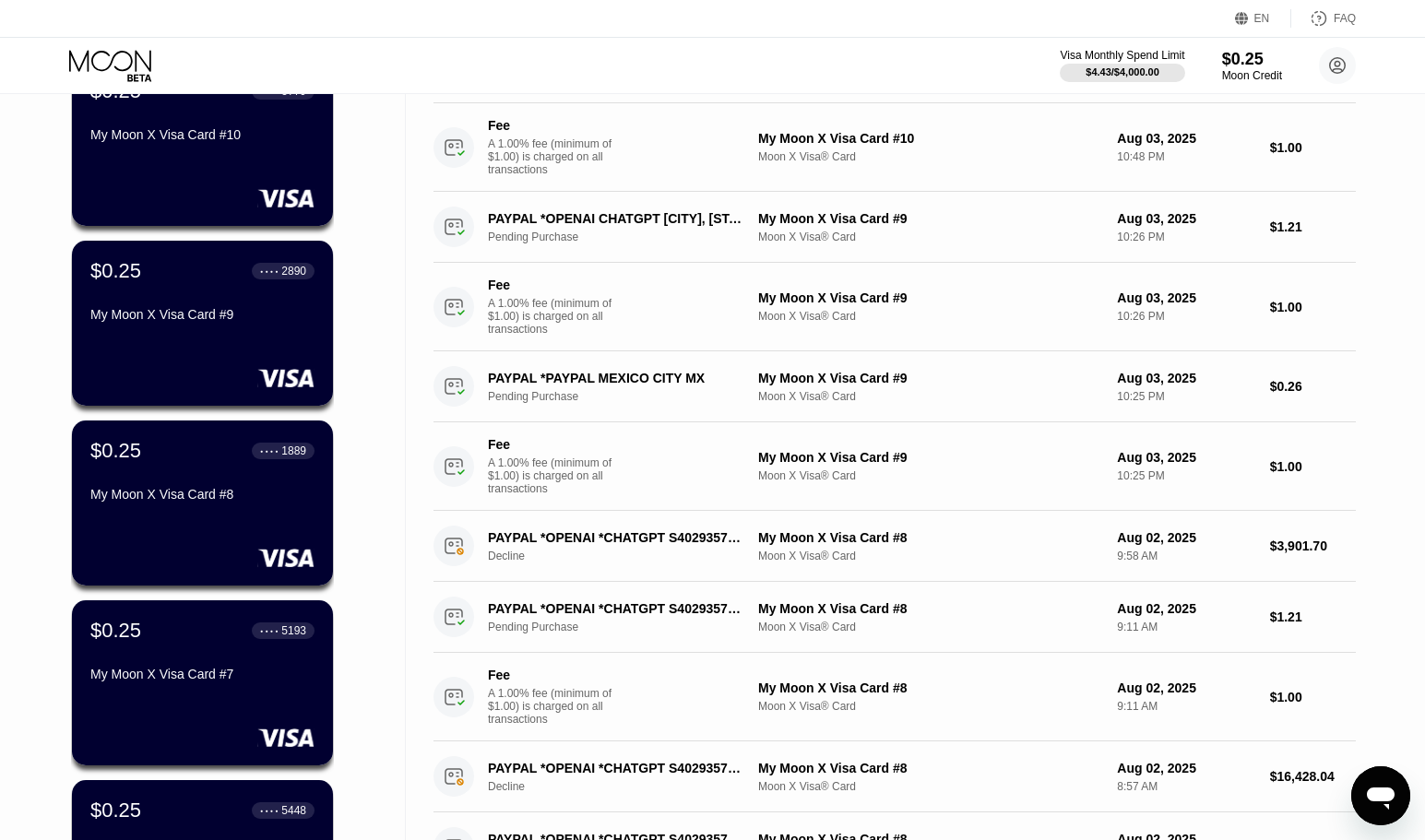 scroll, scrollTop: 0, scrollLeft: 0, axis: both 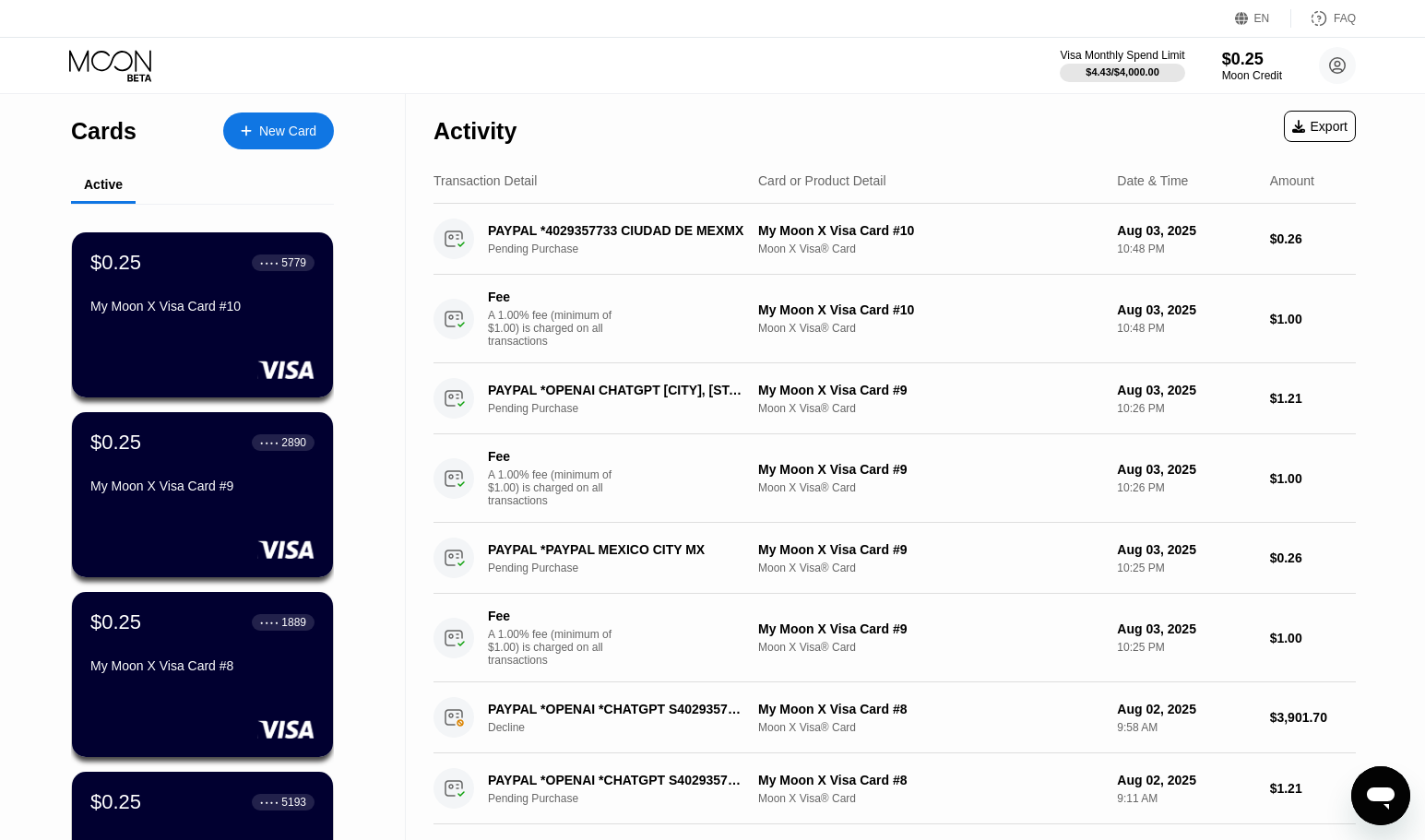 click on "Transaction Detail Card or Product Detail Date & Time Amount" at bounding box center (895, 181) 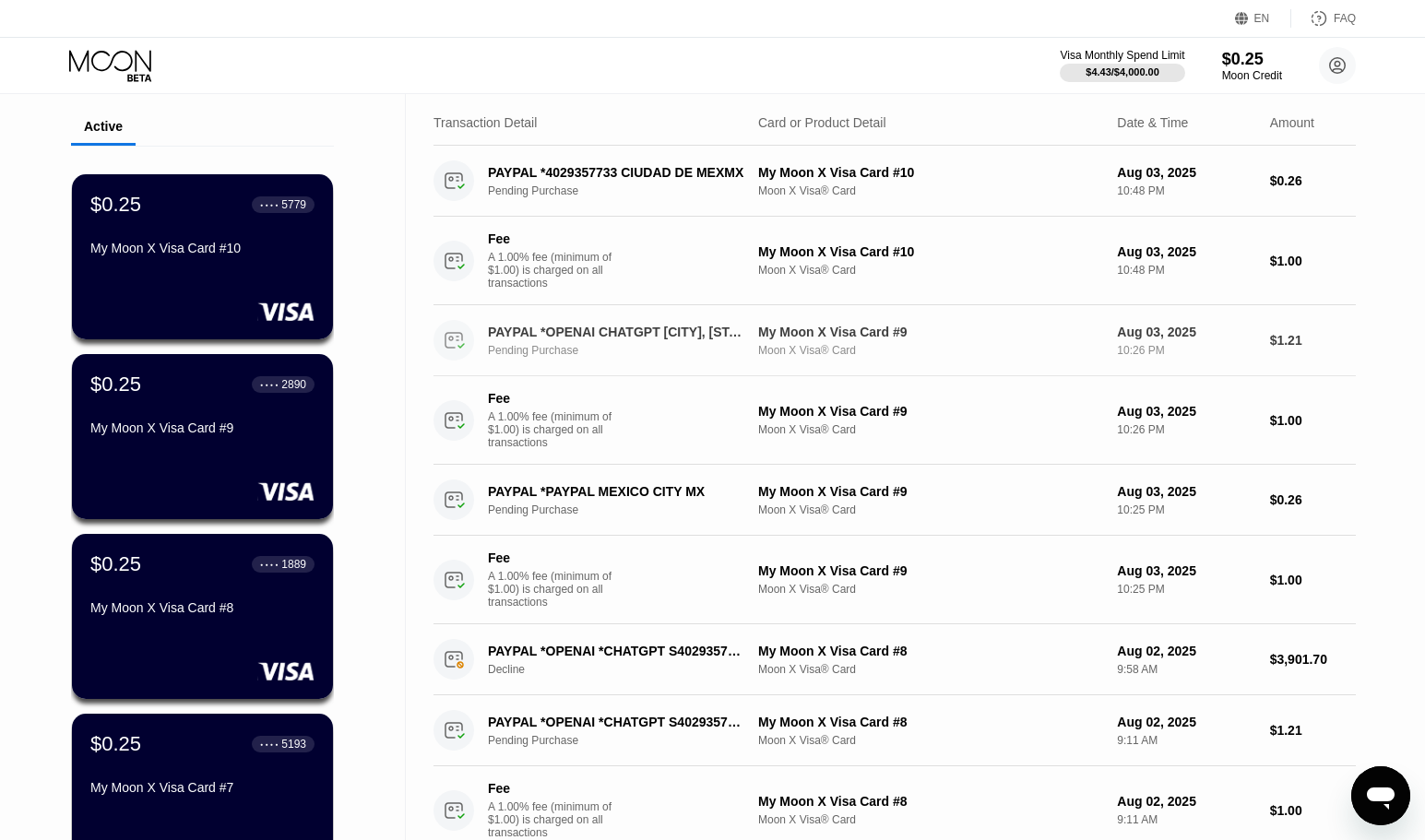scroll, scrollTop: 0, scrollLeft: 0, axis: both 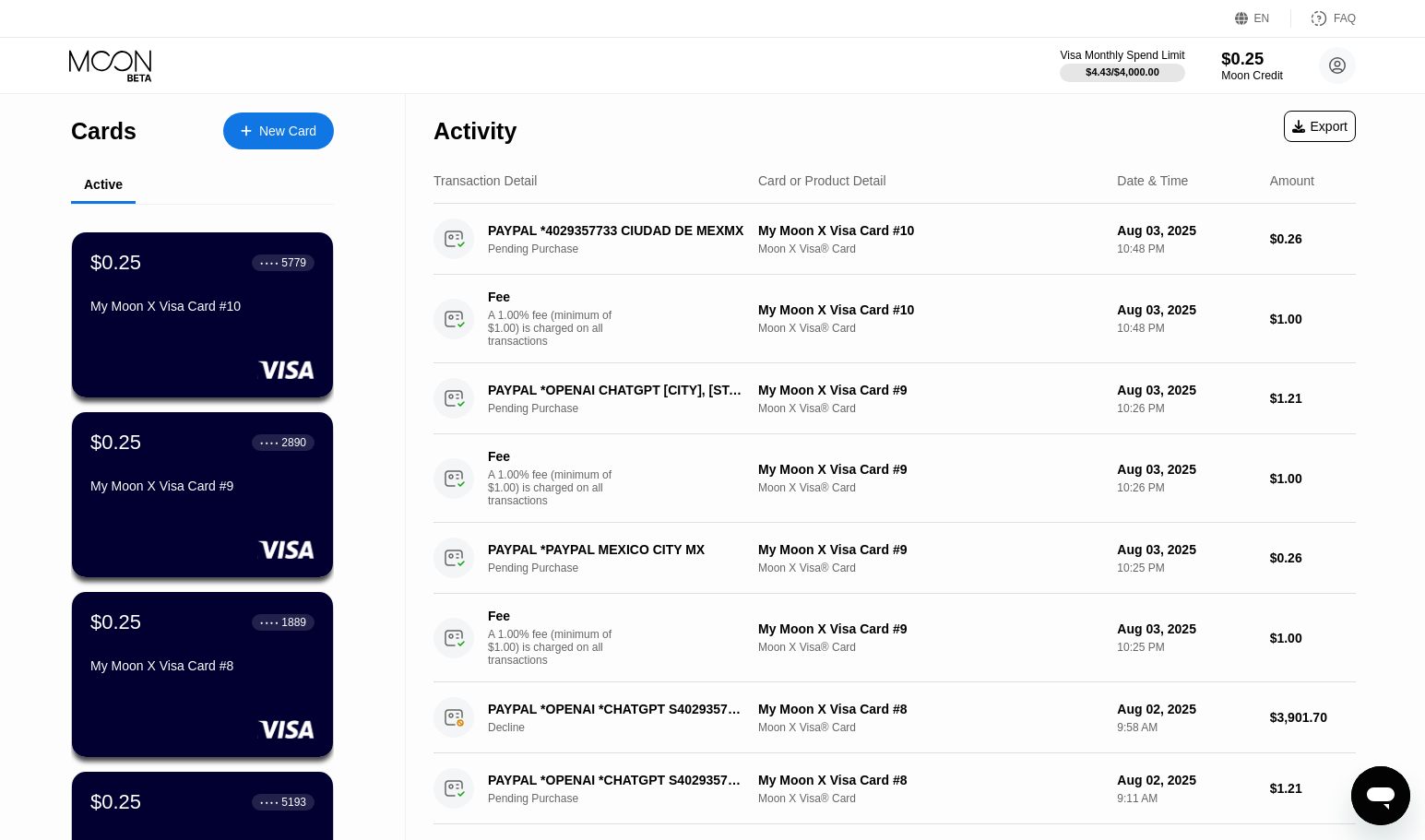 click on "$0.25" at bounding box center [1252, 58] 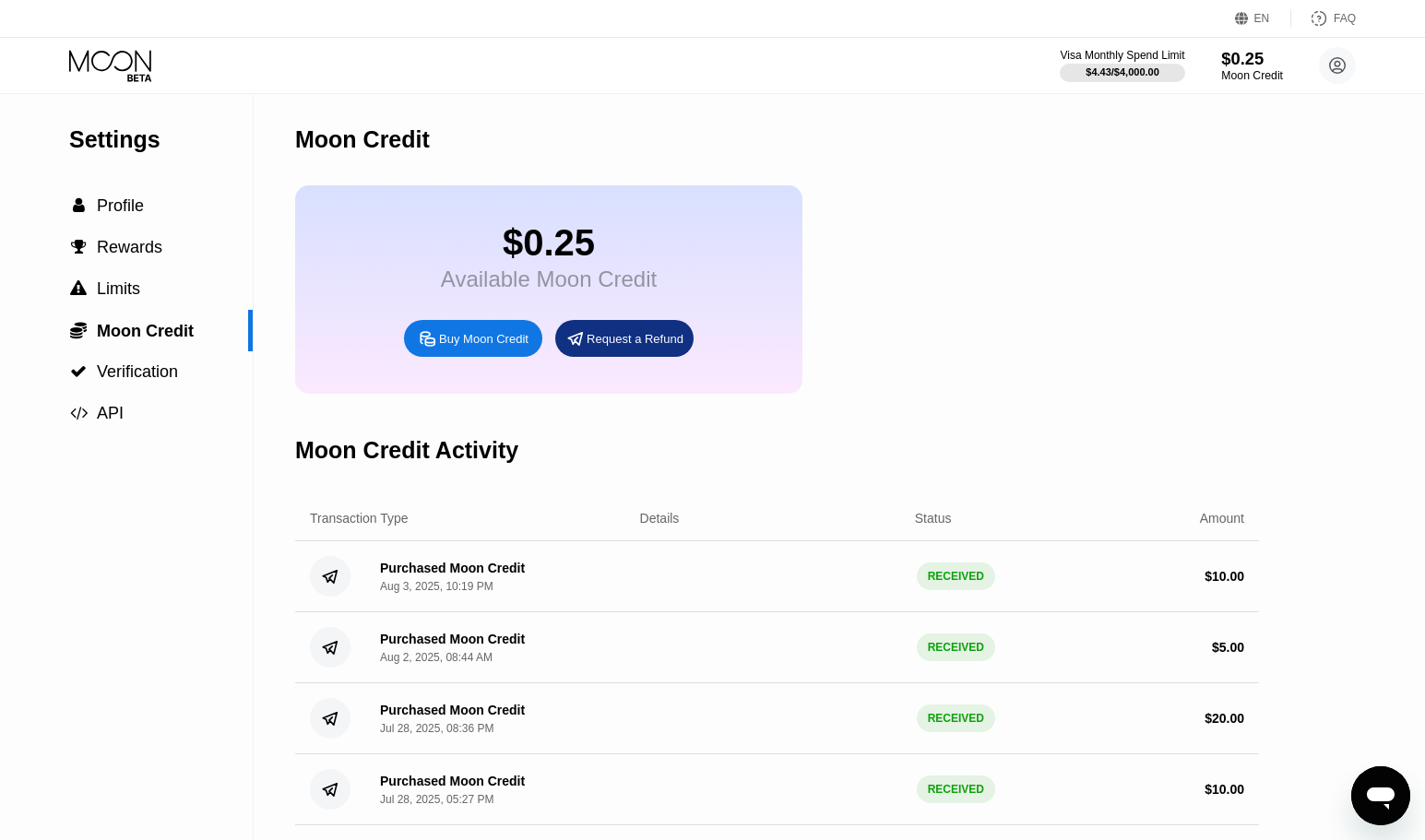 click on "$0.25" at bounding box center [1252, 58] 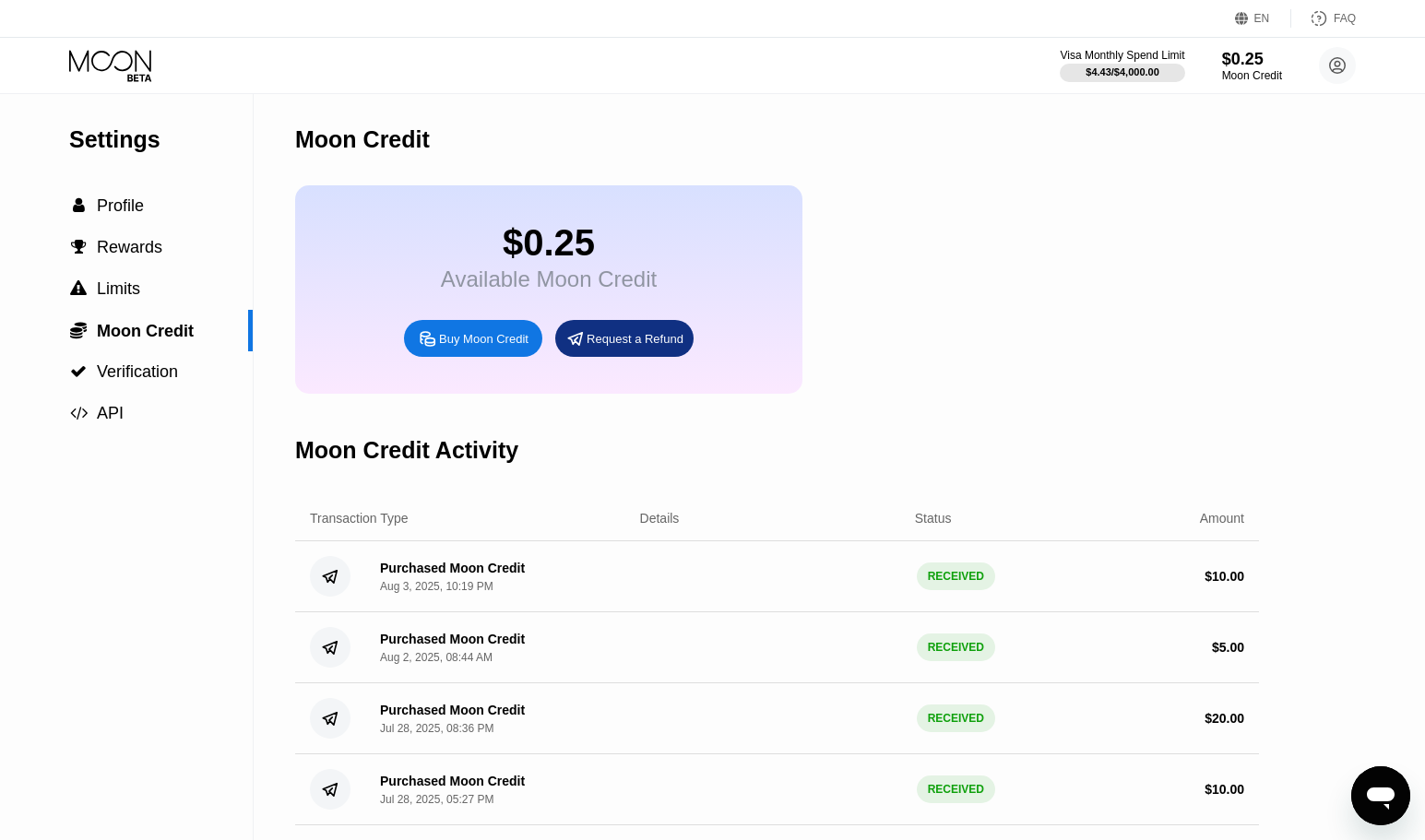 click on "Moon Credit" at bounding box center [1252, 76] 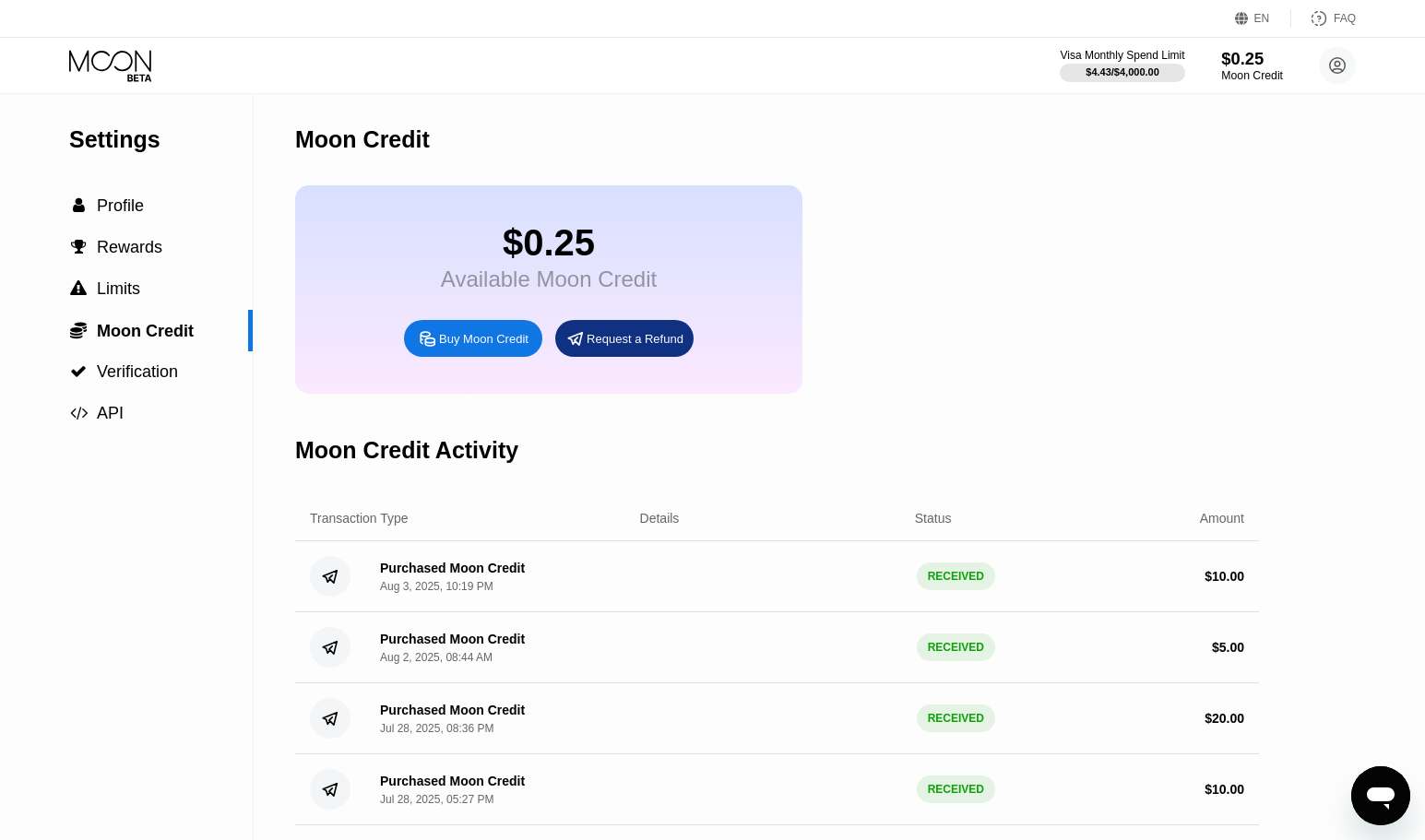click on "Visa Monthly Spend Limit $4.43 / $4,000.00 $0.25 Moon Credit earl83728@fumemail.com  Home Settings Support Careers About Us Log out Privacy policy Terms" at bounding box center [712, 65] 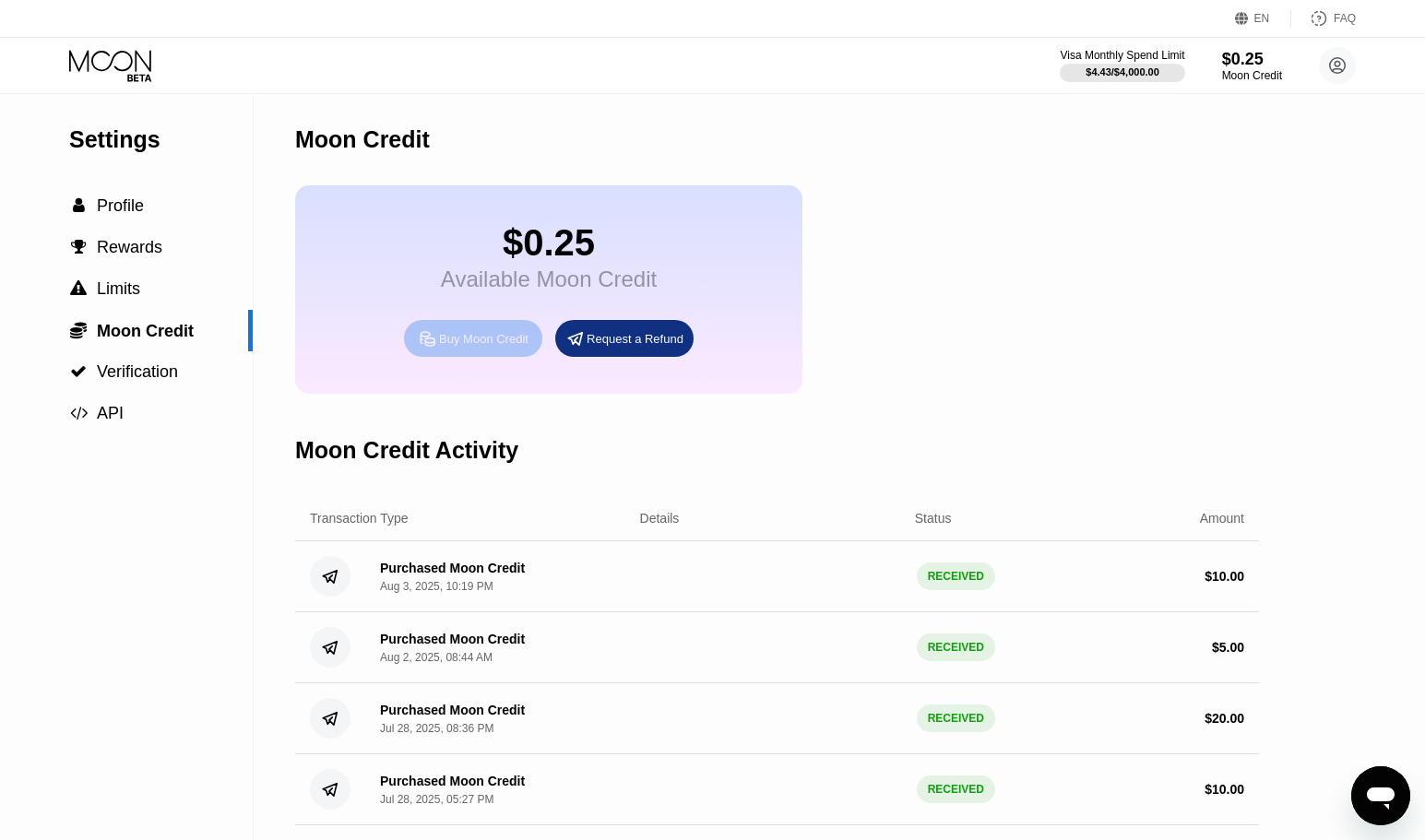 click 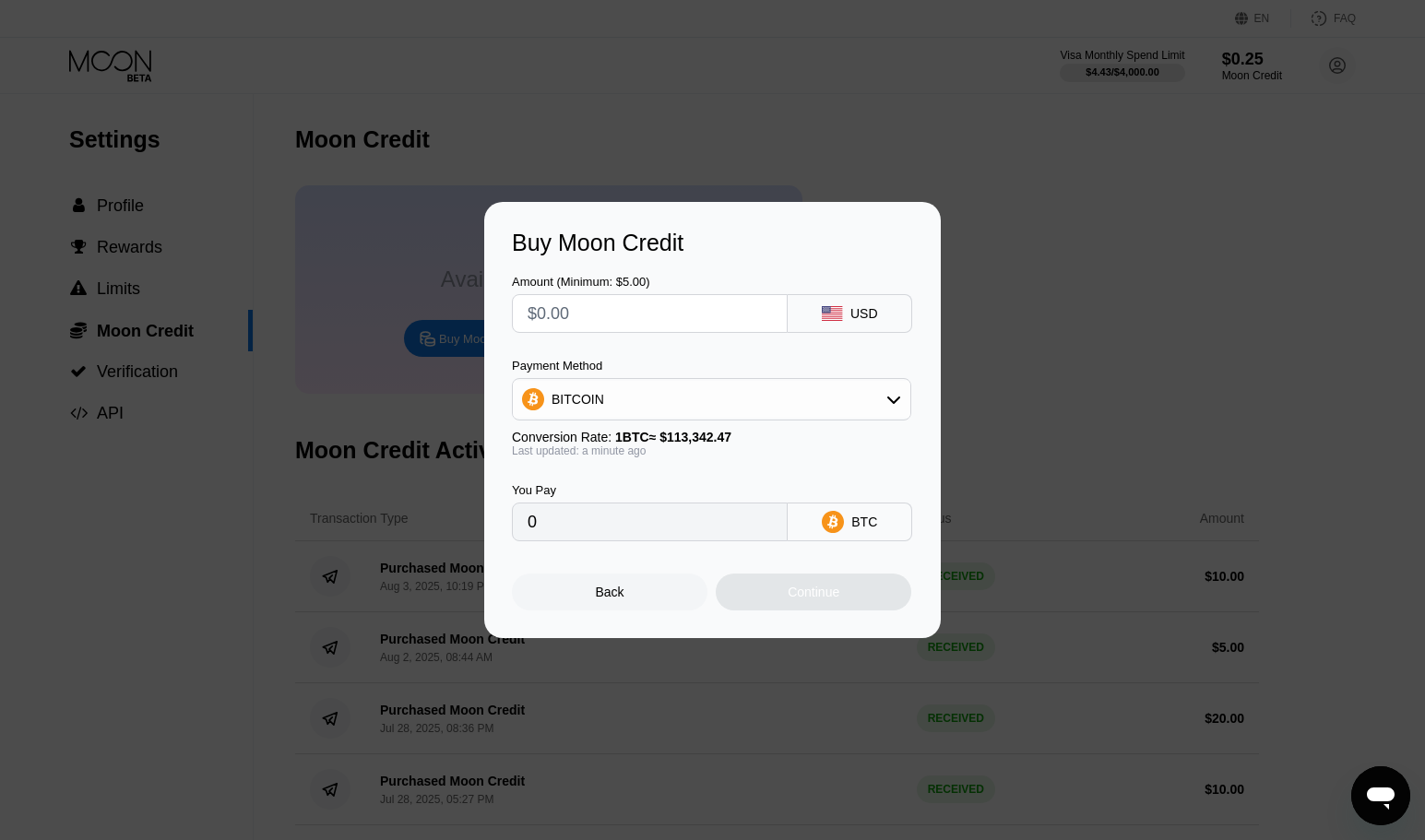 click at bounding box center [649, 314] 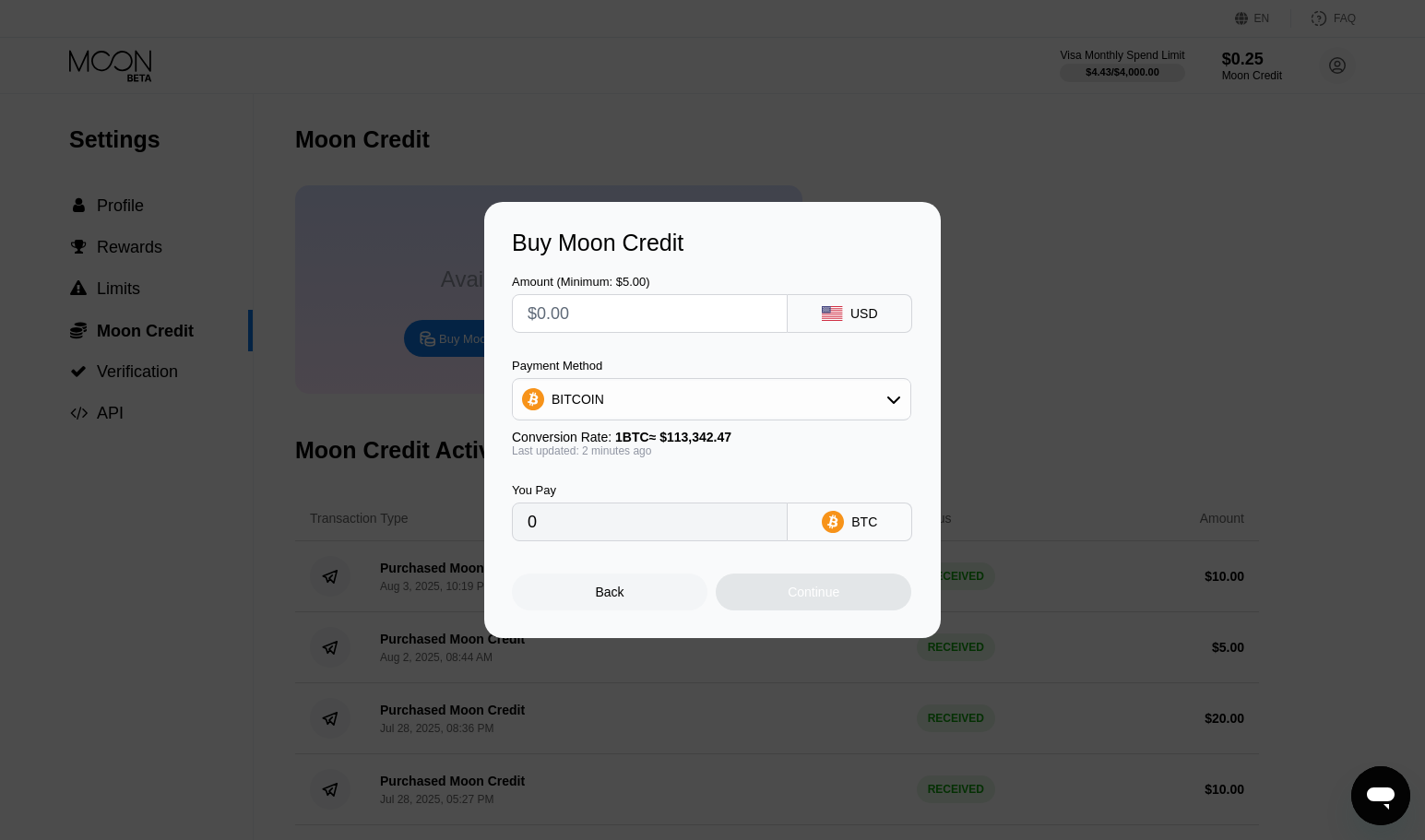 click at bounding box center (649, 314) 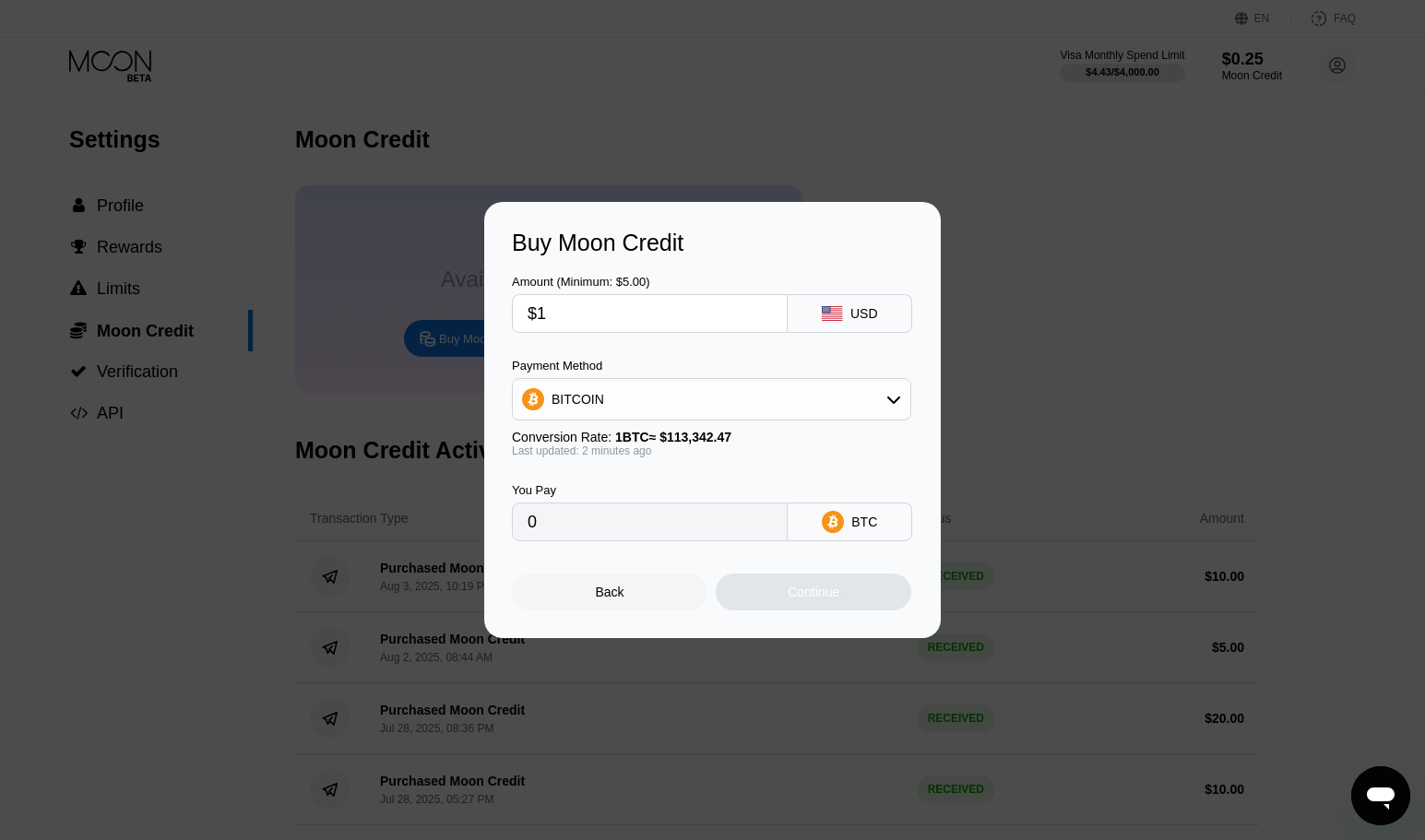 type on "0.00000883" 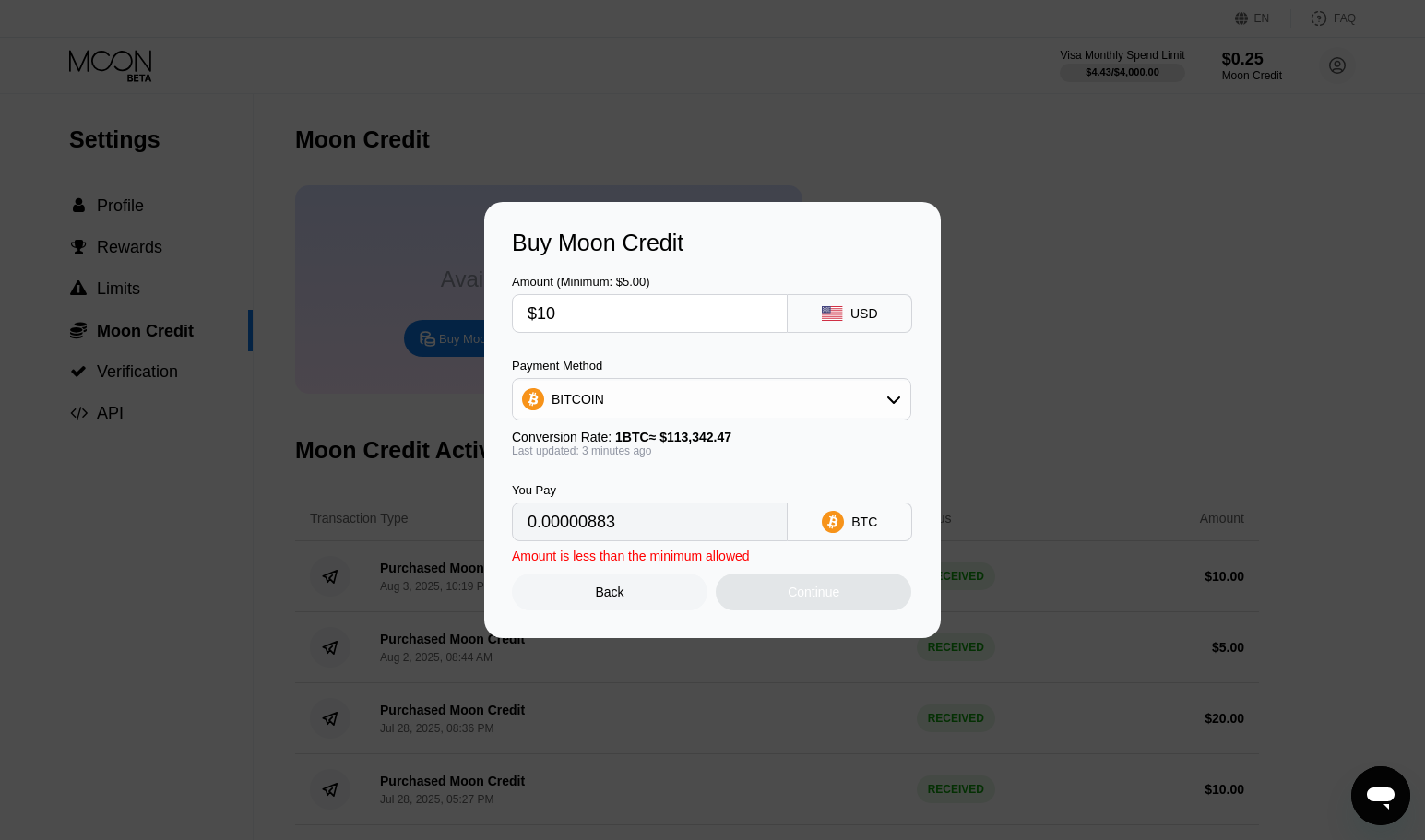 type on "$109" 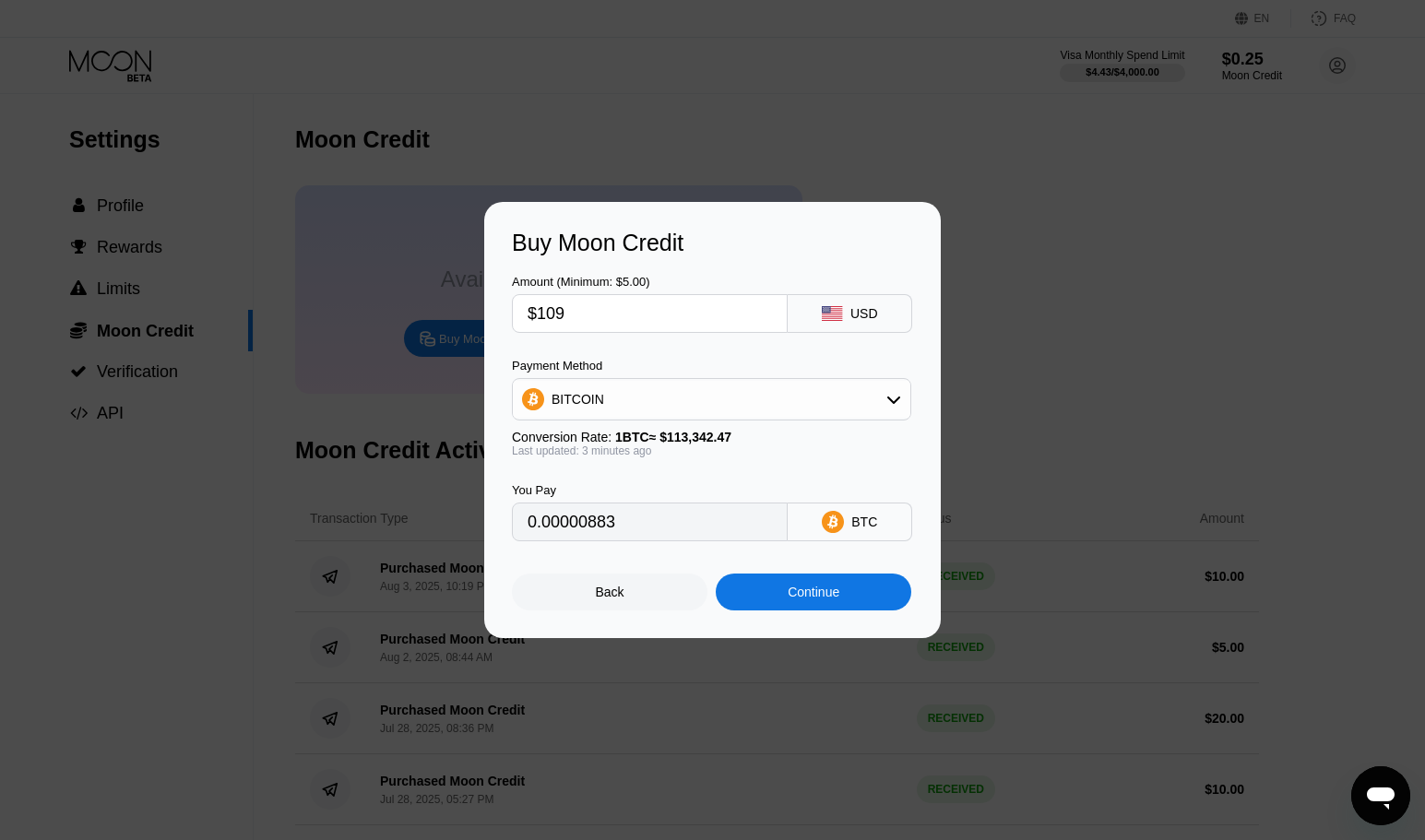 type on "0.00096169" 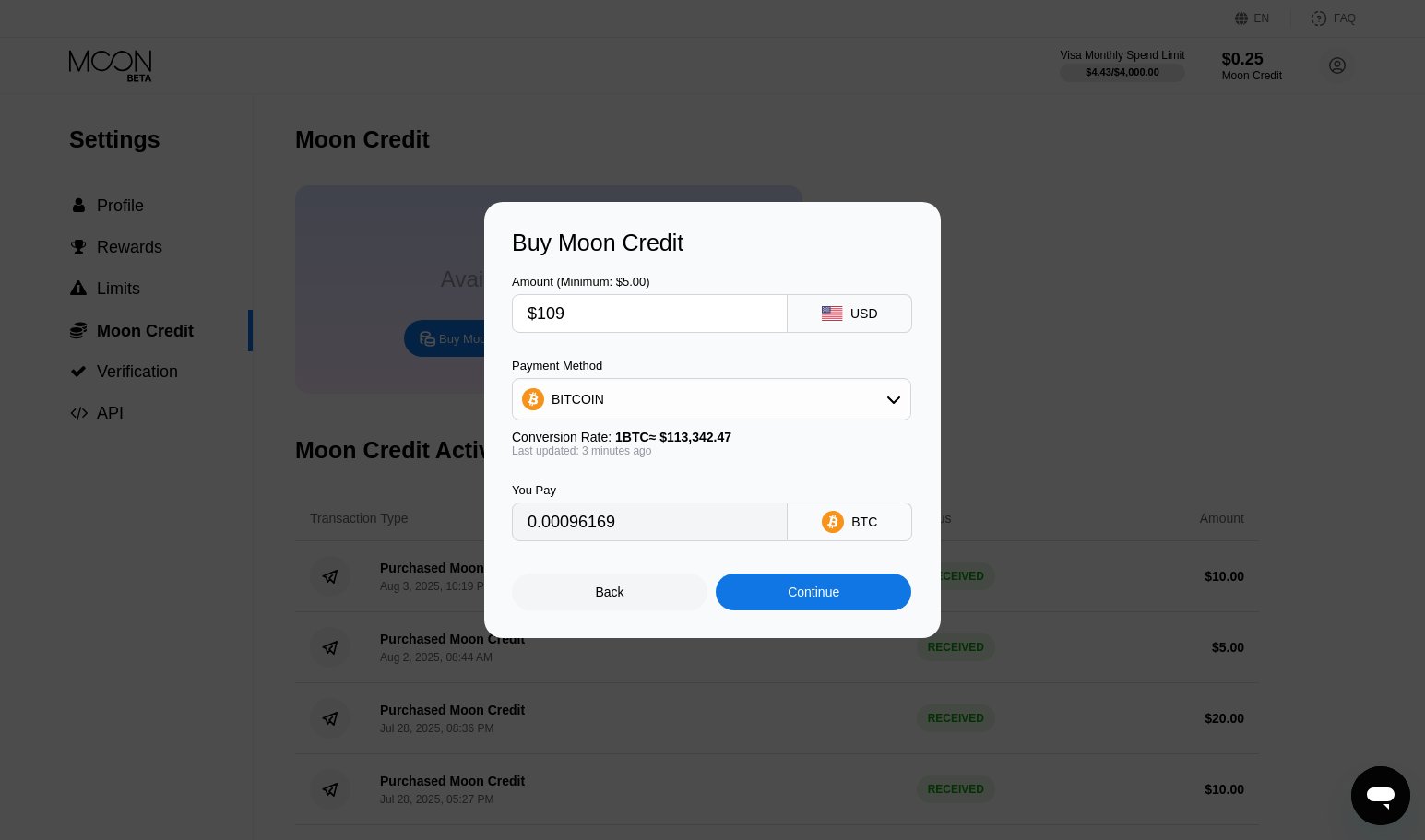 click on "$109" at bounding box center (649, 314) 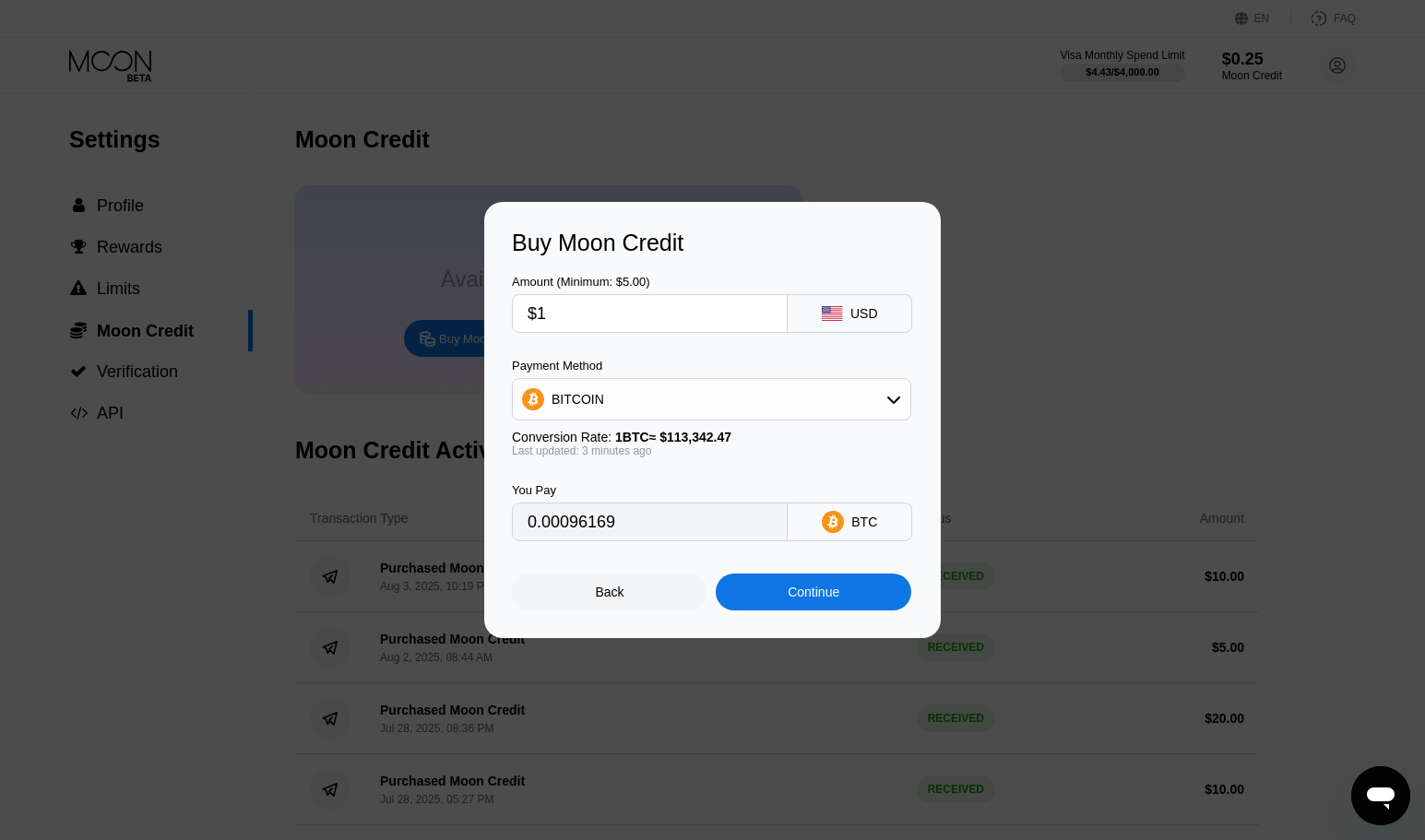 type on "0.00000883" 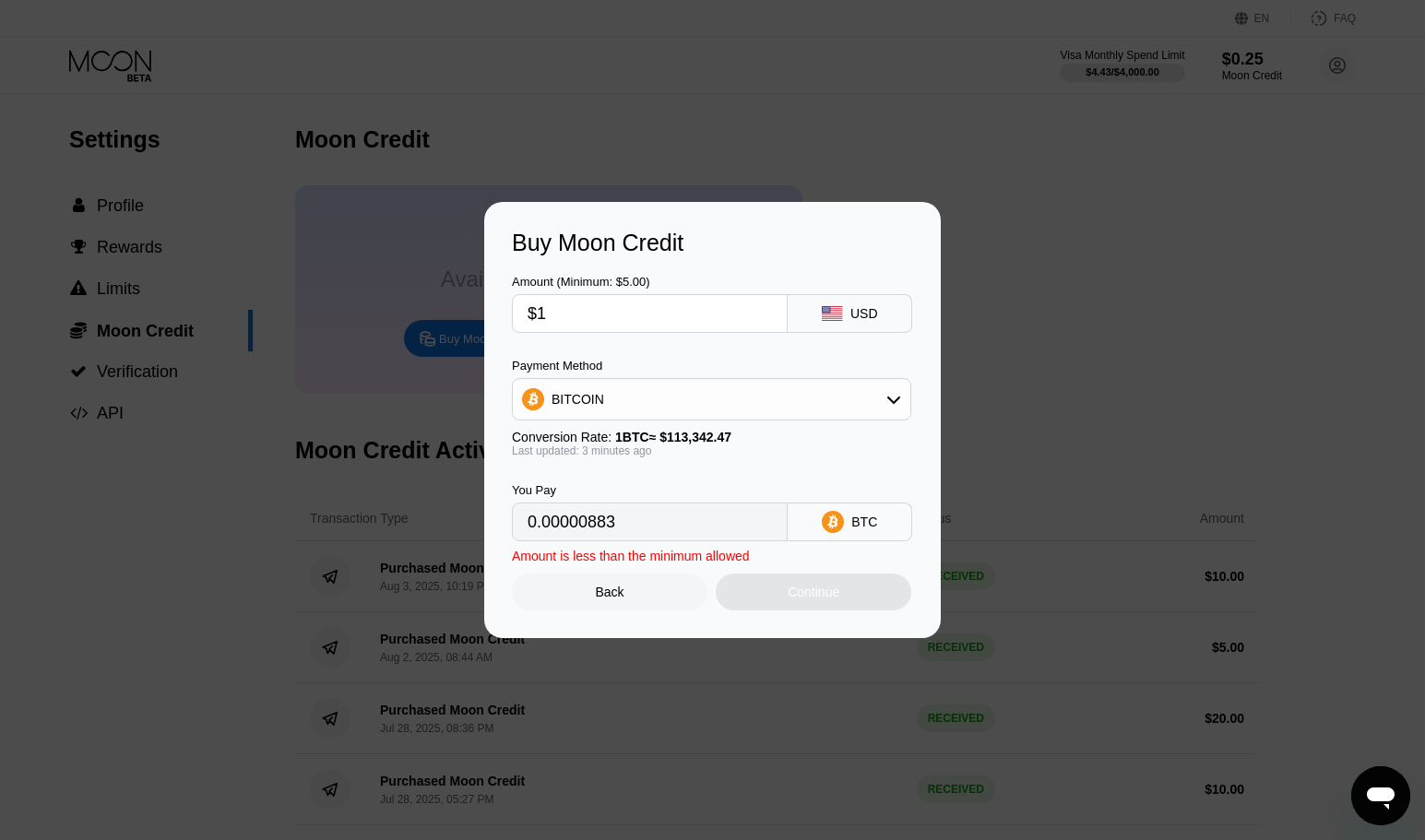 type on "$10" 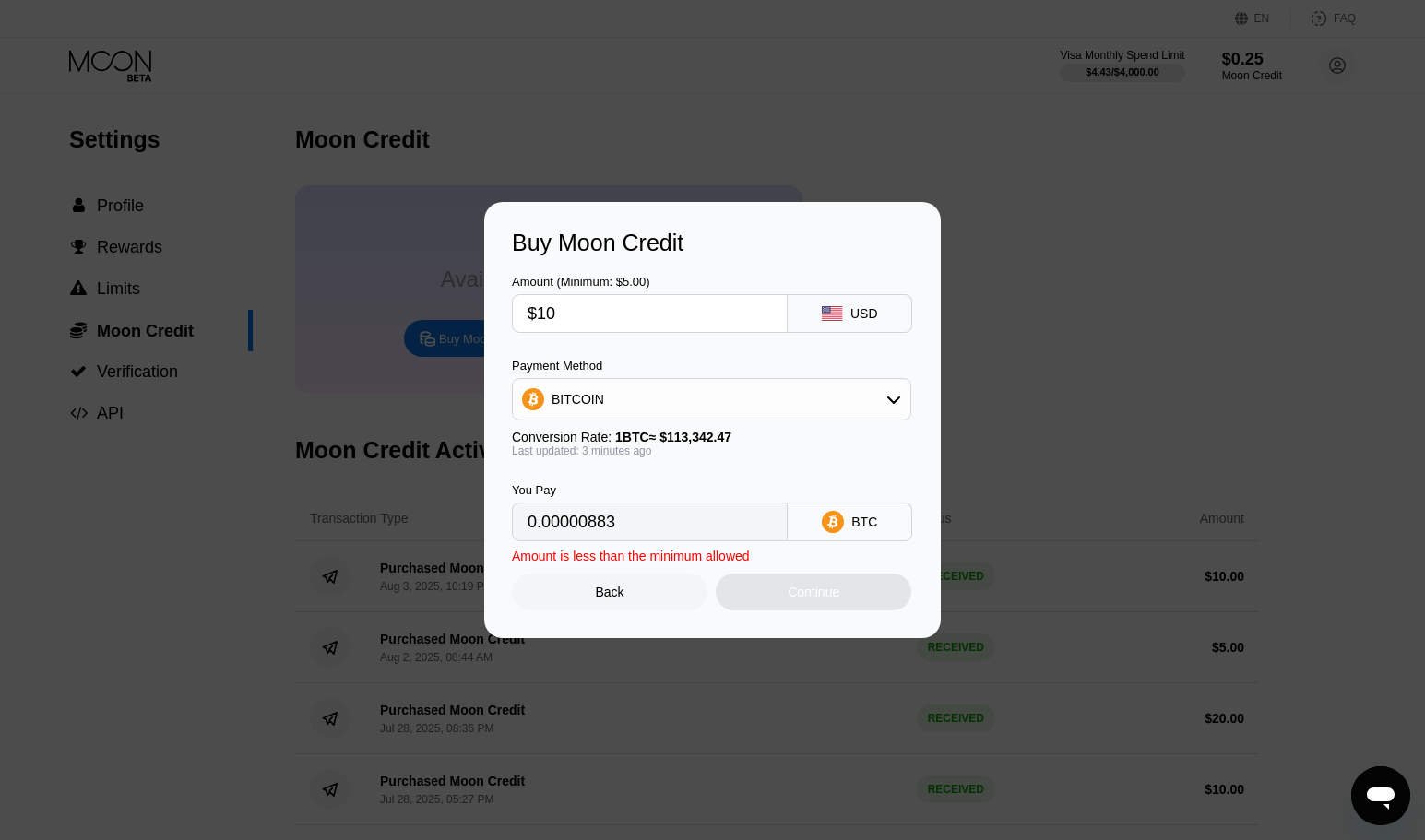 type on "0.00008823" 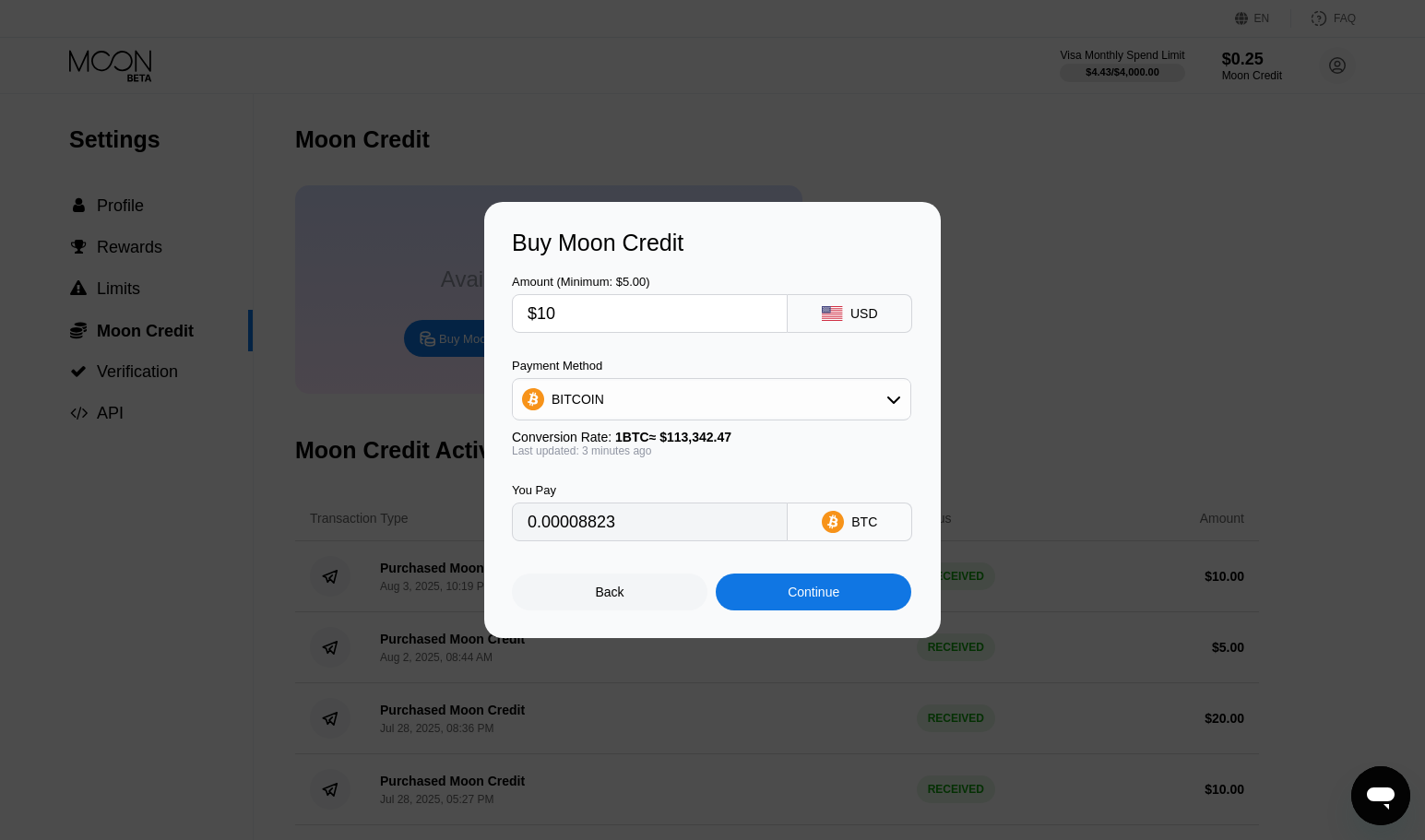 type on "$10" 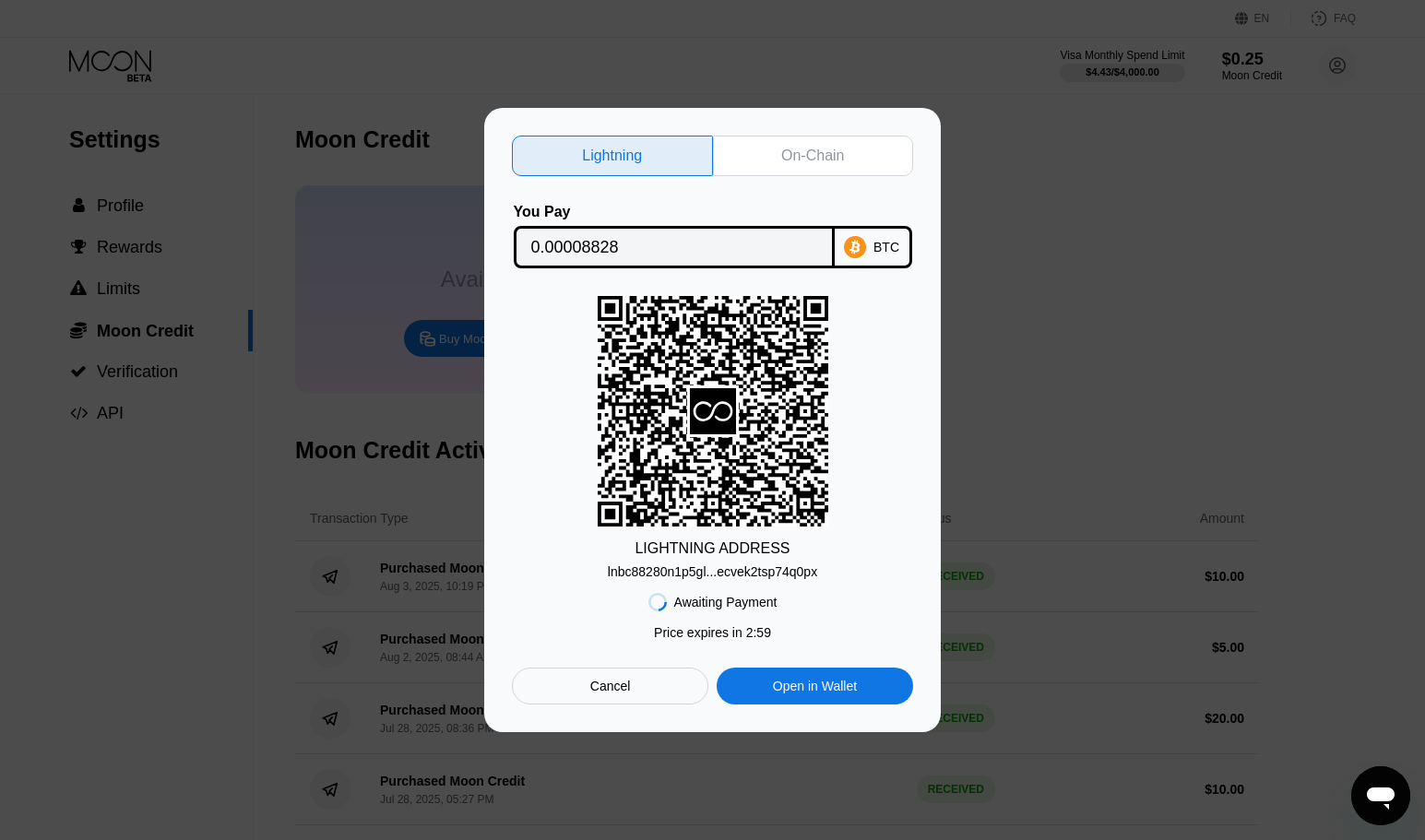 click on "lnbc88280n1p5gl...ecvek2tsp74q0px" at bounding box center [712, 572] 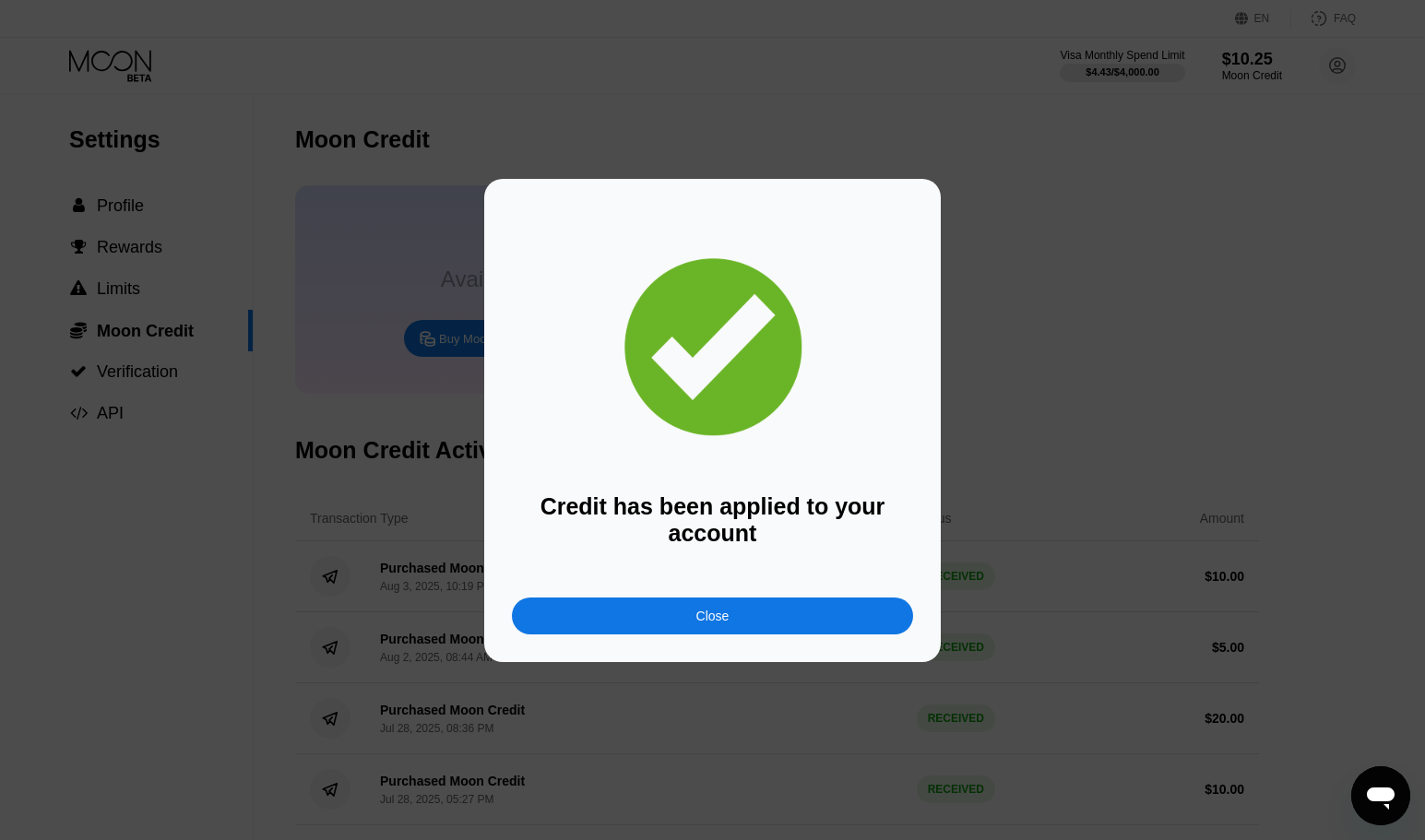 drag, startPoint x: 738, startPoint y: 609, endPoint x: 1263, endPoint y: 216, distance: 655.80027 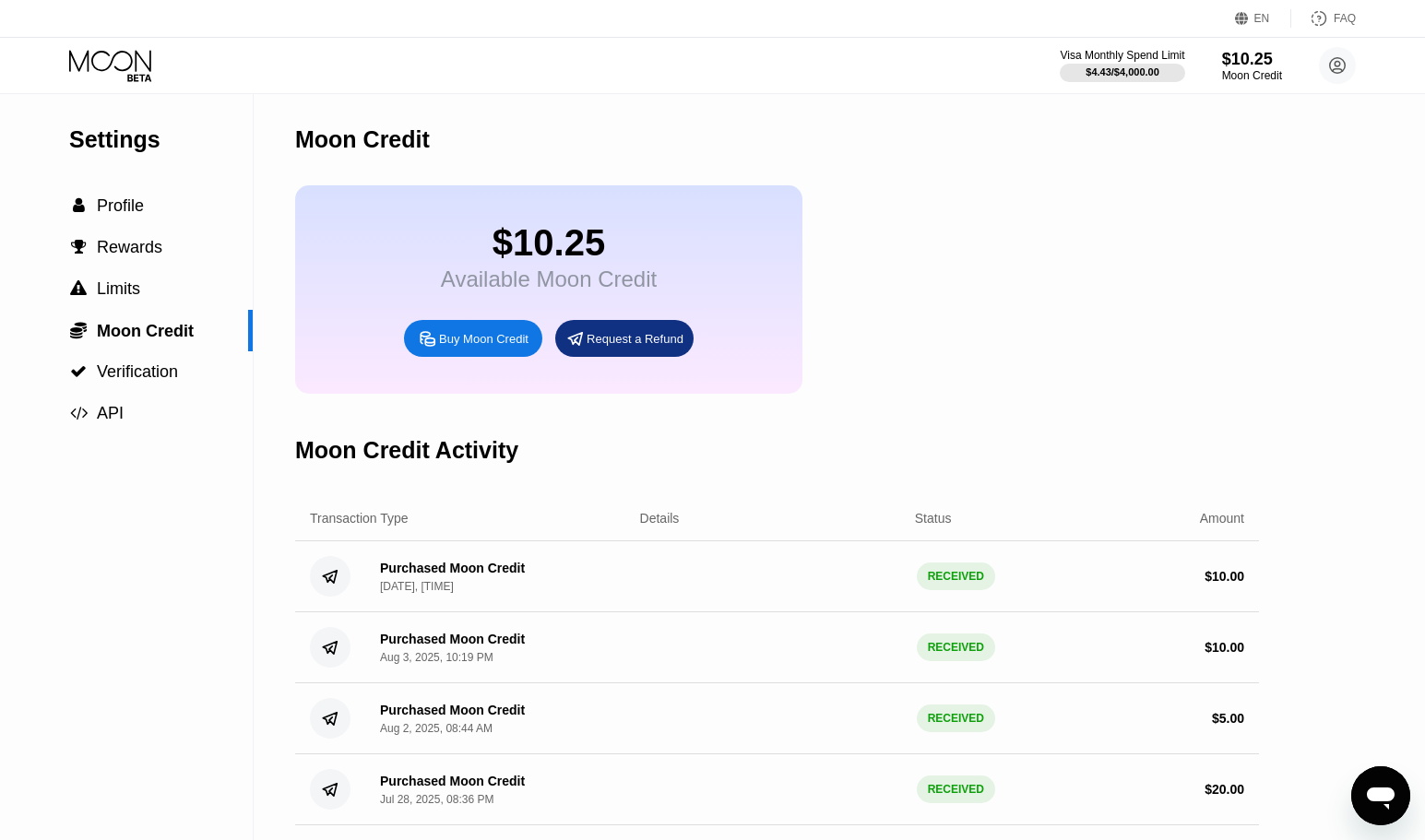 click 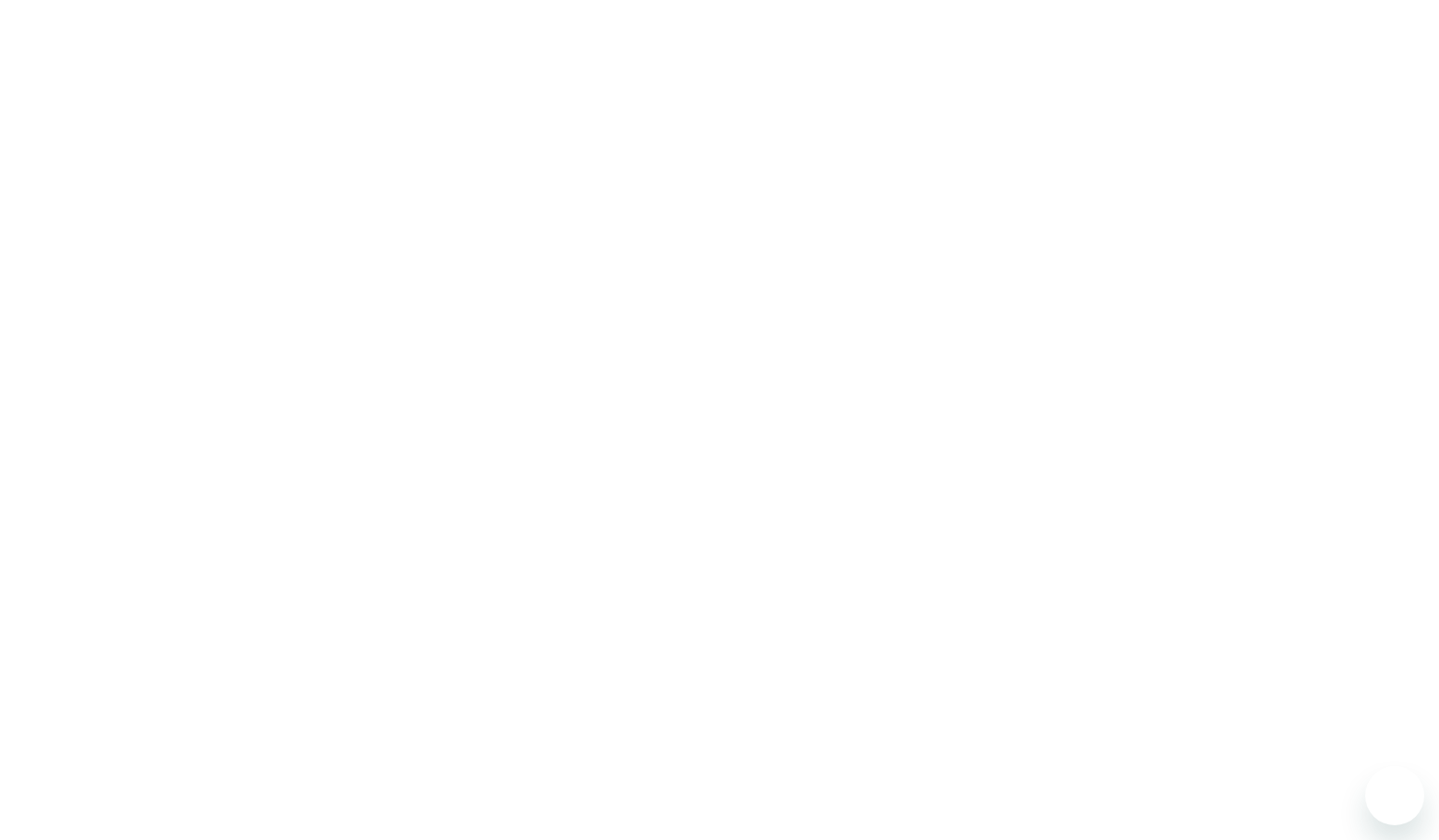 scroll, scrollTop: 0, scrollLeft: 0, axis: both 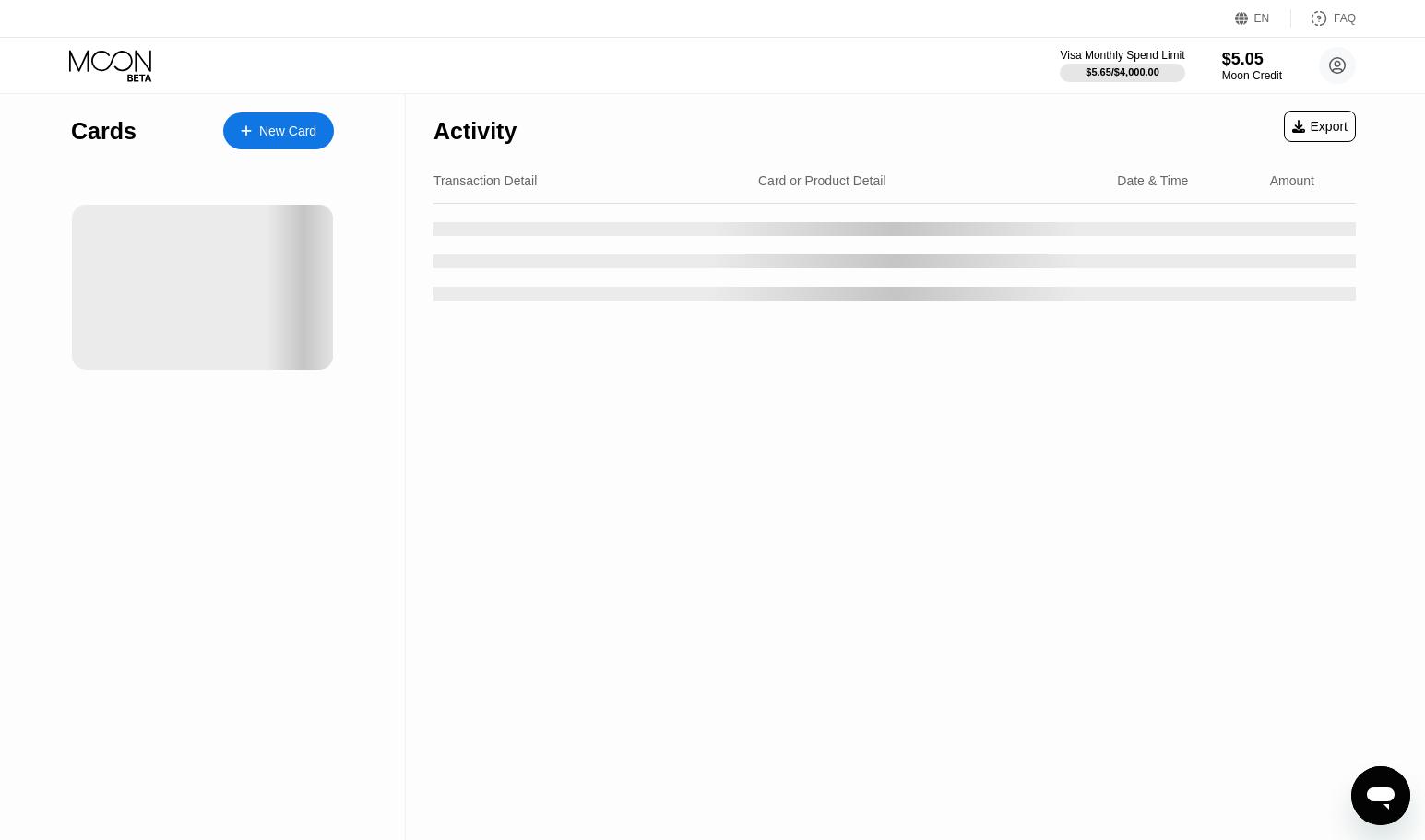 click 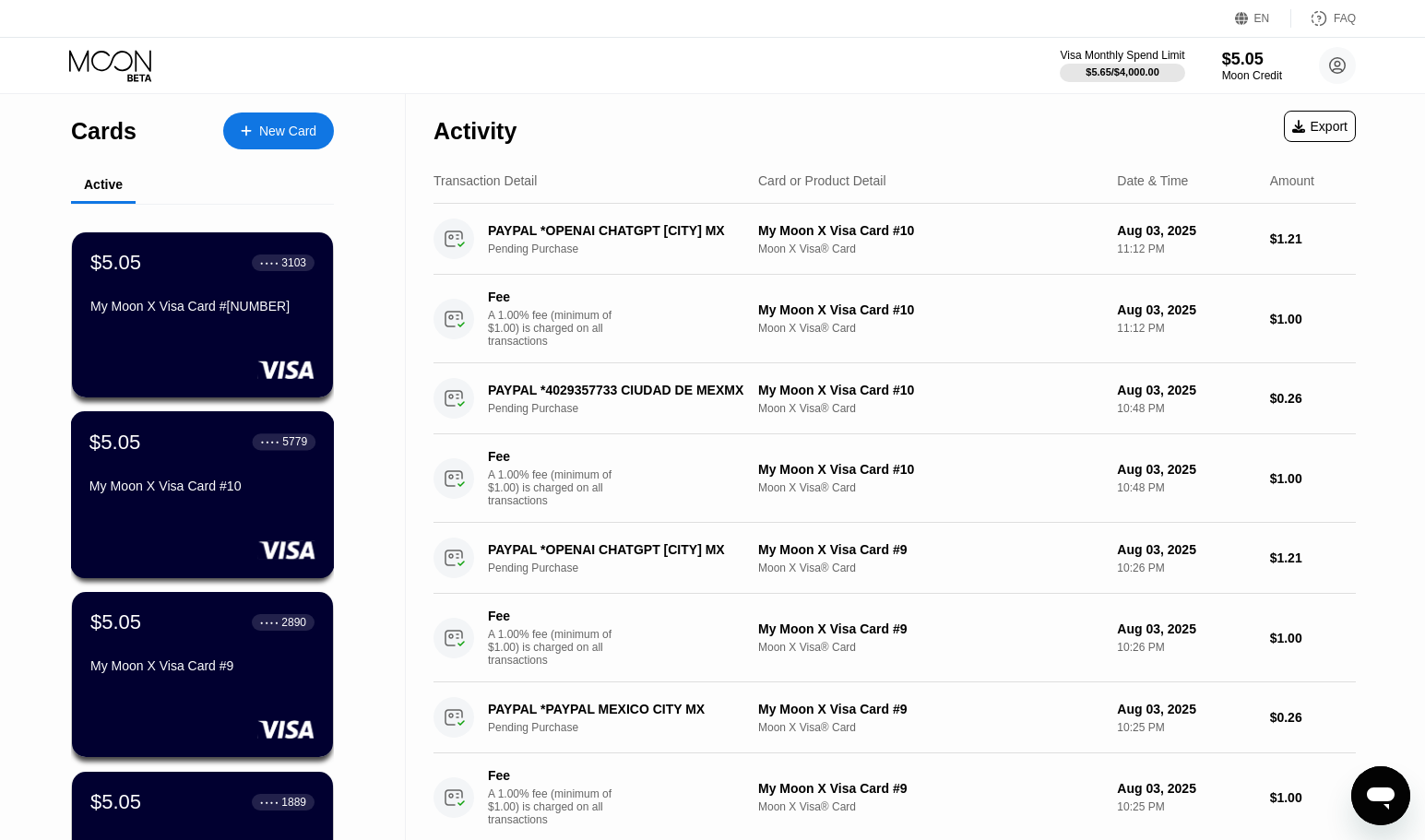 click on "$5.05 ● ● ● ● [CARD_LAST_FOUR] My Moon X Visa Card #10" at bounding box center (202, 465) 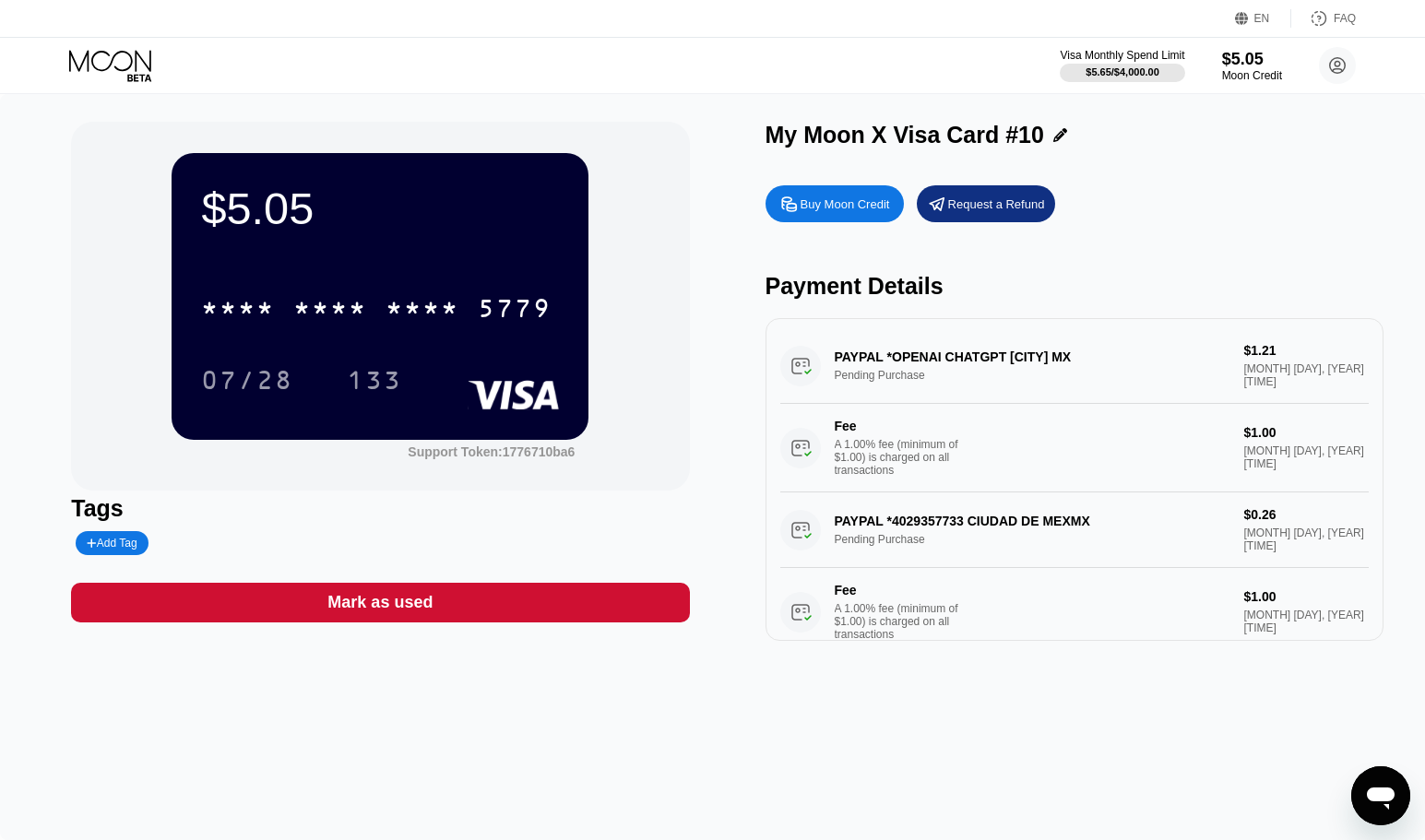 scroll, scrollTop: 0, scrollLeft: 0, axis: both 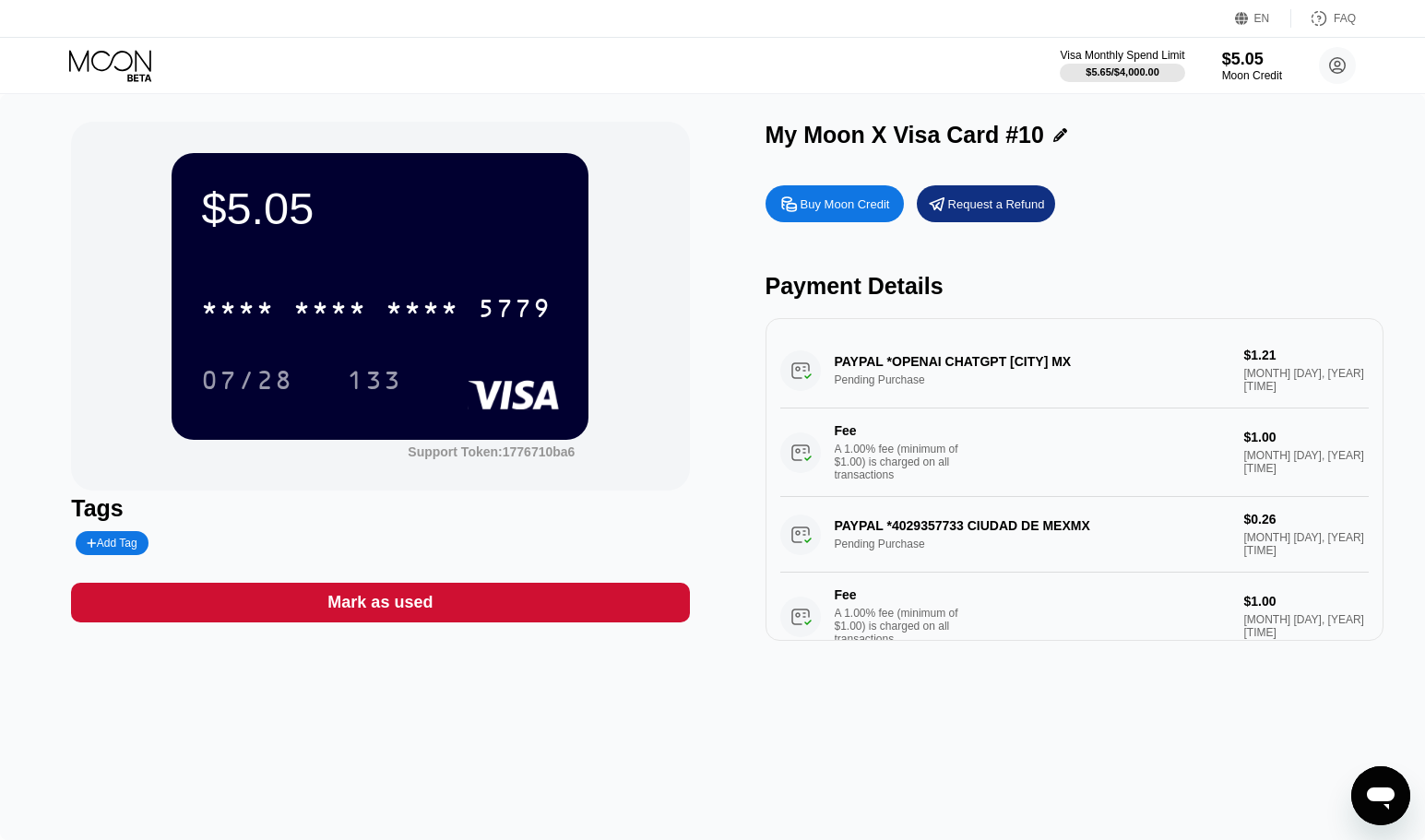 drag, startPoint x: 1222, startPoint y: 369, endPoint x: 1241, endPoint y: 488, distance: 120.50726 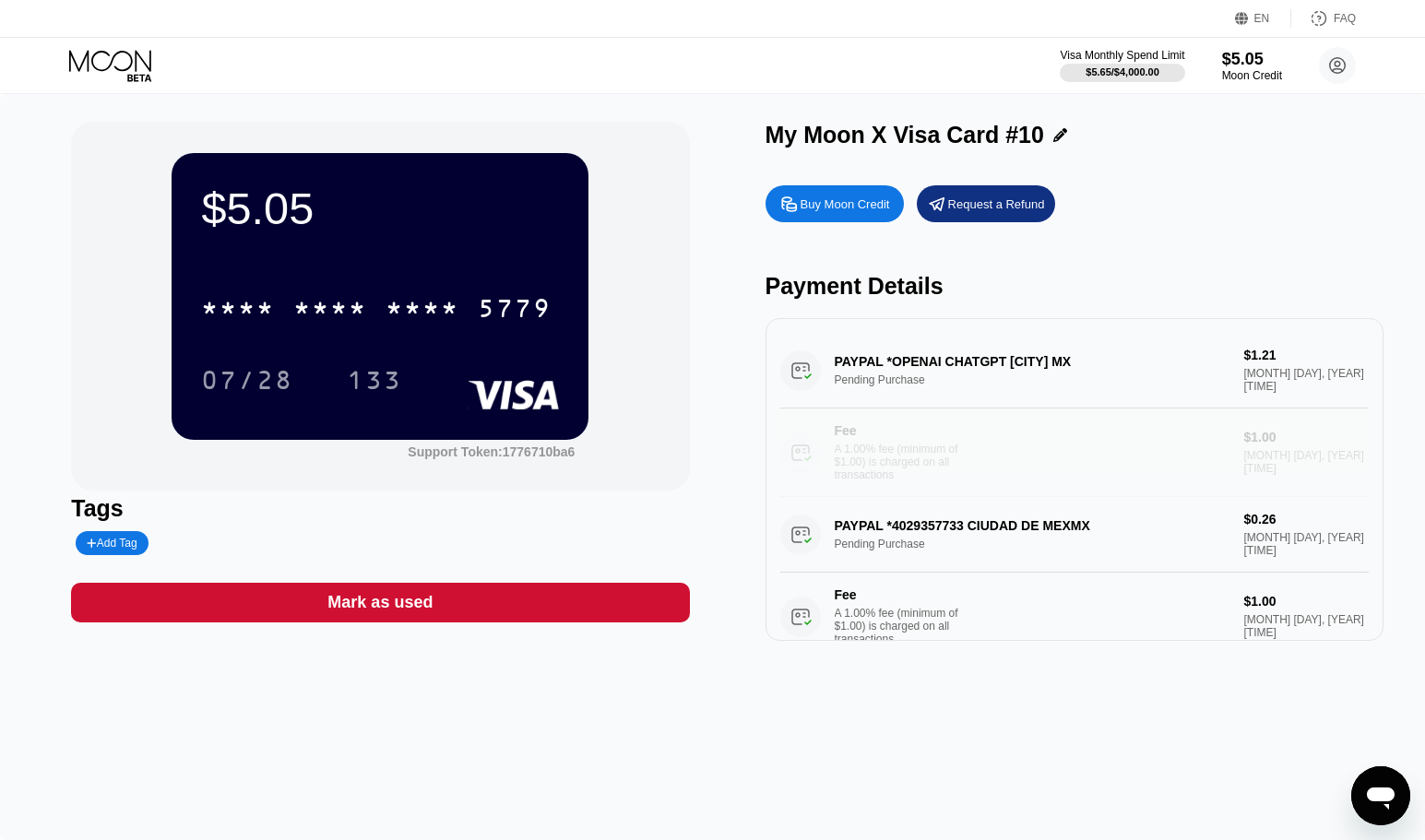 click on "[MONTH] [DAY], [YEAR] [TIME]" at bounding box center (1305, 462) 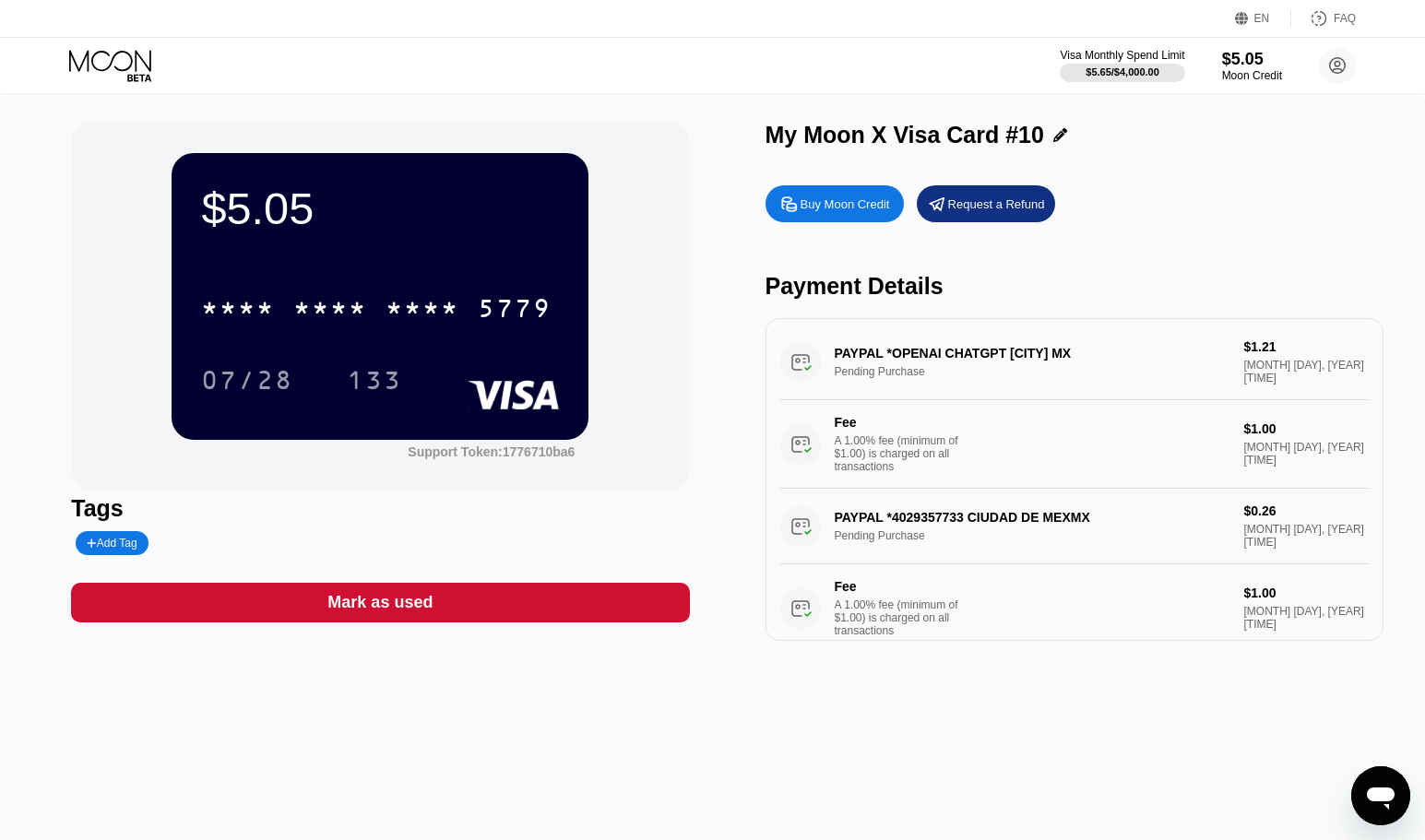 scroll, scrollTop: 0, scrollLeft: 0, axis: both 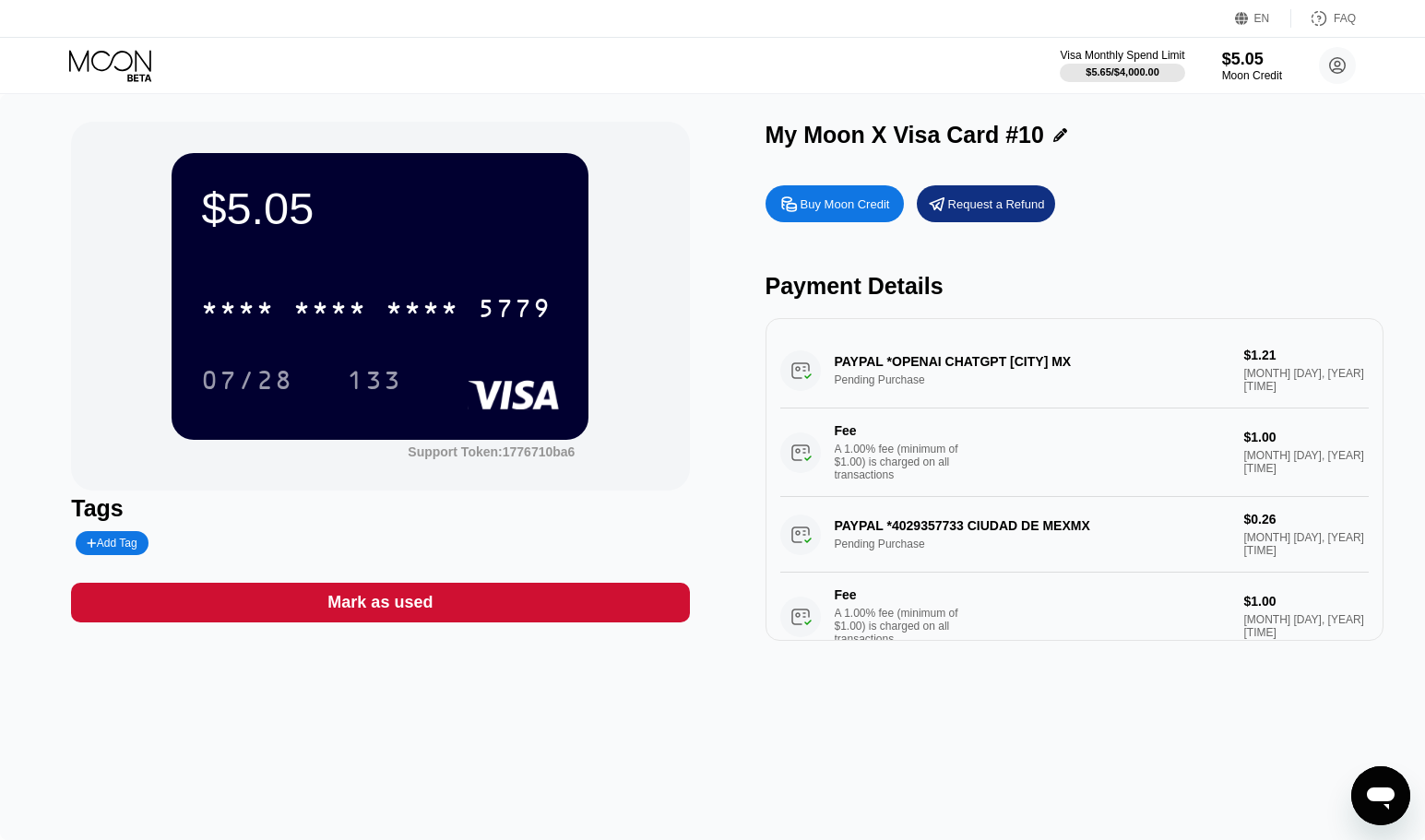 click 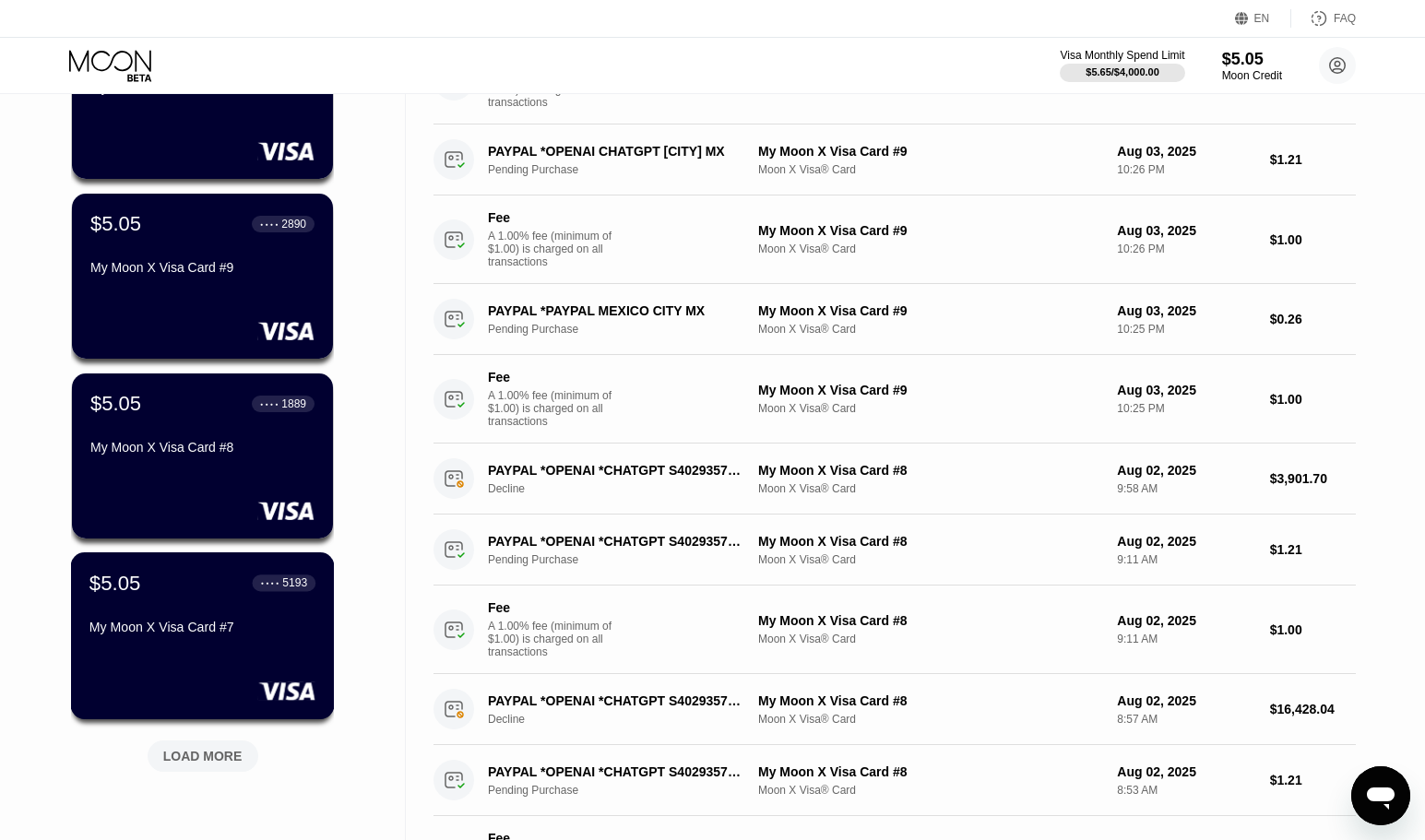 scroll, scrollTop: 698, scrollLeft: 0, axis: vertical 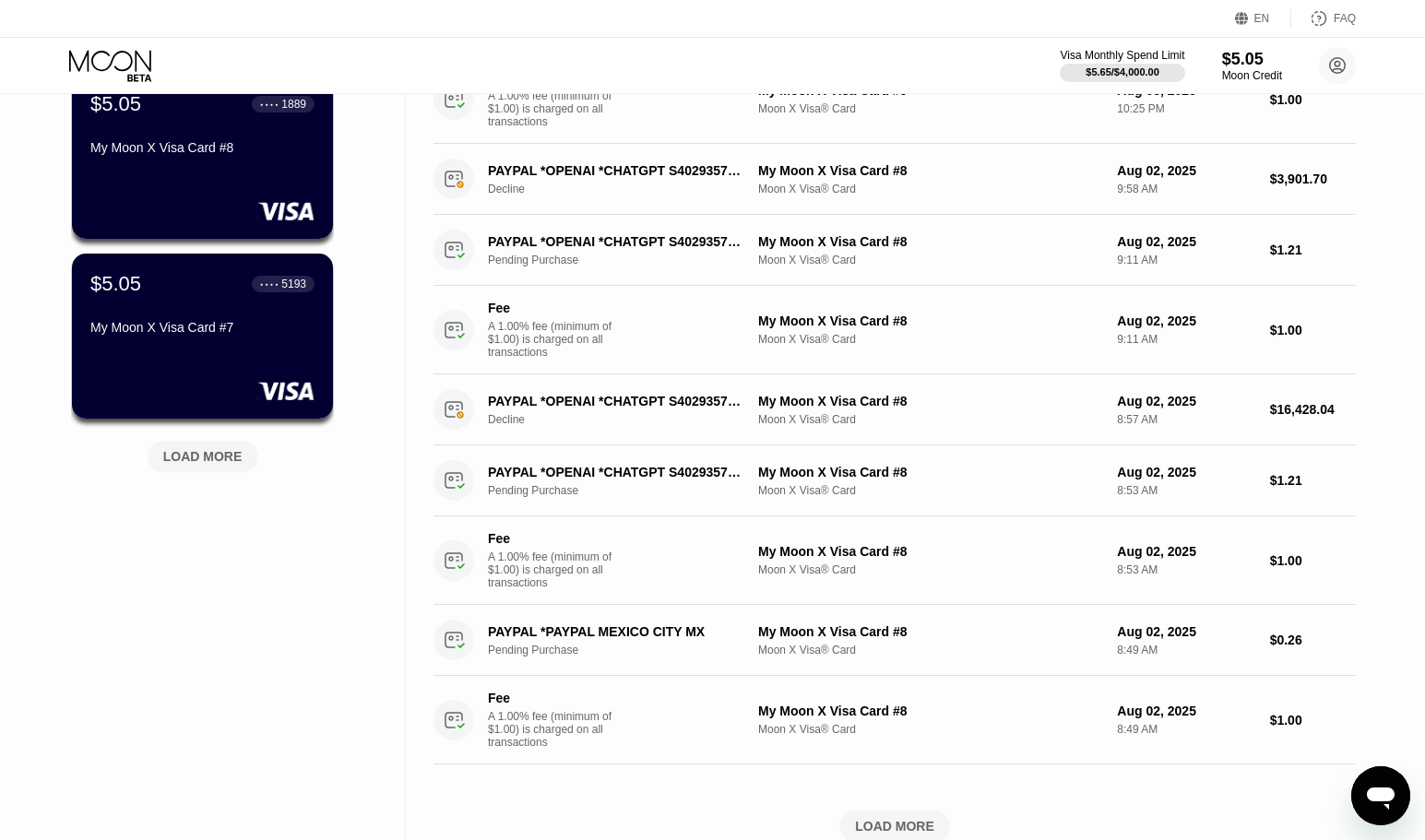 drag, startPoint x: 217, startPoint y: 465, endPoint x: 259, endPoint y: 508, distance: 60.10824 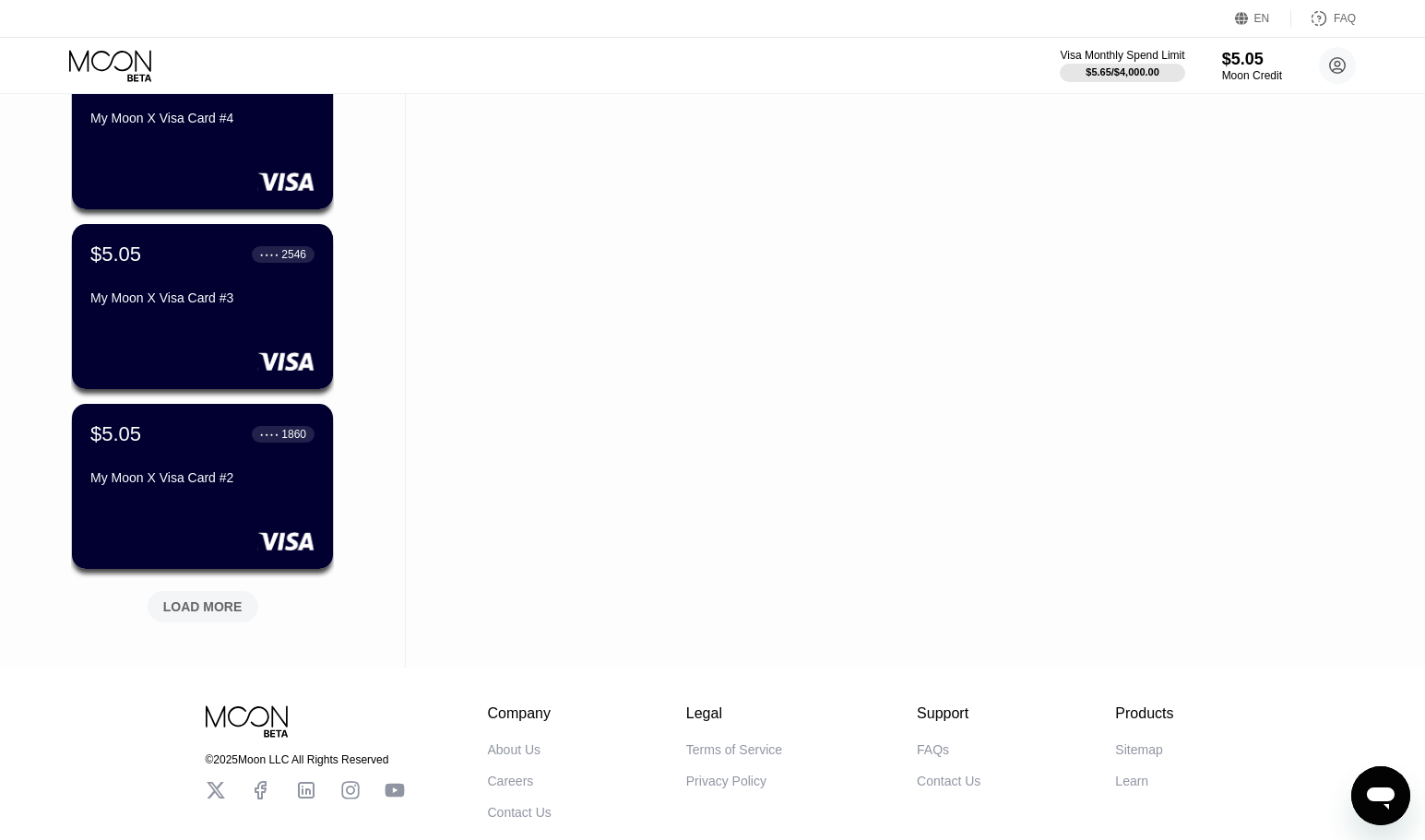 scroll, scrollTop: 1561, scrollLeft: 0, axis: vertical 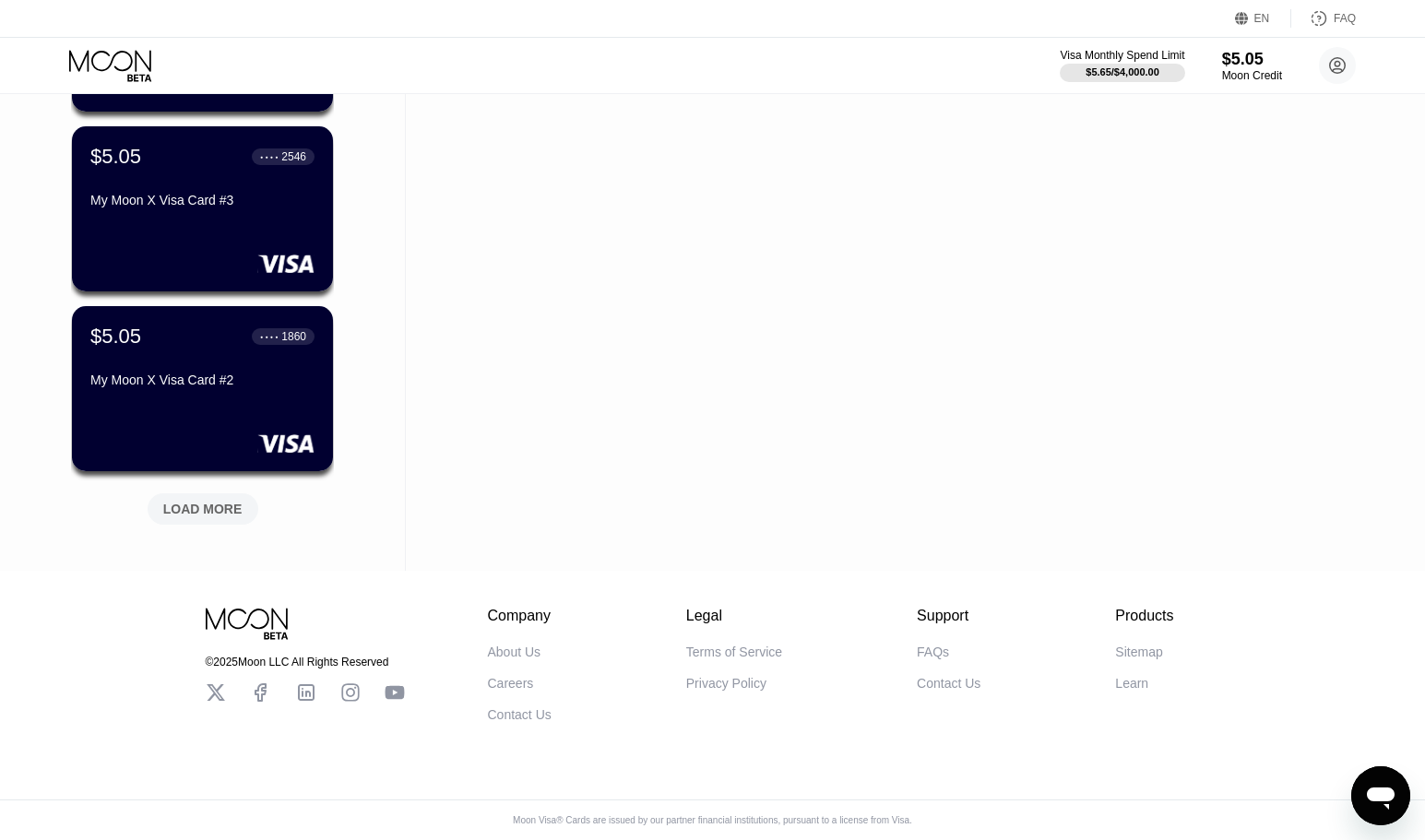 click on "LOAD MORE" at bounding box center [203, 509] 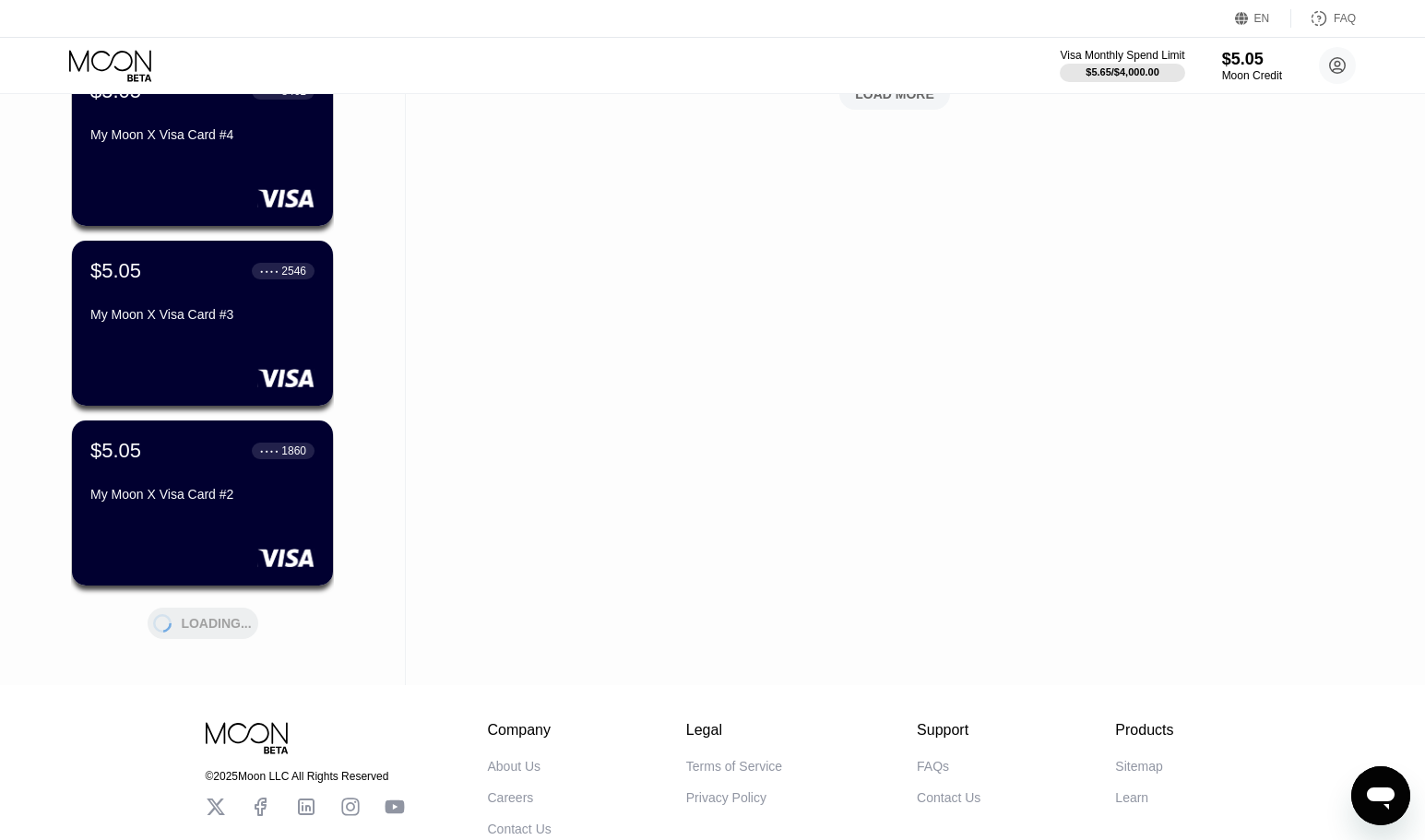 scroll, scrollTop: 0, scrollLeft: 0, axis: both 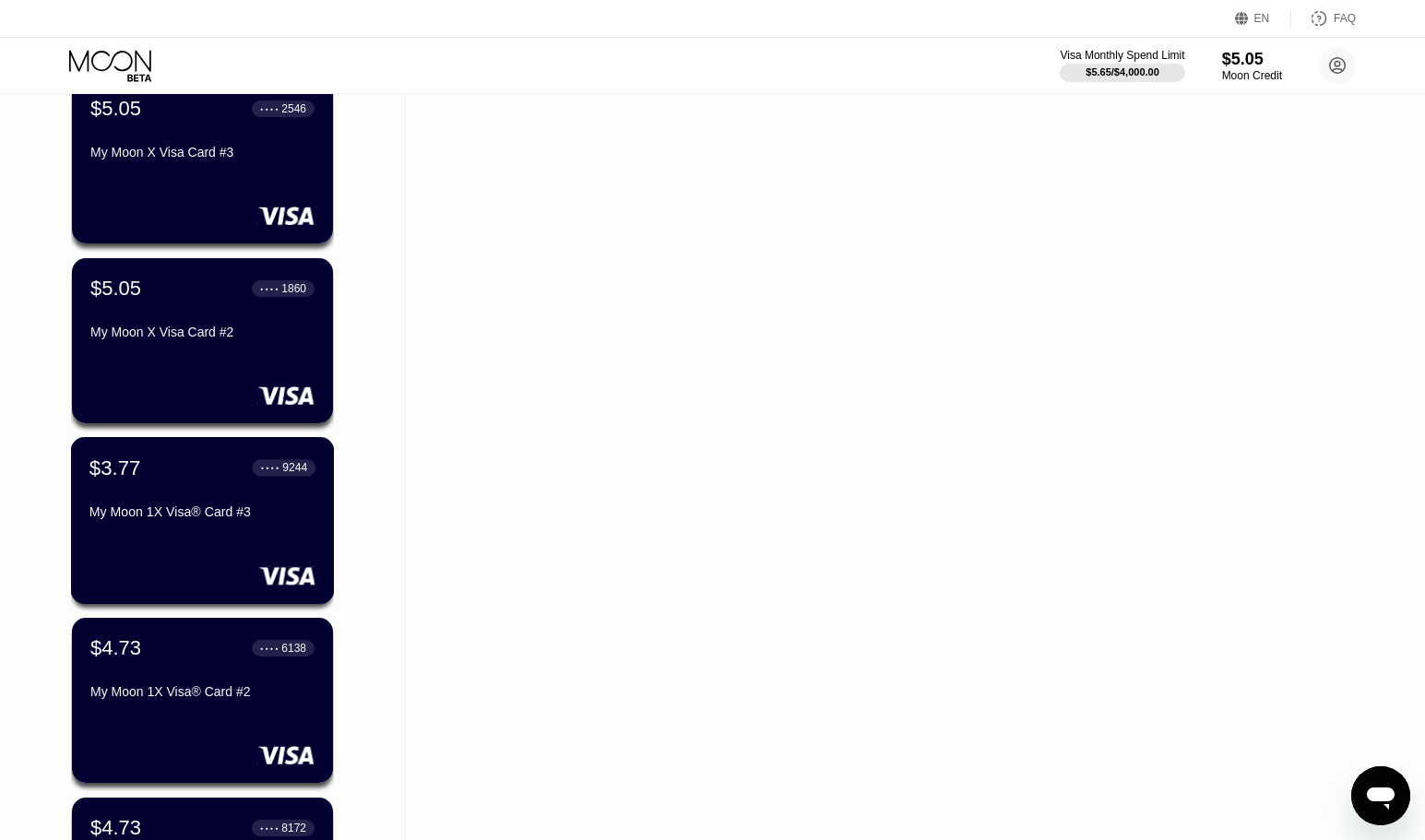 click on "$3.77 ● ● ● ● [CARD_LAST_FOUR] My Moon 1X Visa® Card #3" at bounding box center [202, 491] 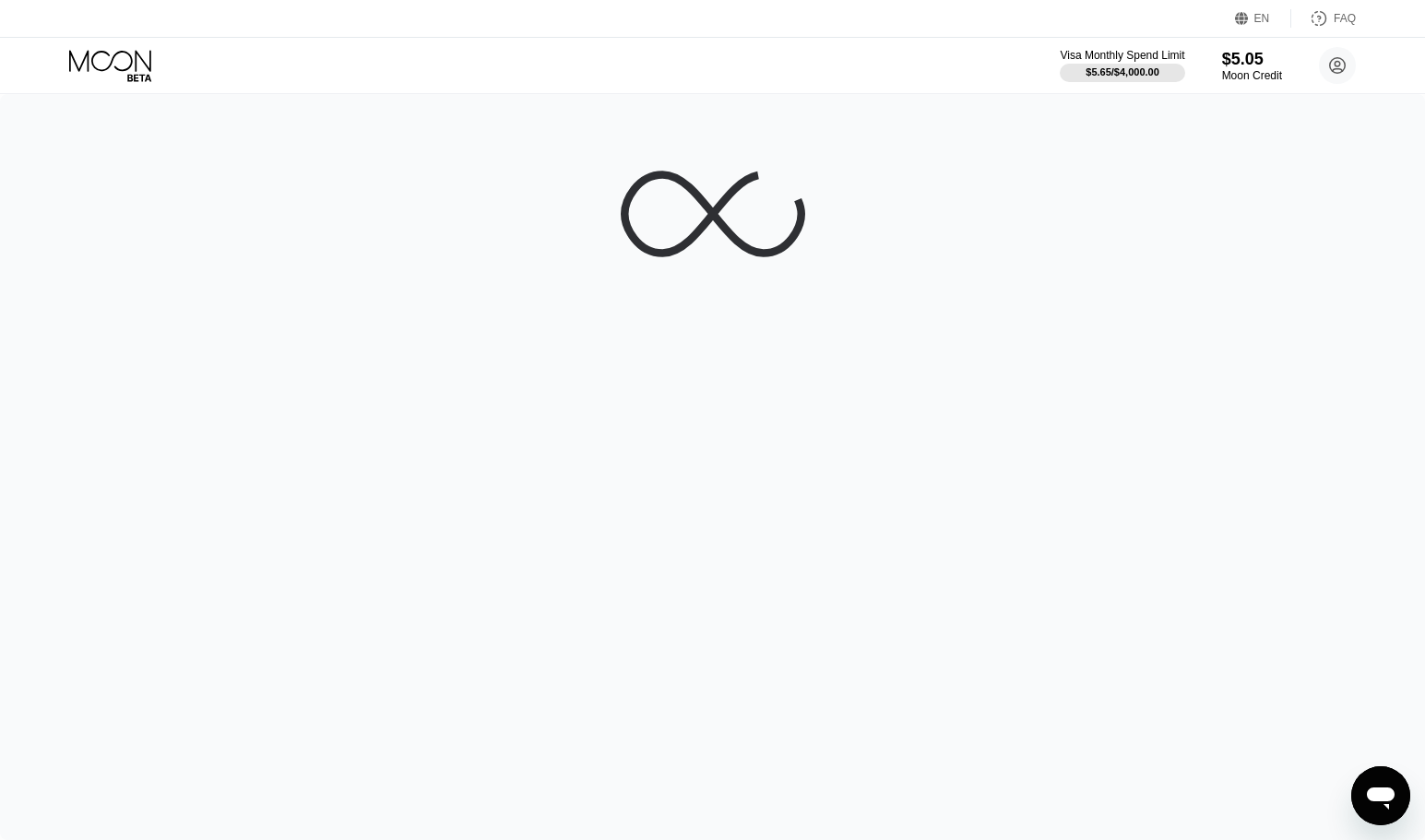 scroll, scrollTop: 0, scrollLeft: 0, axis: both 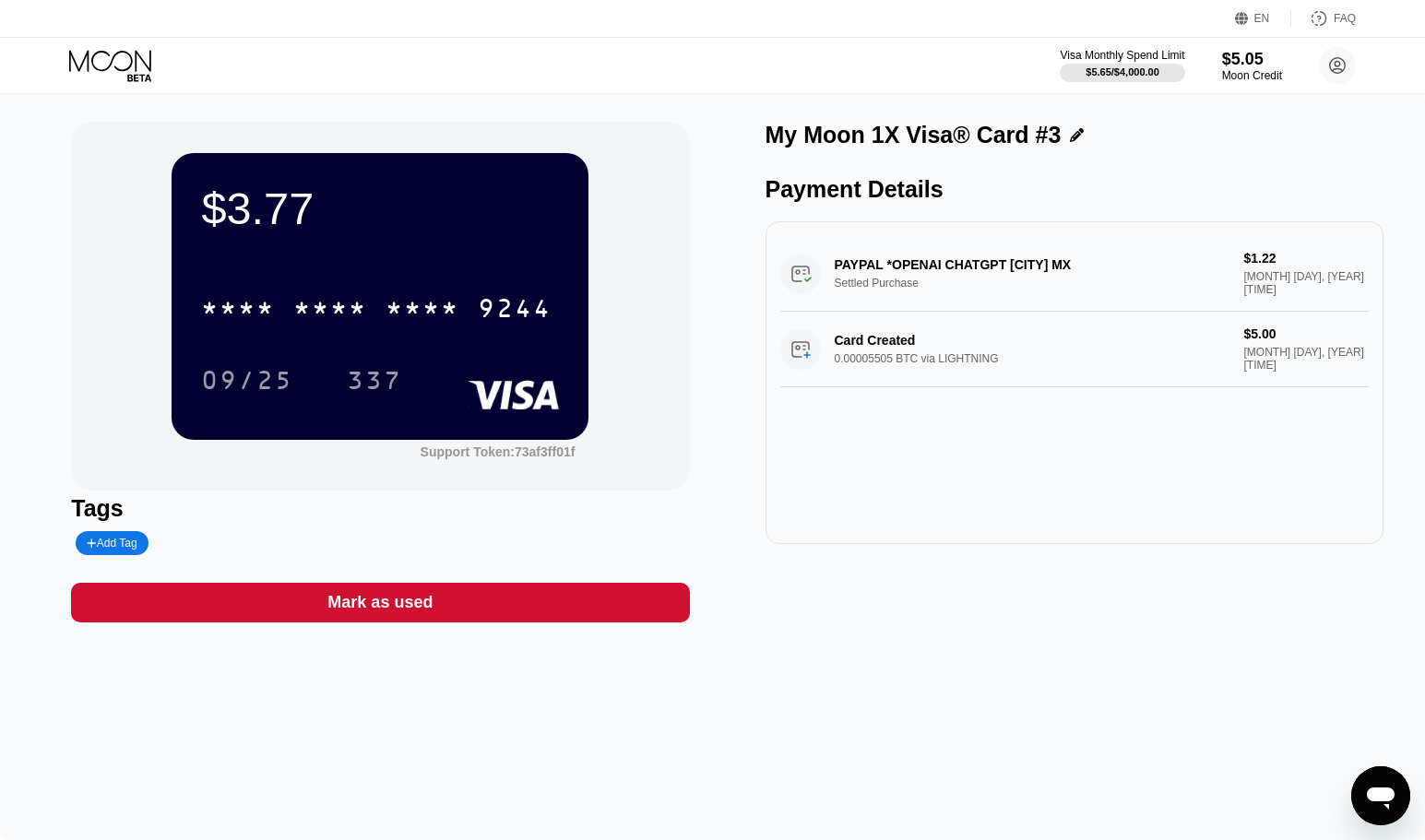 click on "PAYPAL *OPENAI CHATGPT   [CITY]  MX Settled Purchase $1.22 [MONTH] [DAY], [YEAR] [TIME]" at bounding box center (1075, 274) 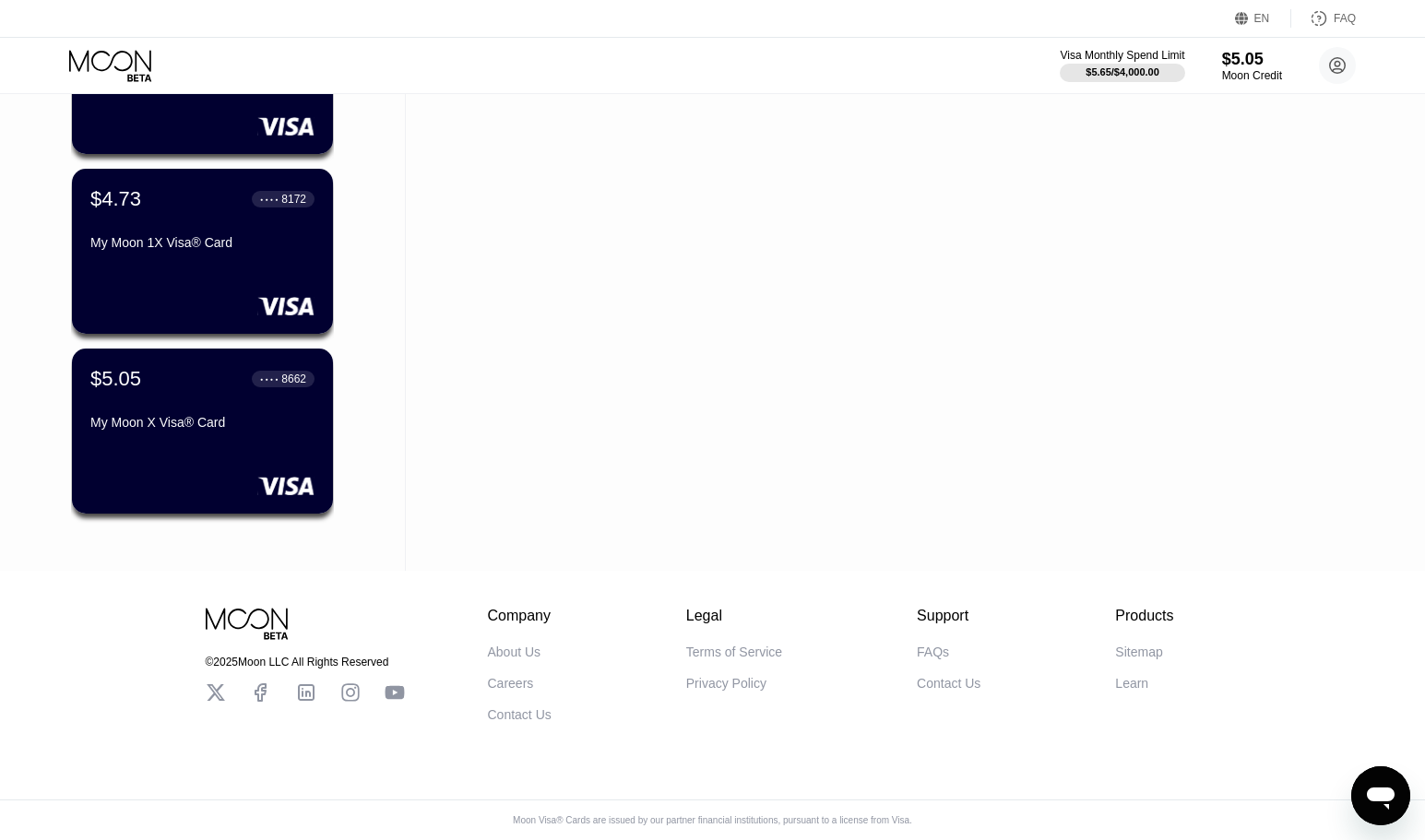 scroll, scrollTop: 0, scrollLeft: 0, axis: both 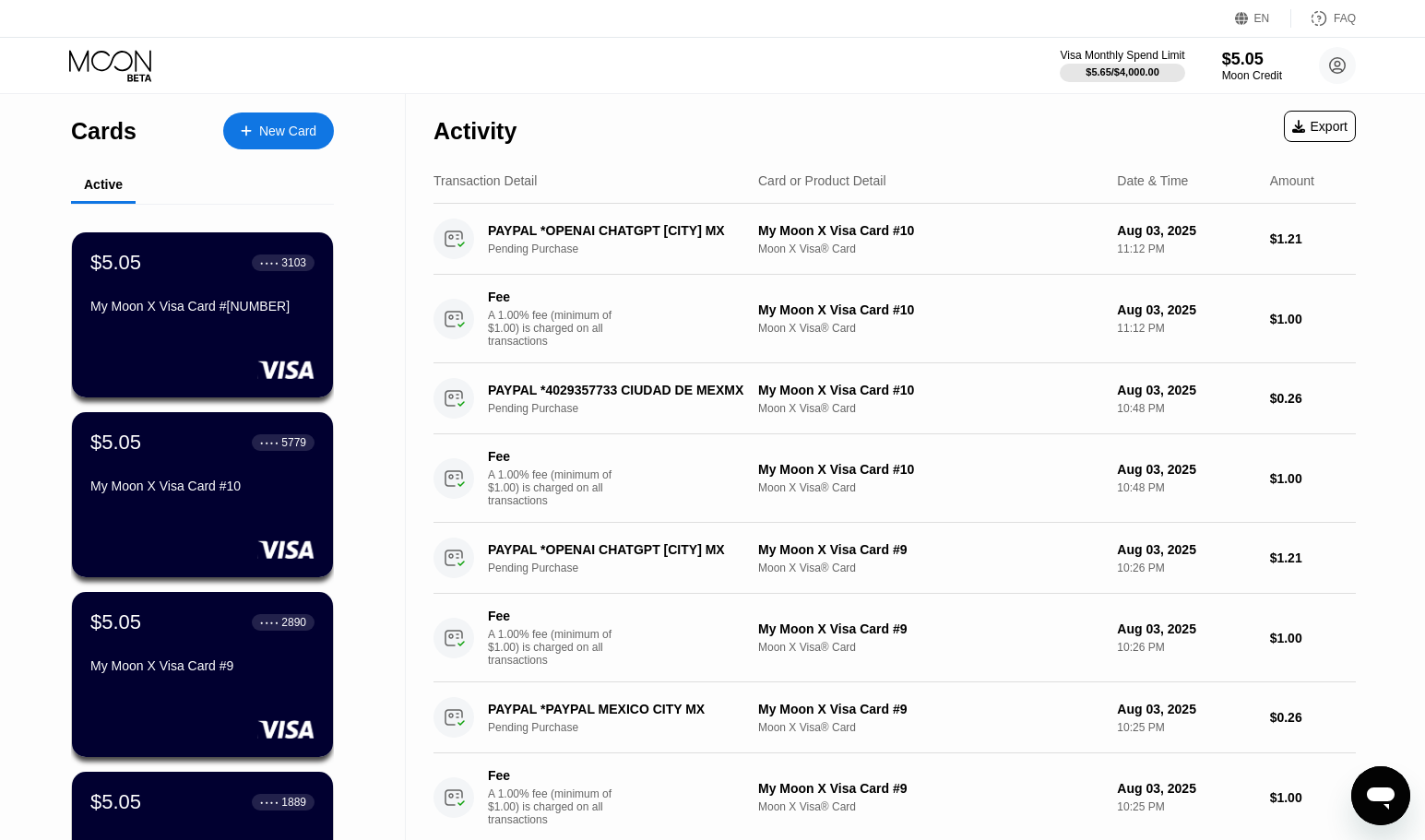 click on "Cards" at bounding box center [103, 131] 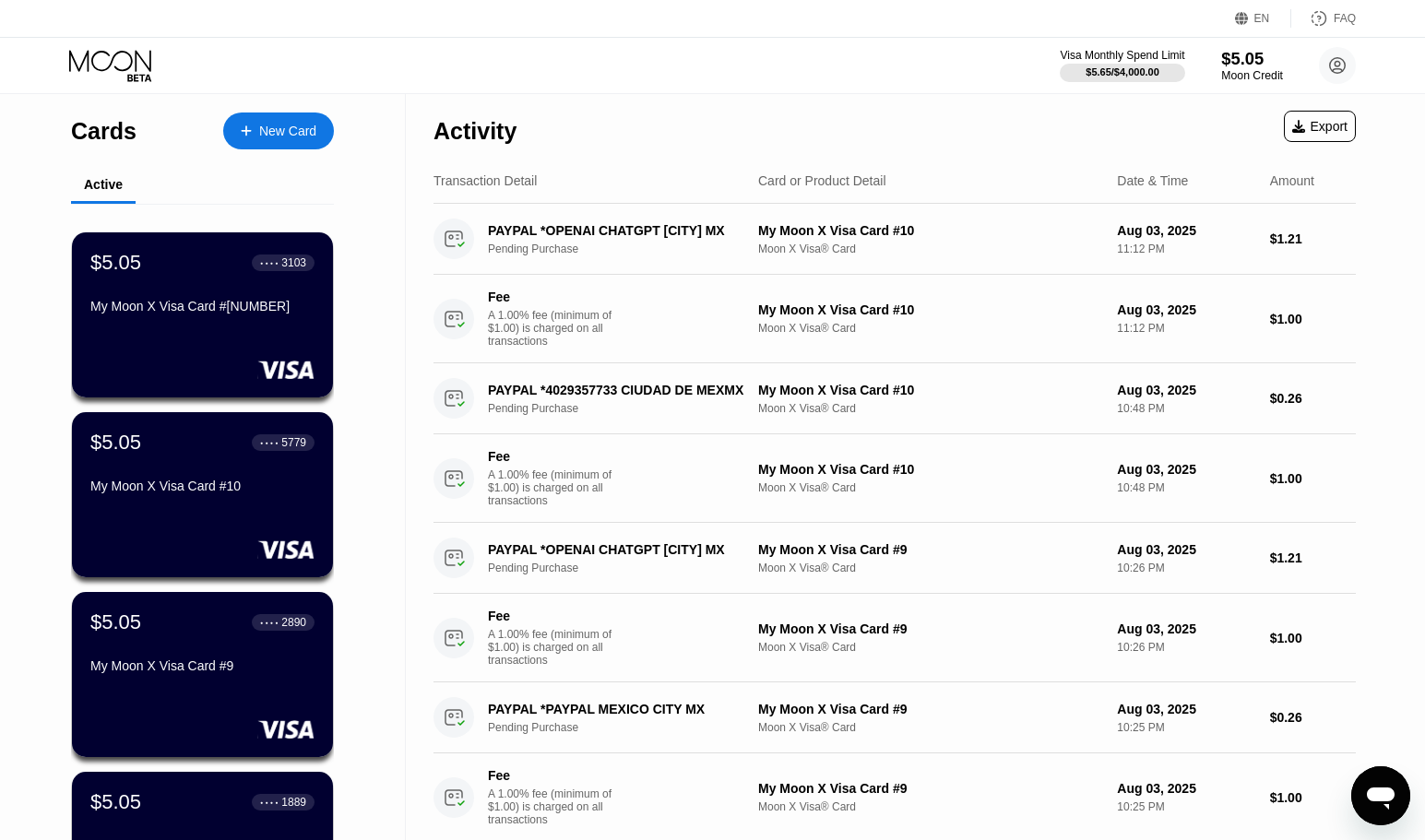 click on "$5.05" at bounding box center (1252, 58) 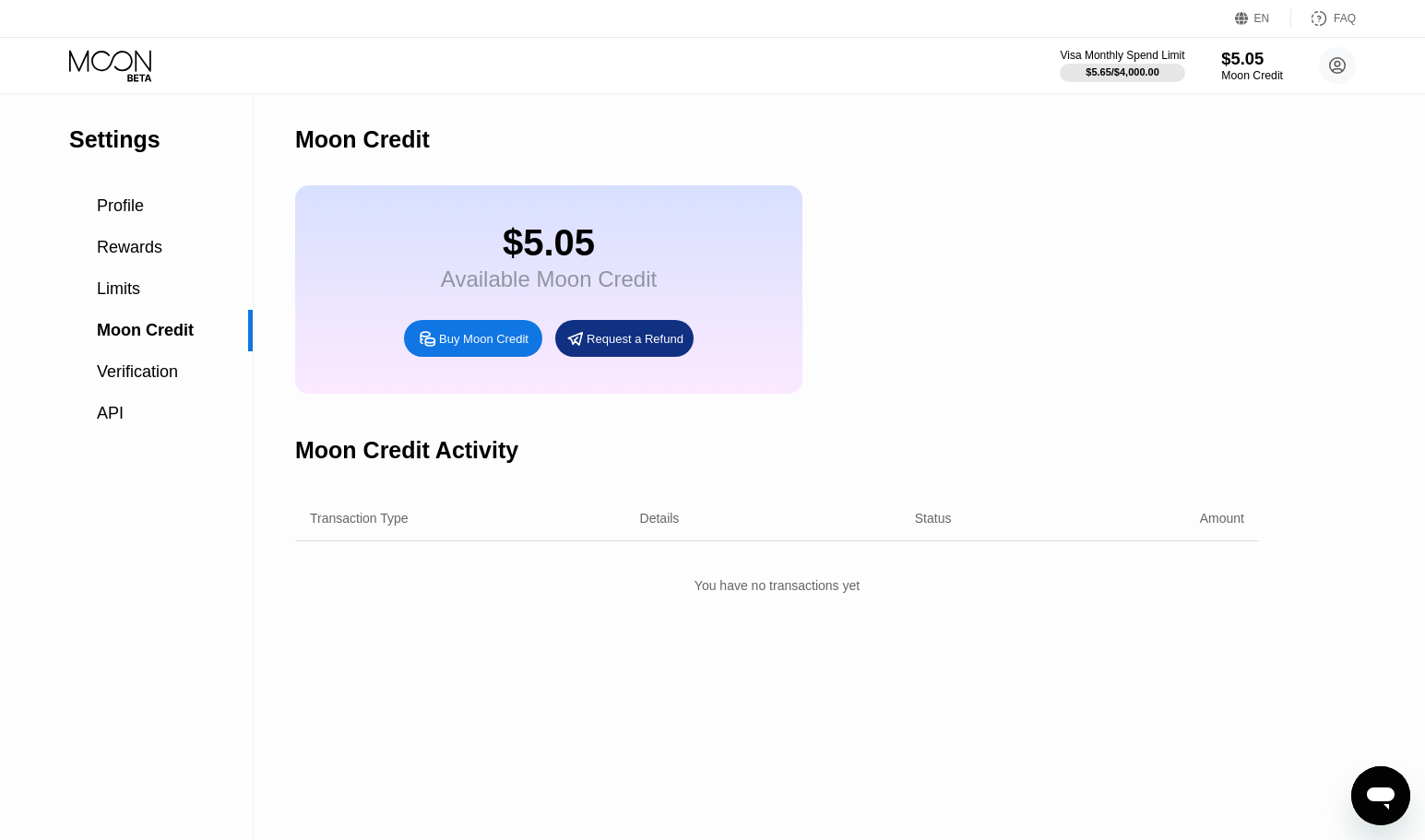 click on "Visa Monthly Spend Limit $5.65 / $4,000.00 $5.05 Moon Credit [EMAIL]  Home Settings Support Careers About Us Log out Privacy policy Terms" at bounding box center (712, 65) 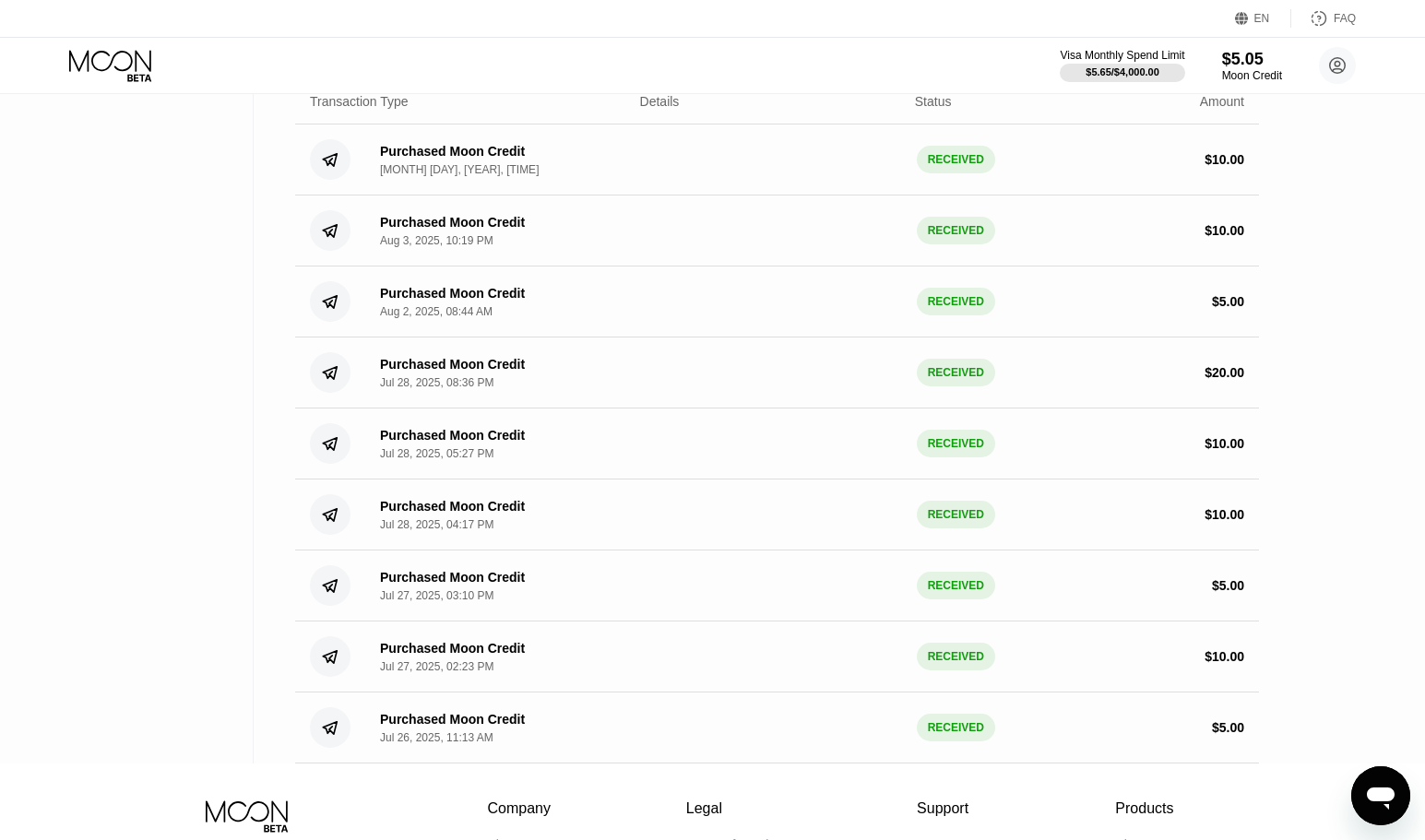 scroll, scrollTop: 553, scrollLeft: 0, axis: vertical 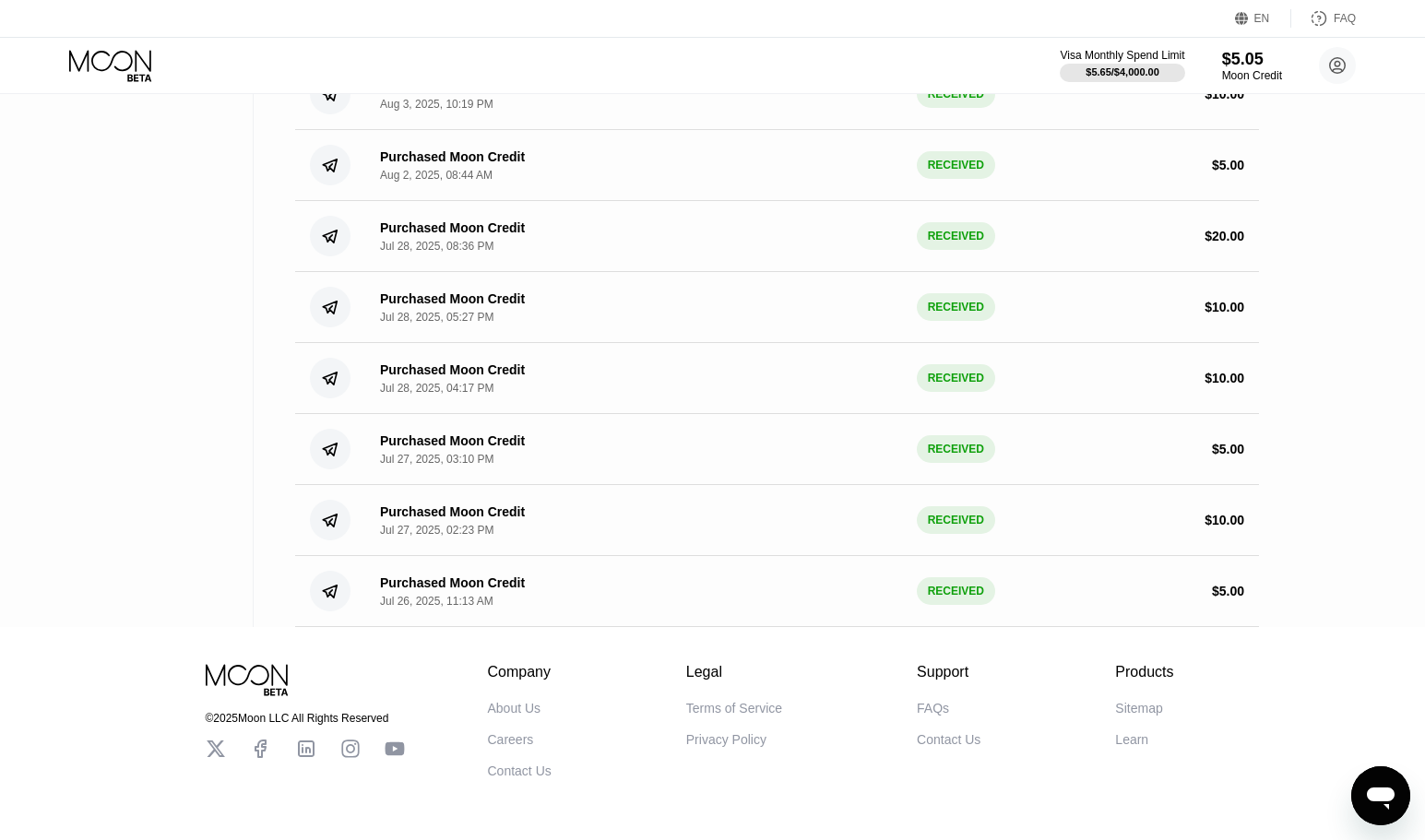 drag, startPoint x: 1224, startPoint y: 608, endPoint x: 1244, endPoint y: 597, distance: 22.825424 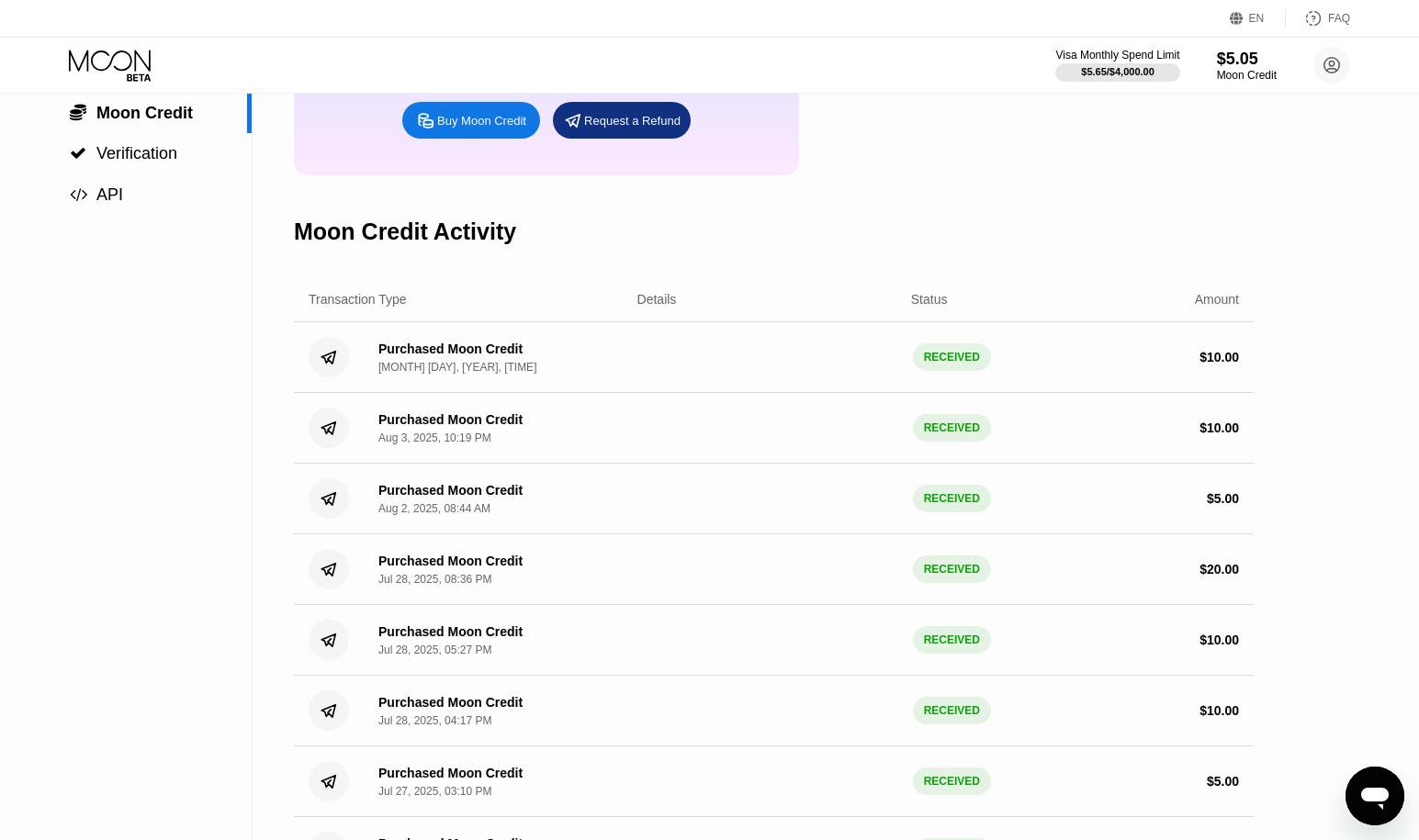 scroll, scrollTop: 0, scrollLeft: 0, axis: both 